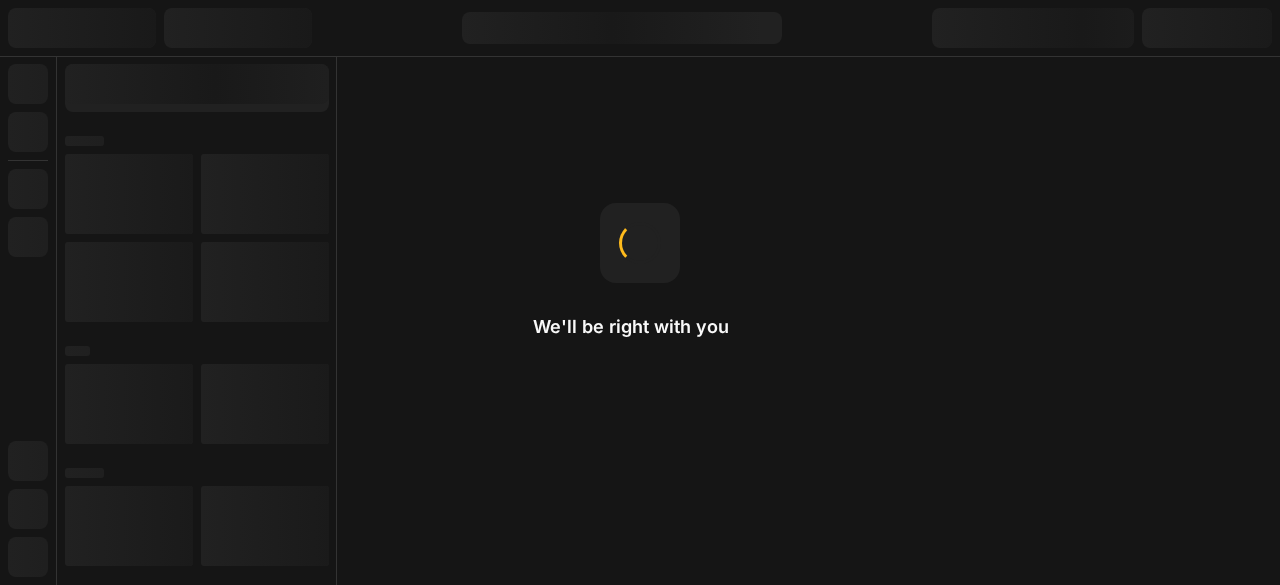 scroll, scrollTop: 0, scrollLeft: 0, axis: both 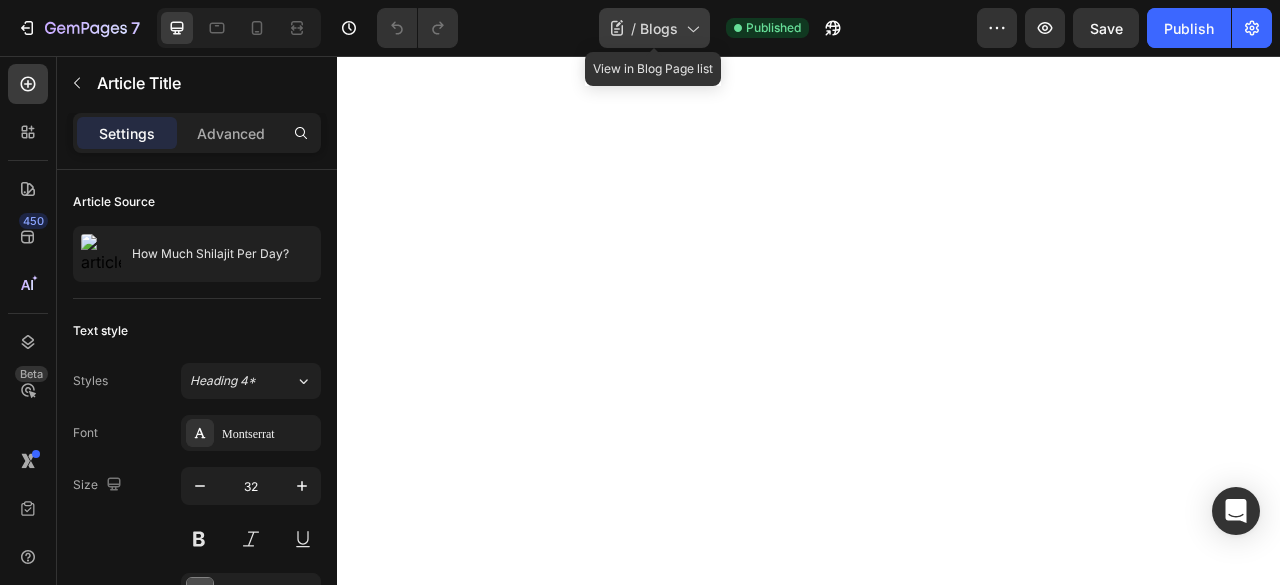 click on "Blogs" at bounding box center (659, 28) 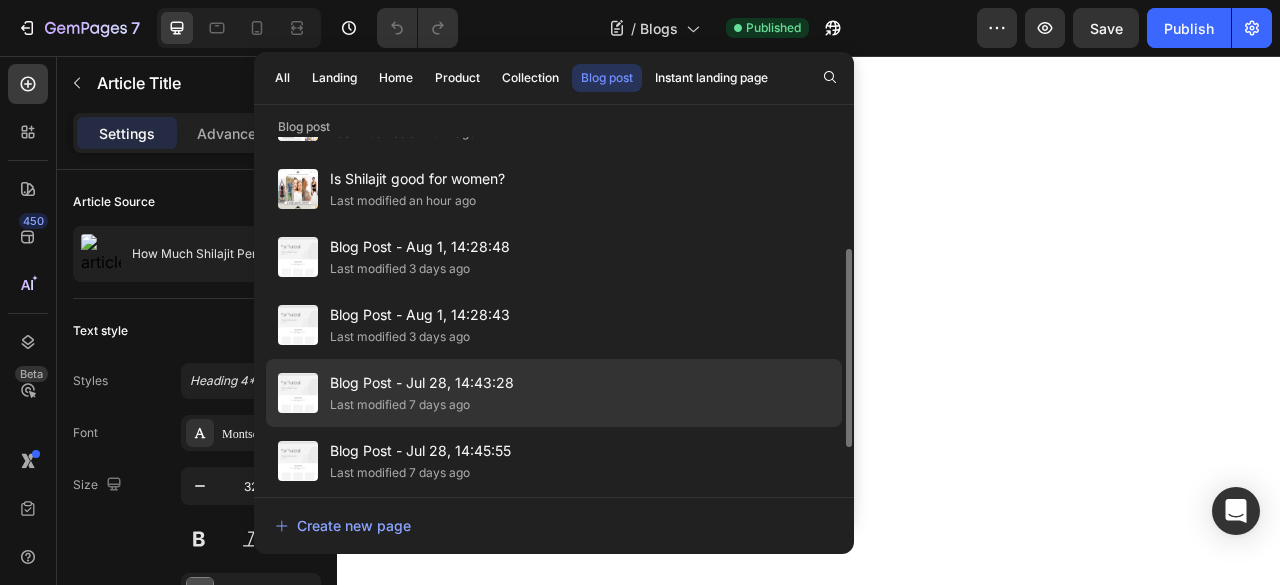 scroll, scrollTop: 273, scrollLeft: 0, axis: vertical 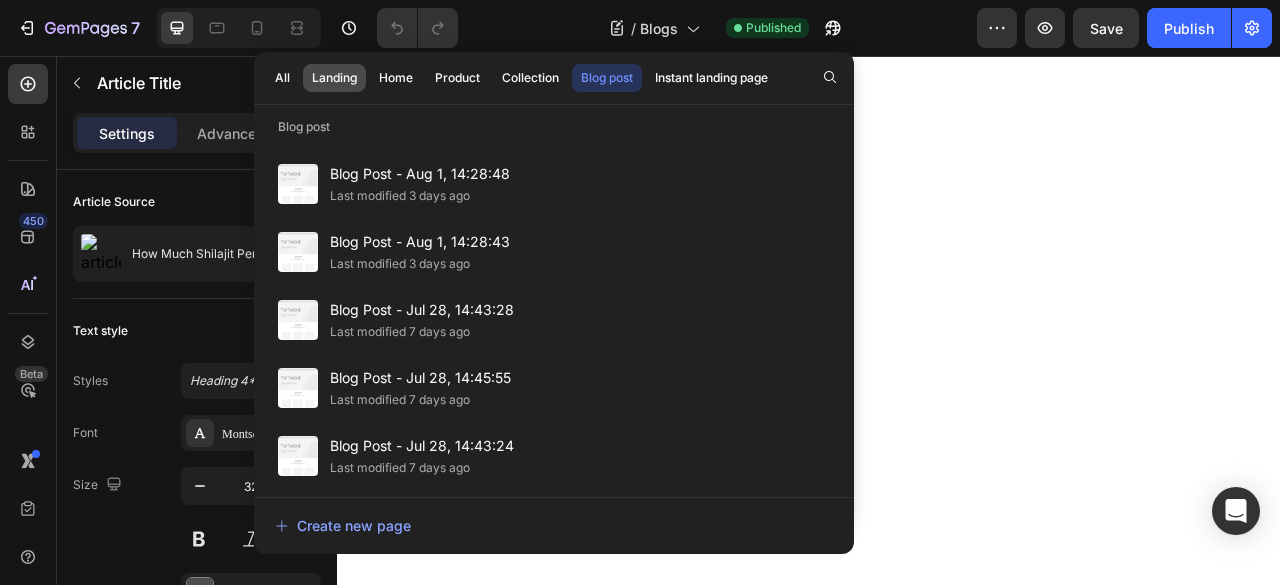 click on "Landing" at bounding box center (334, 78) 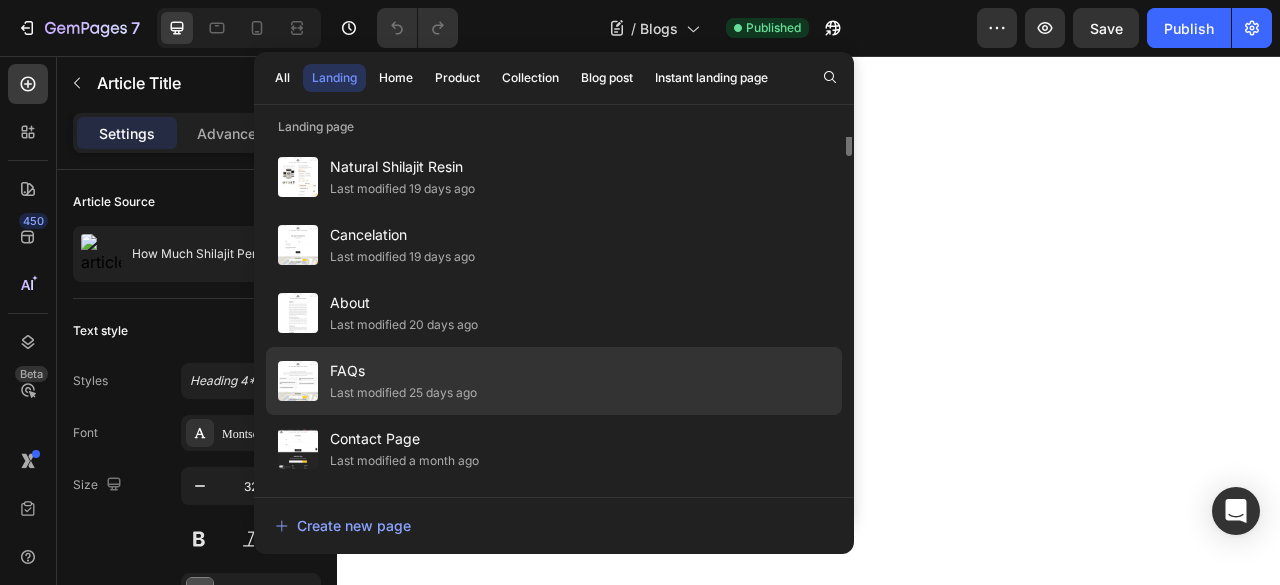 scroll, scrollTop: 0, scrollLeft: 0, axis: both 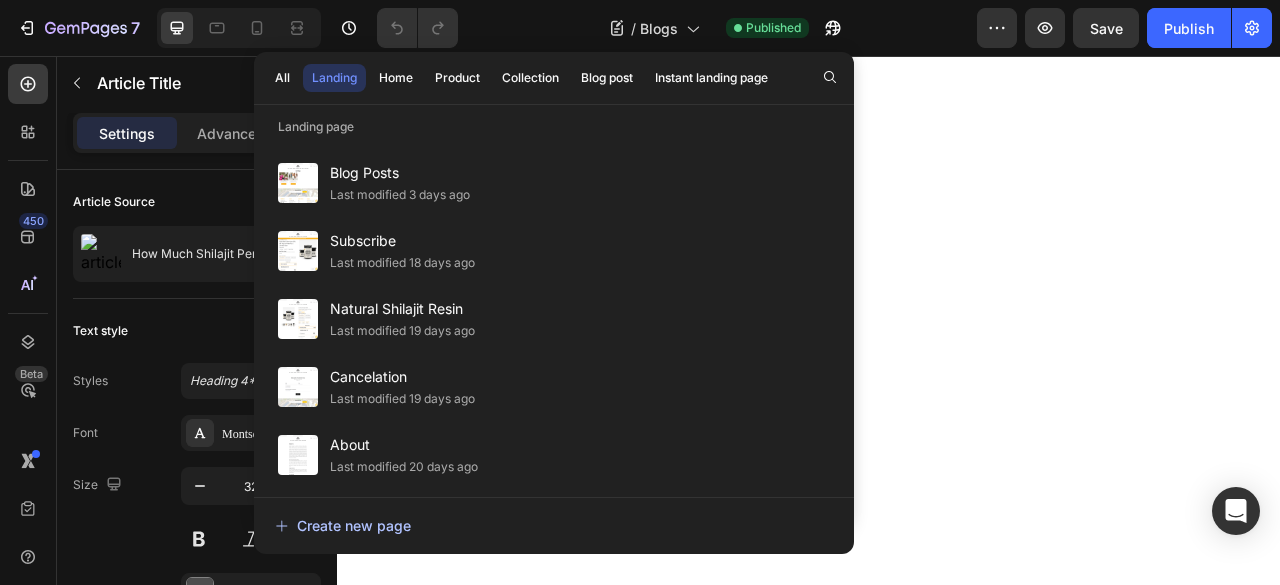 click on "Create new page" at bounding box center [554, 526] 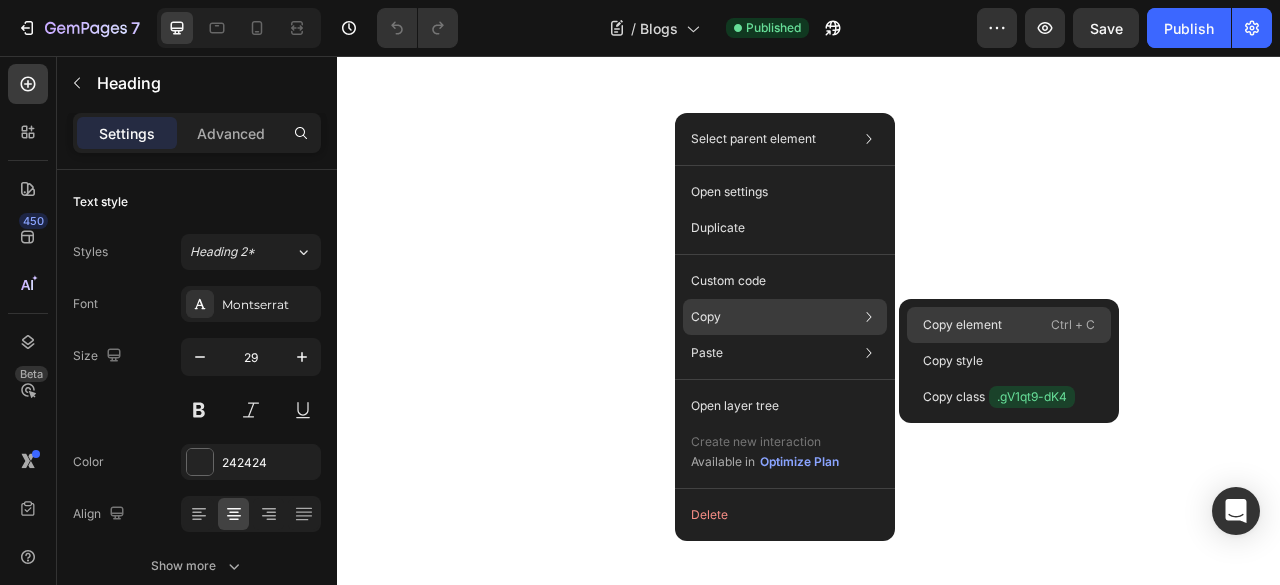 click on "Copy element" at bounding box center [962, 325] 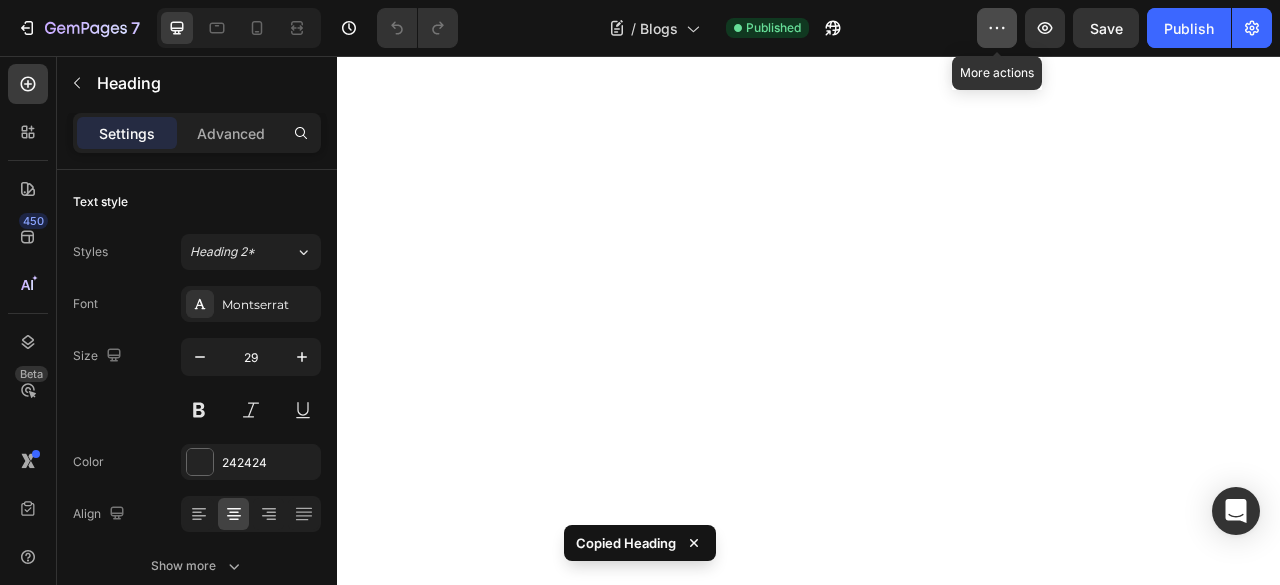 click 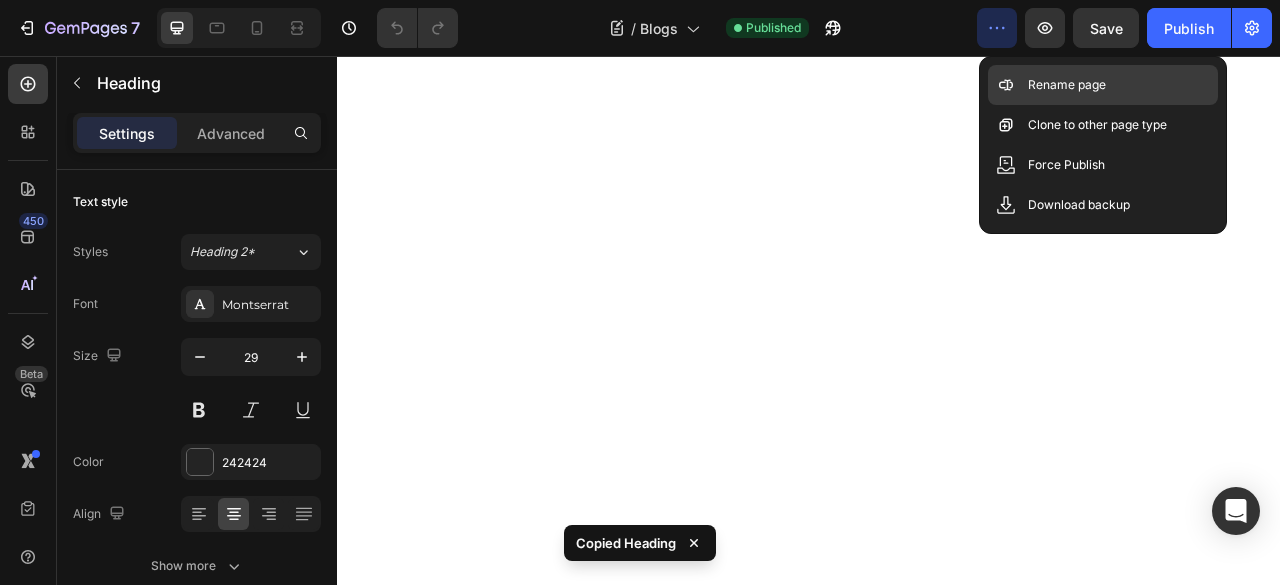 click on "Rename page" 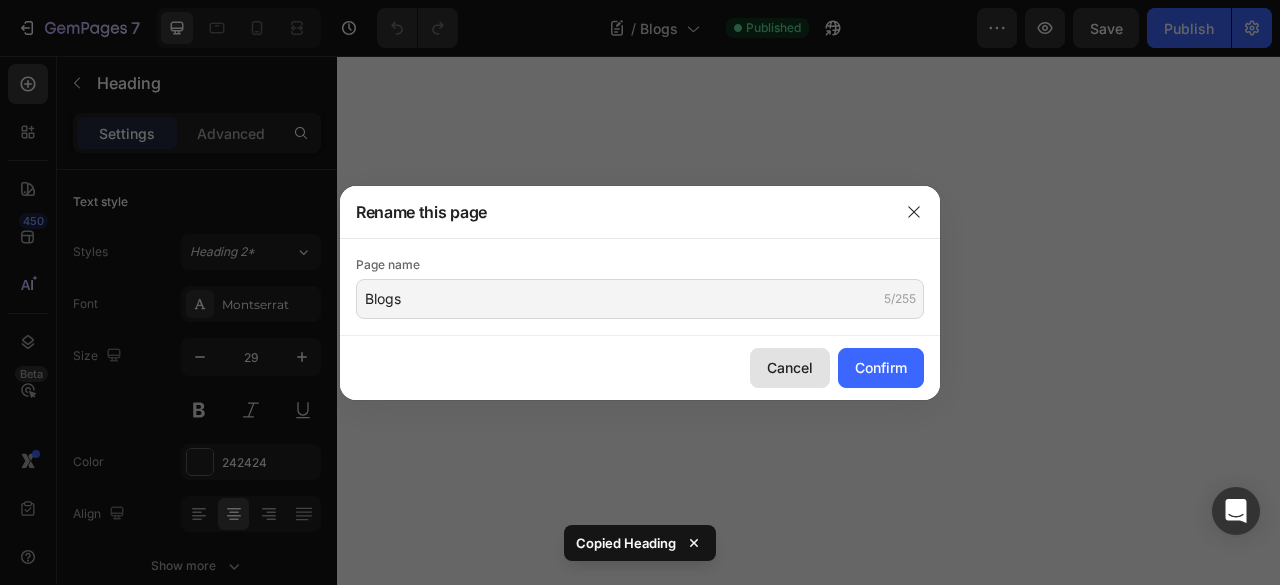 click on "Cancel" at bounding box center [790, 367] 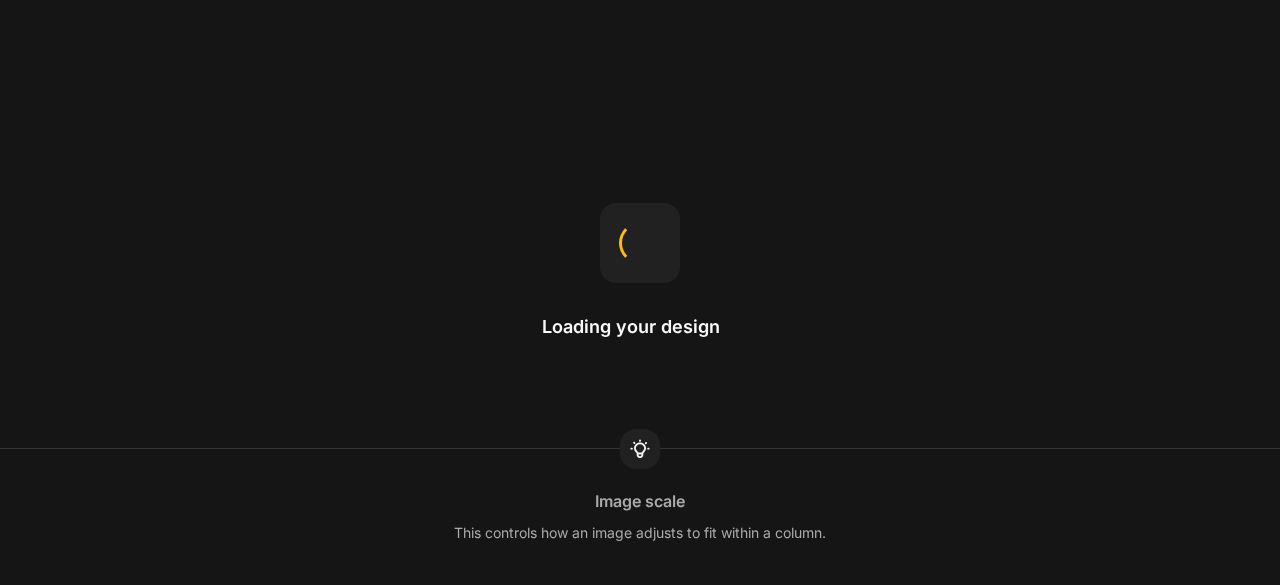 scroll, scrollTop: 0, scrollLeft: 0, axis: both 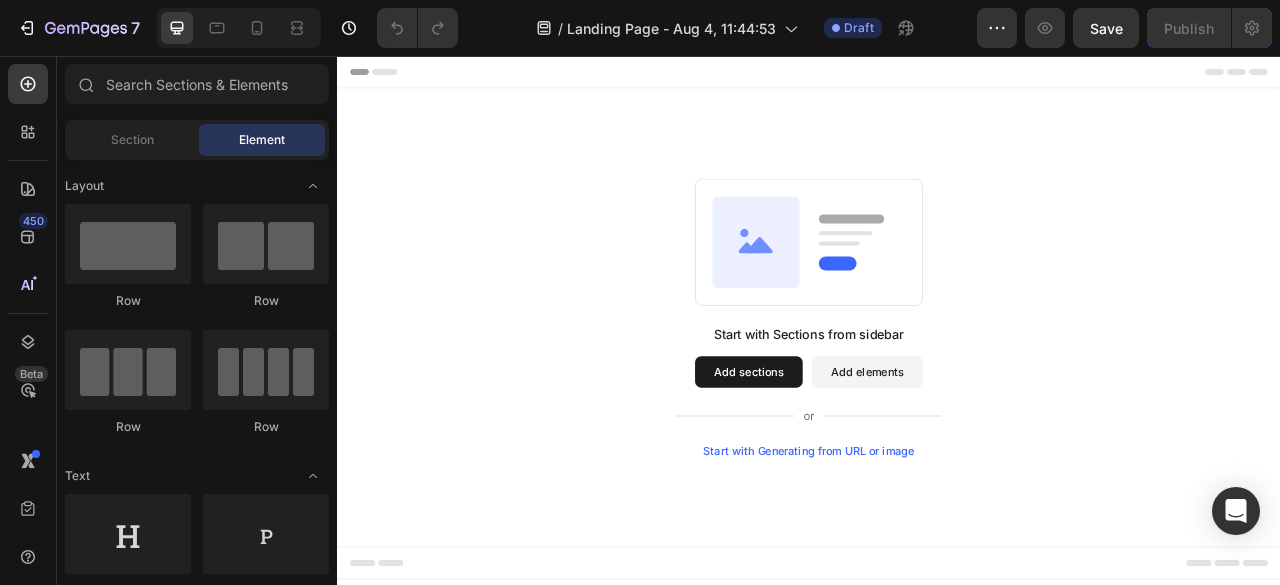 click on "Add sections" at bounding box center [860, 458] 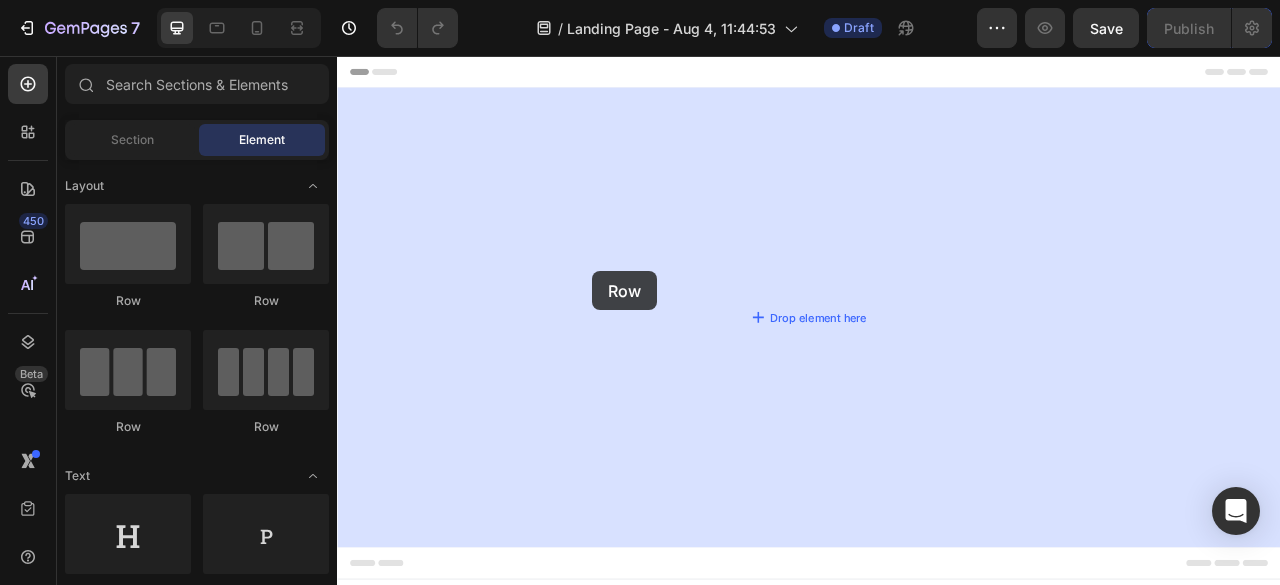drag, startPoint x: 705, startPoint y: 314, endPoint x: 661, endPoint y: 330, distance: 46.818798 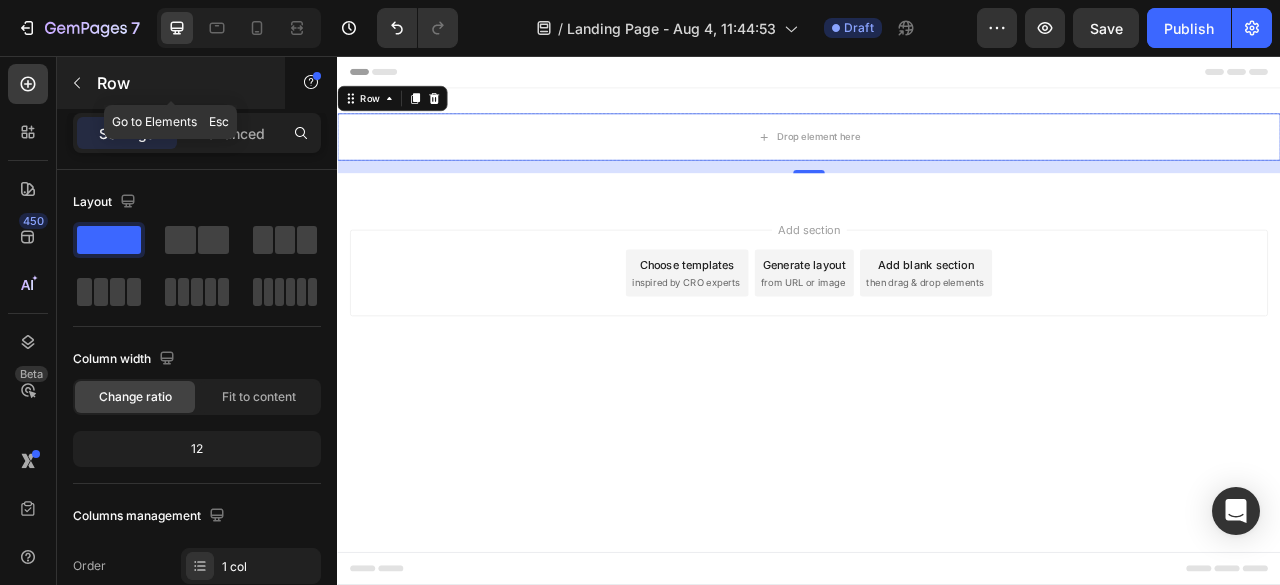 click 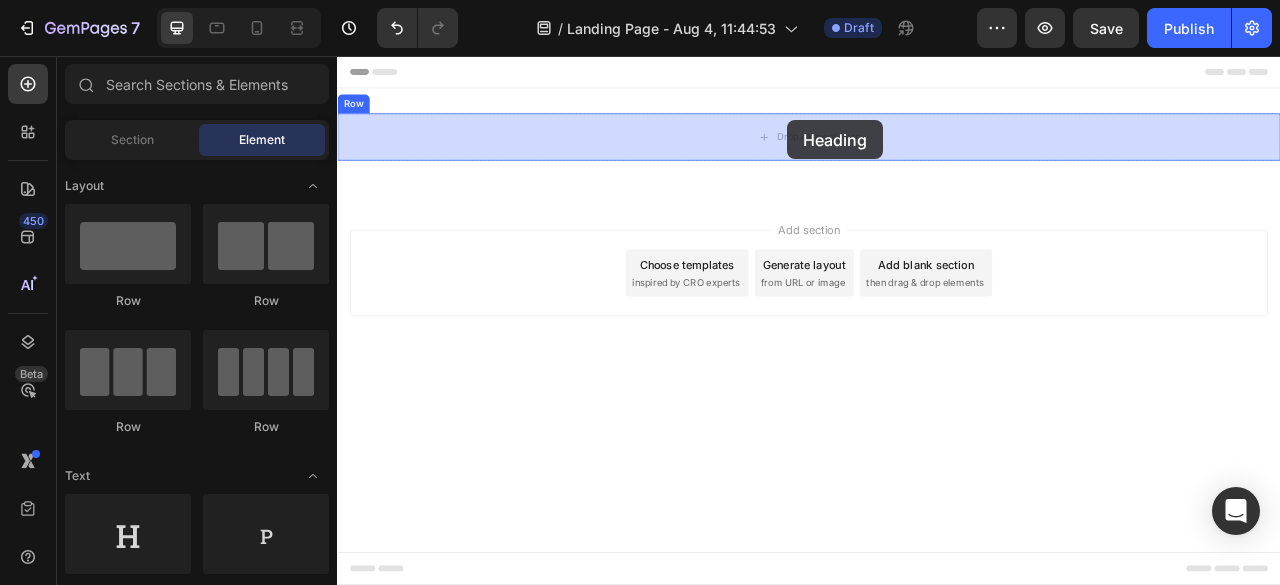 drag, startPoint x: 499, startPoint y: 567, endPoint x: 910, endPoint y: 138, distance: 594.1061 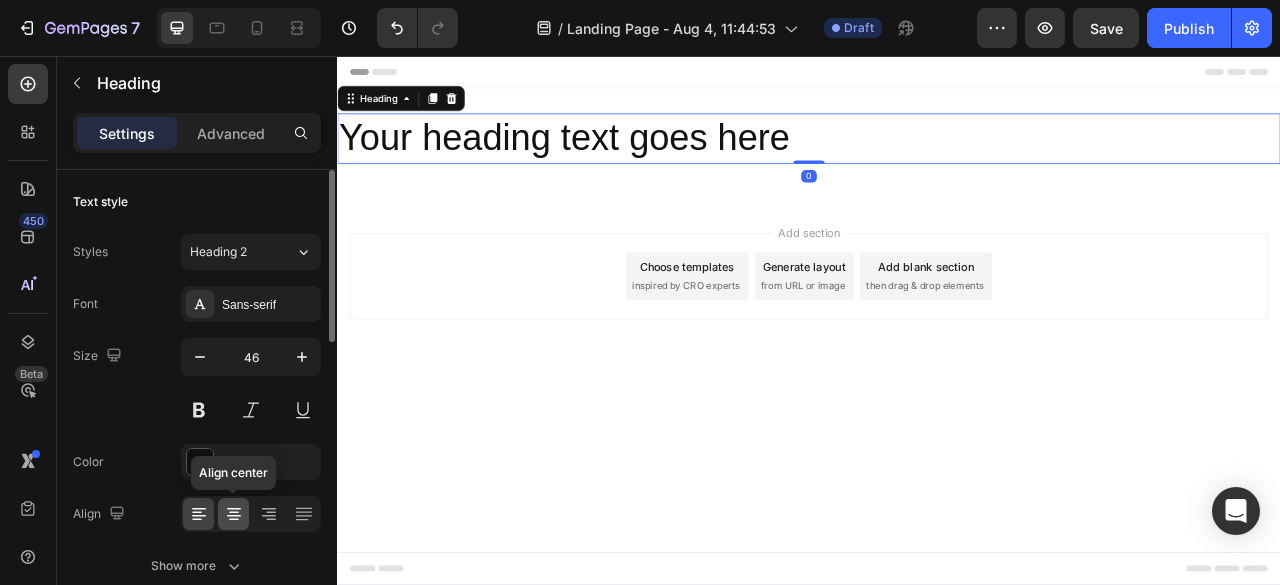 click 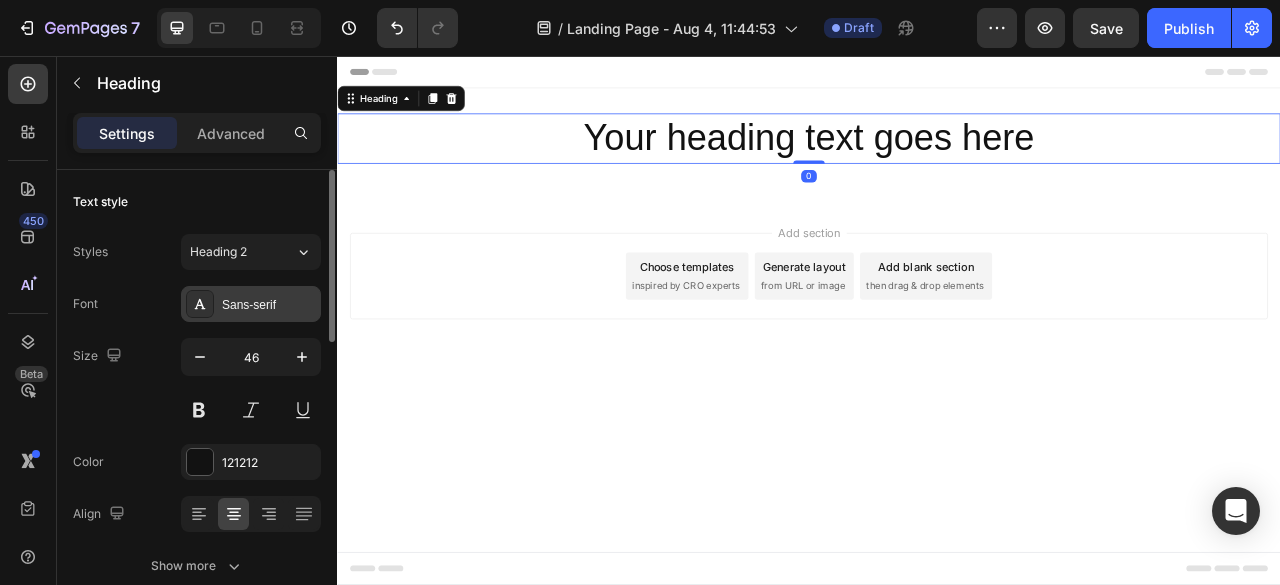 click on "Sans-serif" at bounding box center [269, 305] 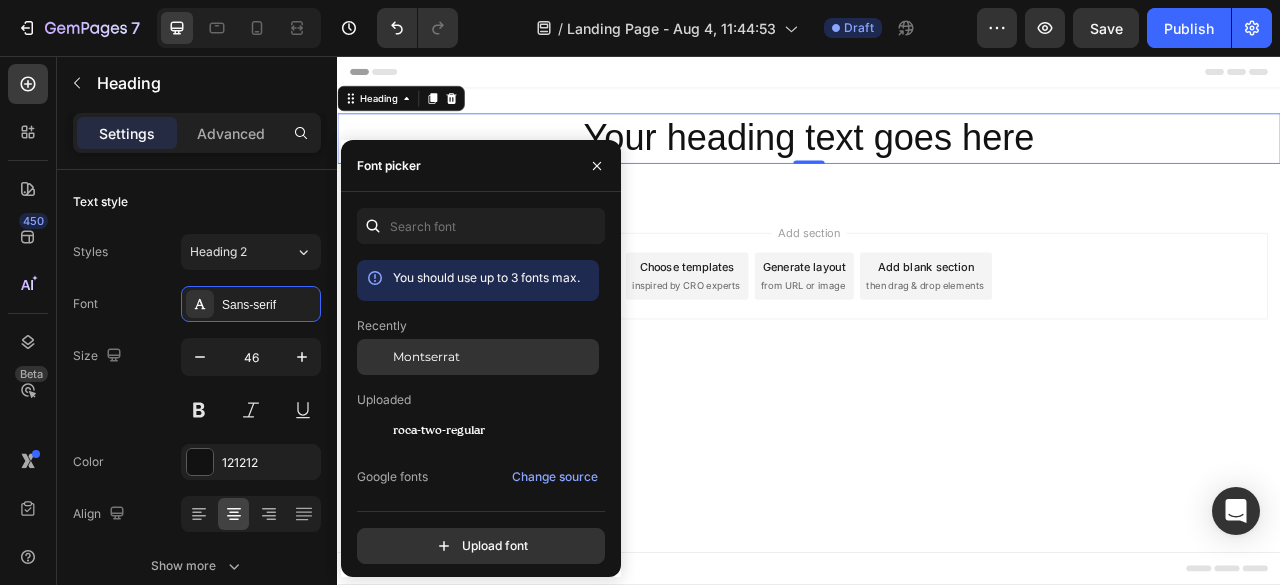 click at bounding box center [375, 357] 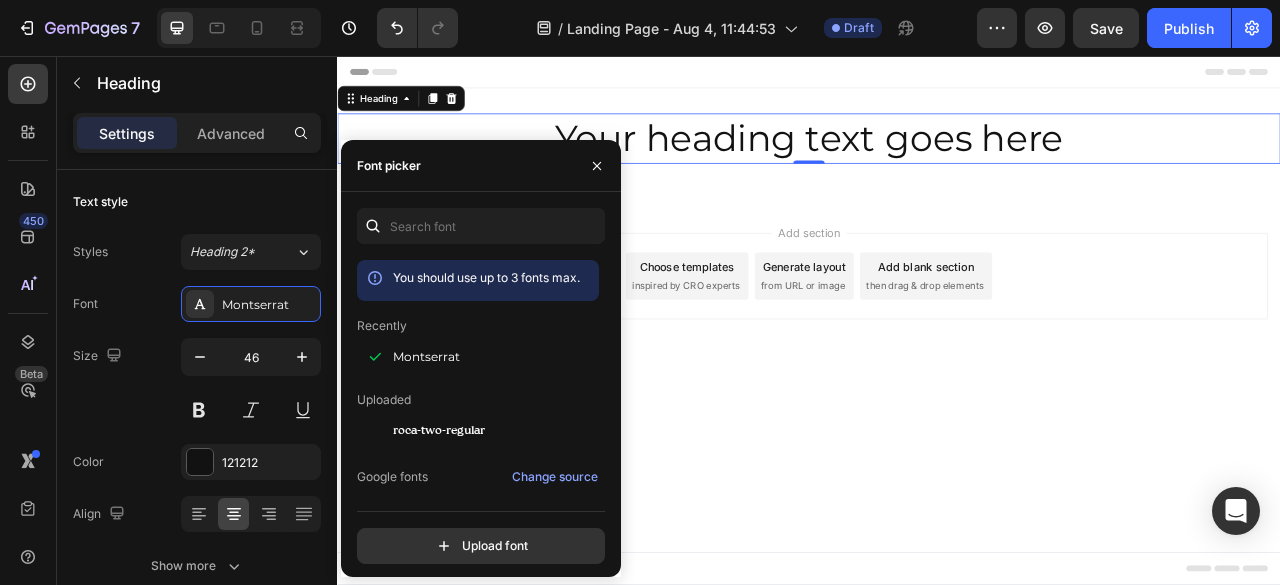 click on "Your heading text goes here" at bounding box center [937, 161] 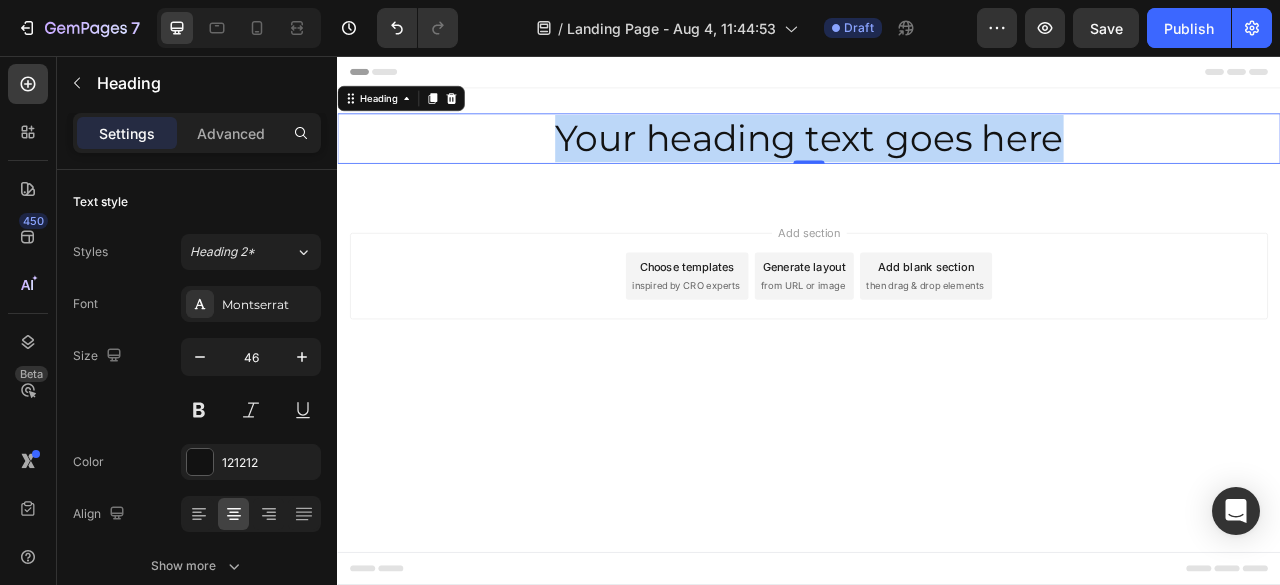 click on "Your heading text goes here" at bounding box center (937, 161) 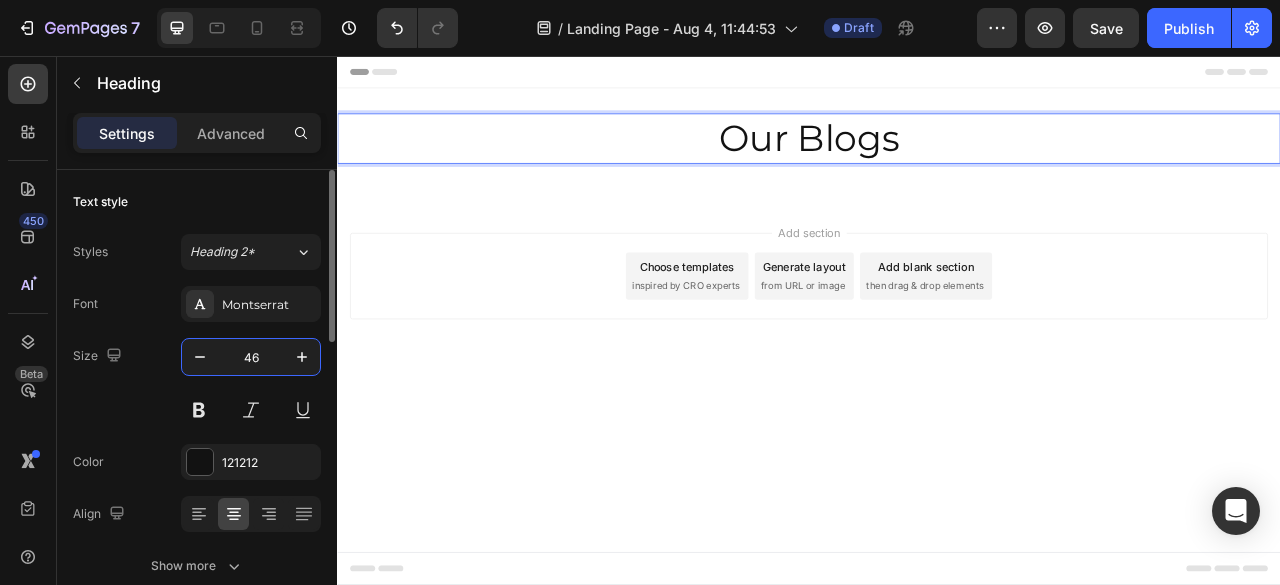 click on "46" at bounding box center (251, 357) 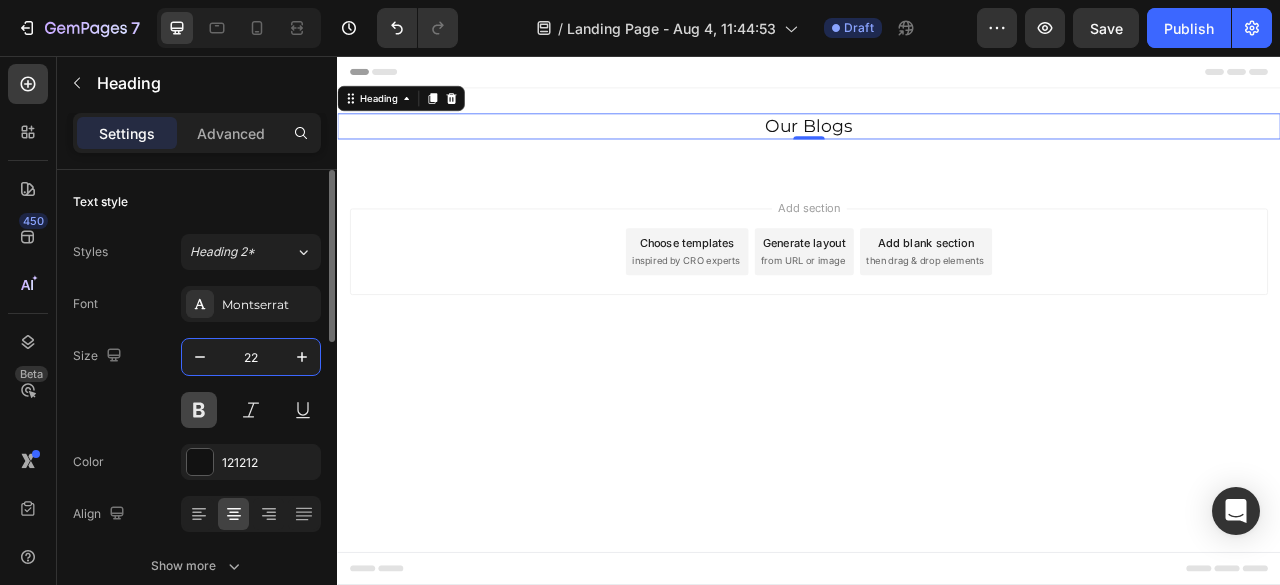 type on "22" 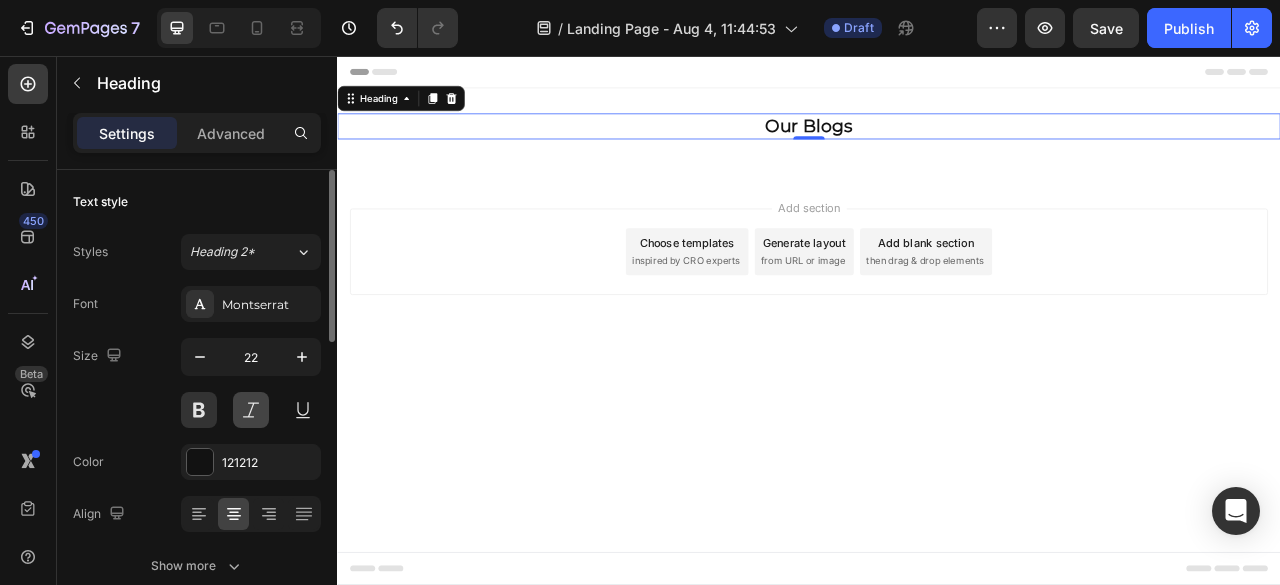 scroll, scrollTop: 66, scrollLeft: 0, axis: vertical 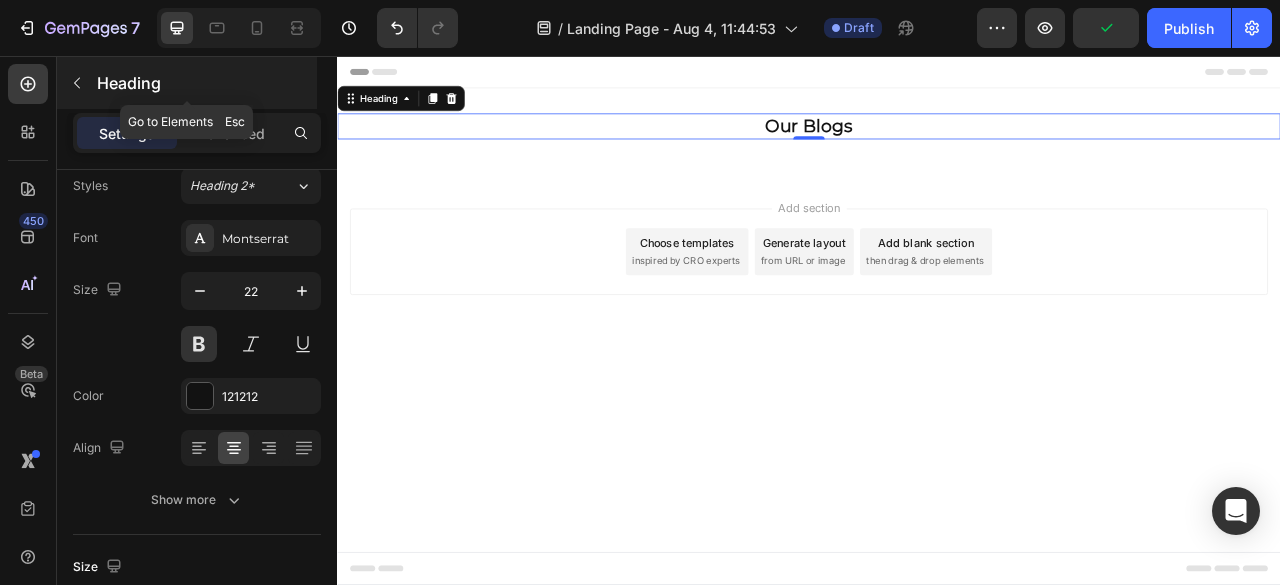 click at bounding box center [77, 83] 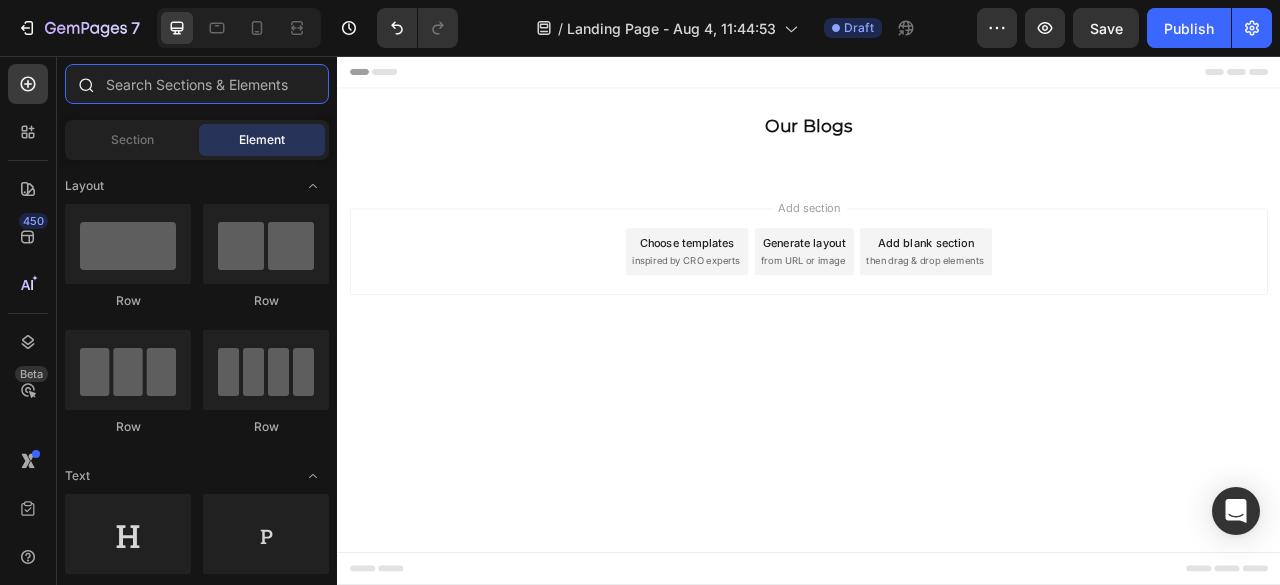 click at bounding box center (197, 84) 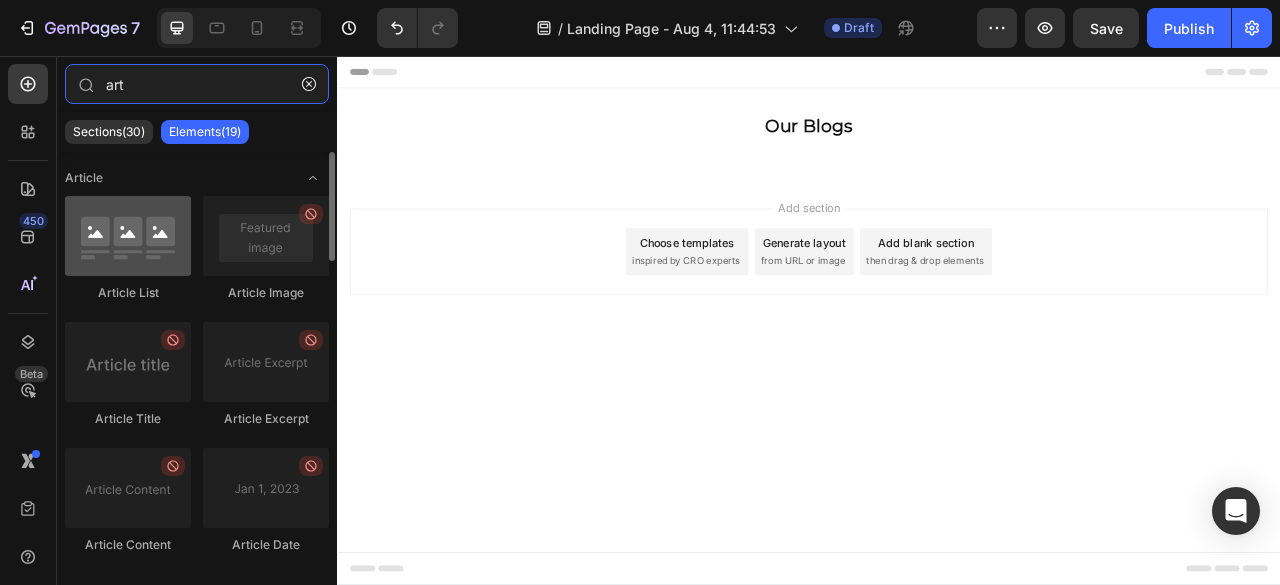 type on "art" 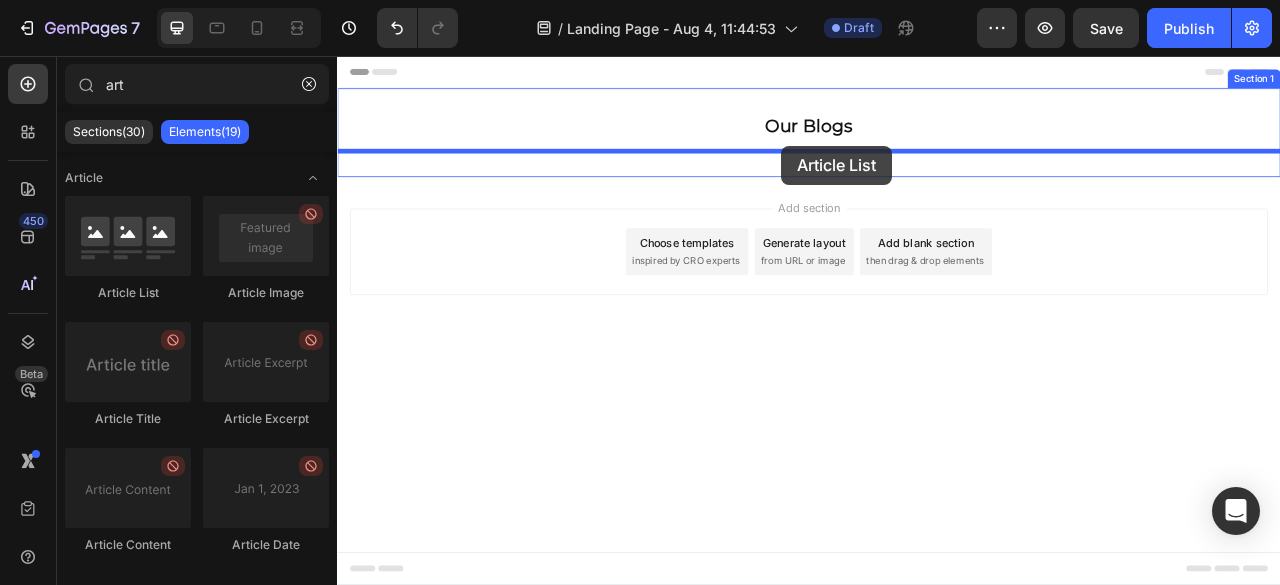 drag, startPoint x: 476, startPoint y: 285, endPoint x: 902, endPoint y: 170, distance: 441.24936 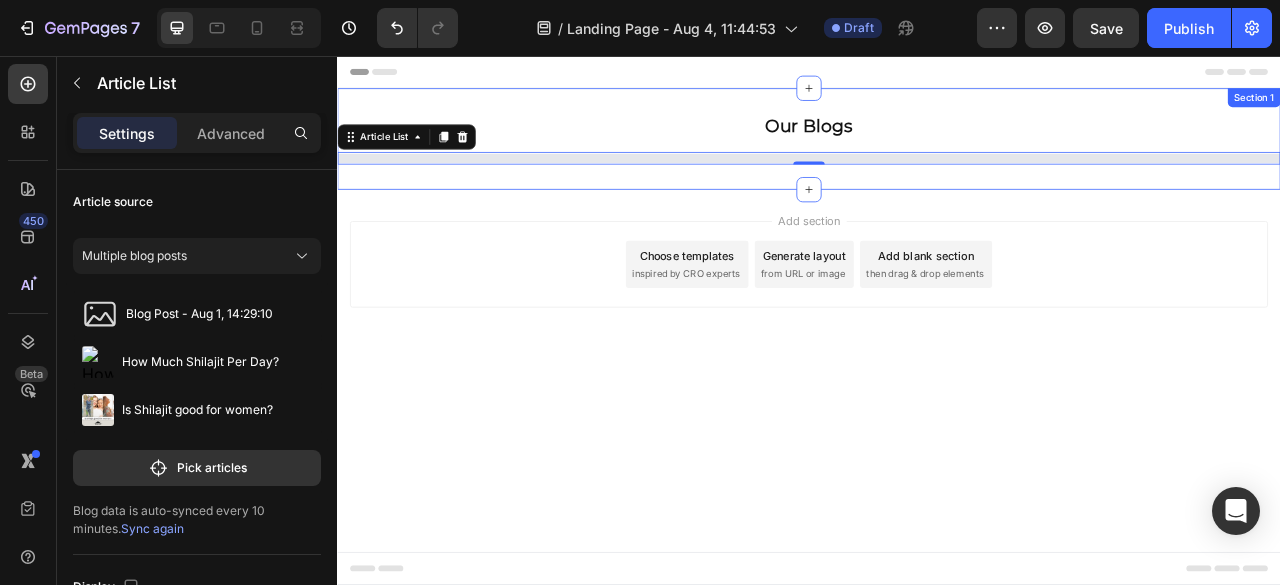 click on "Our Blogs Heading Row Article List   0 Section 1" at bounding box center [937, 161] 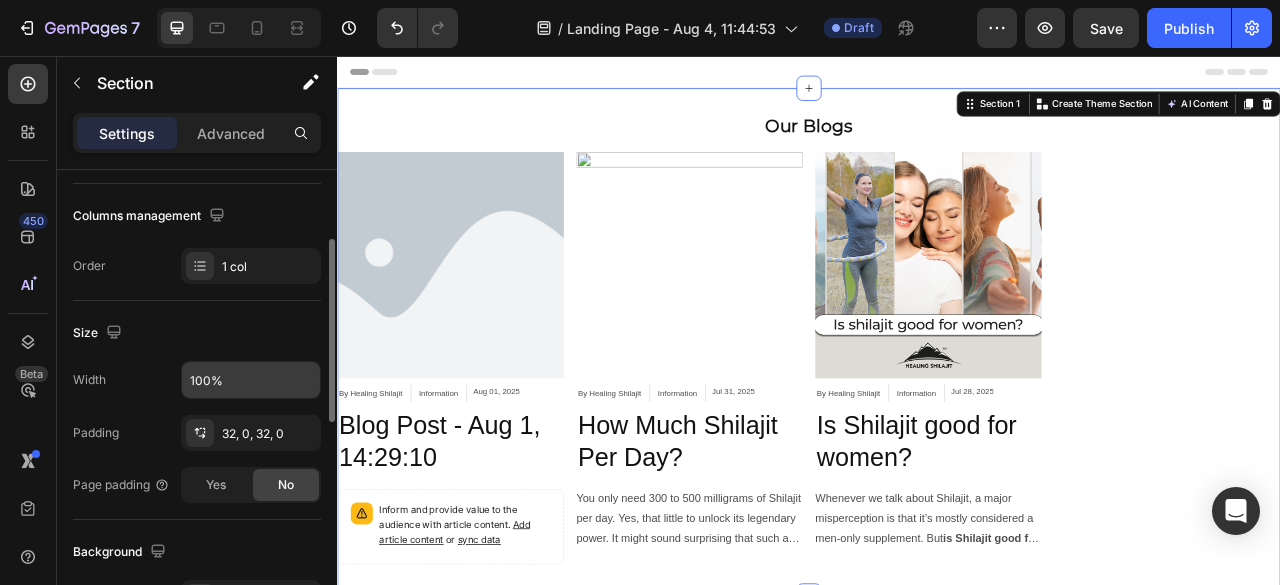scroll, scrollTop: 333, scrollLeft: 0, axis: vertical 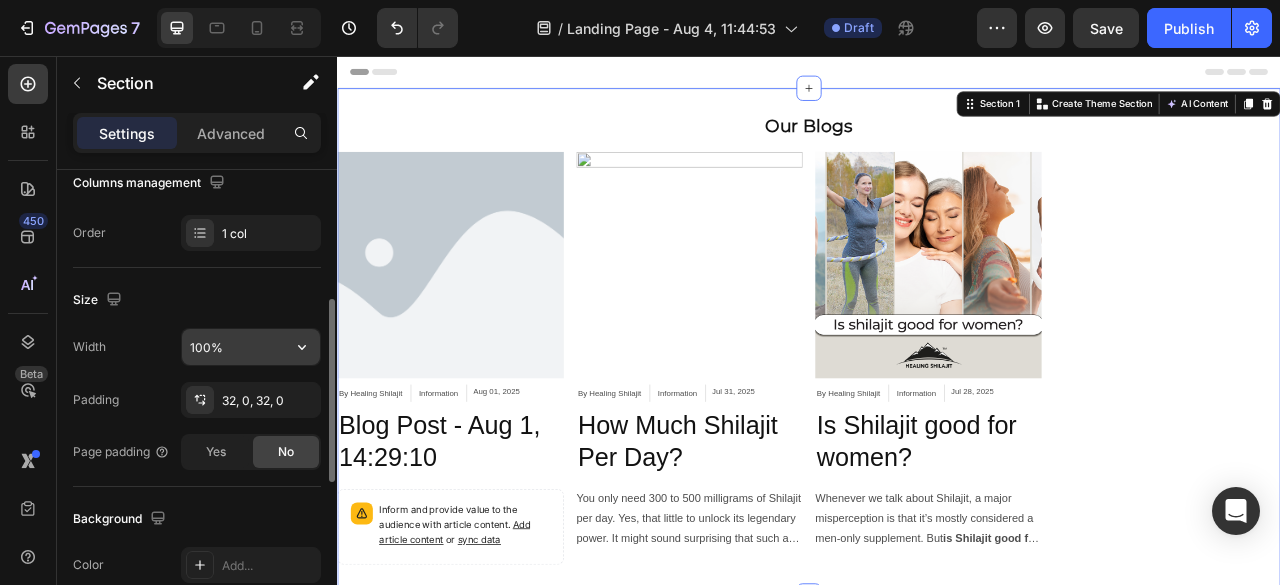 click on "100%" at bounding box center [251, 347] 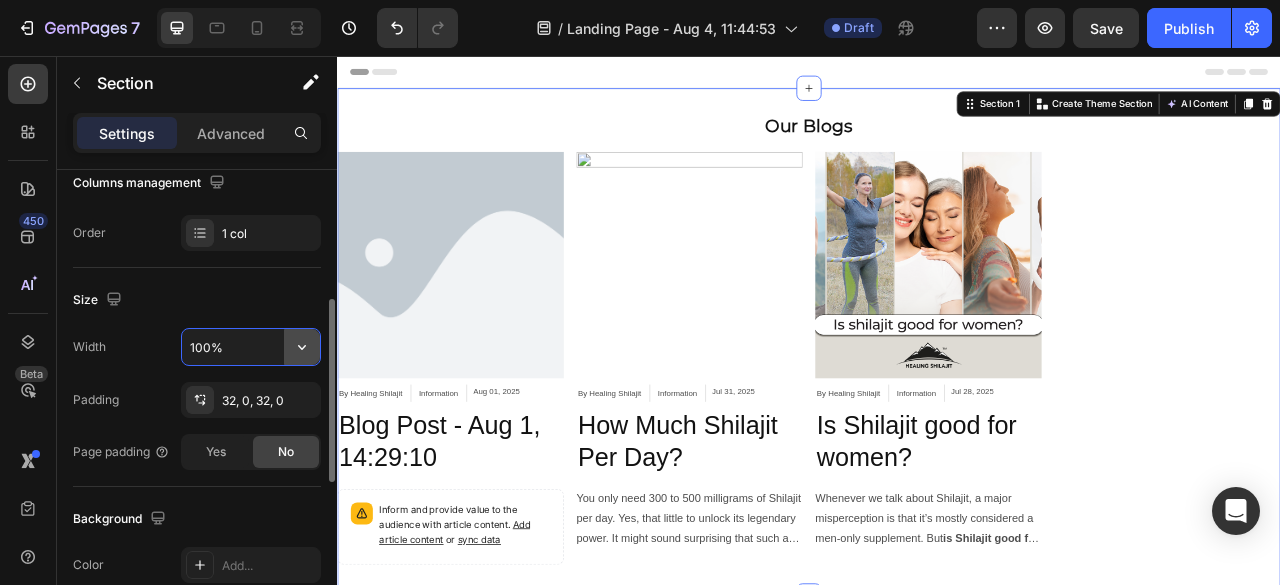 click 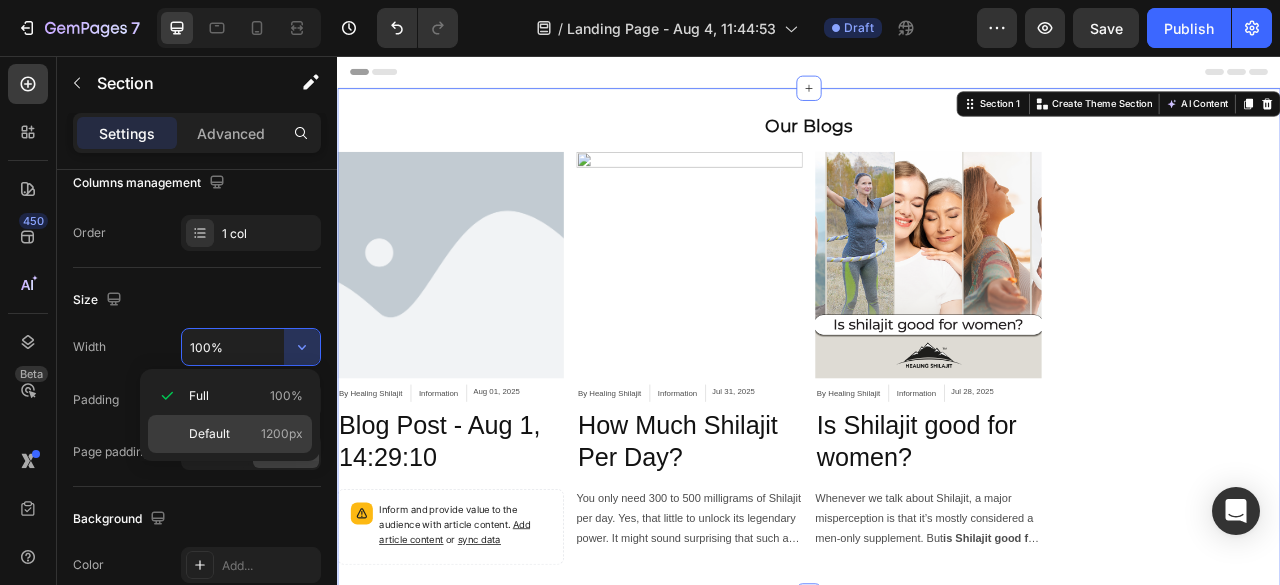 click on "Default 1200px" at bounding box center (246, 434) 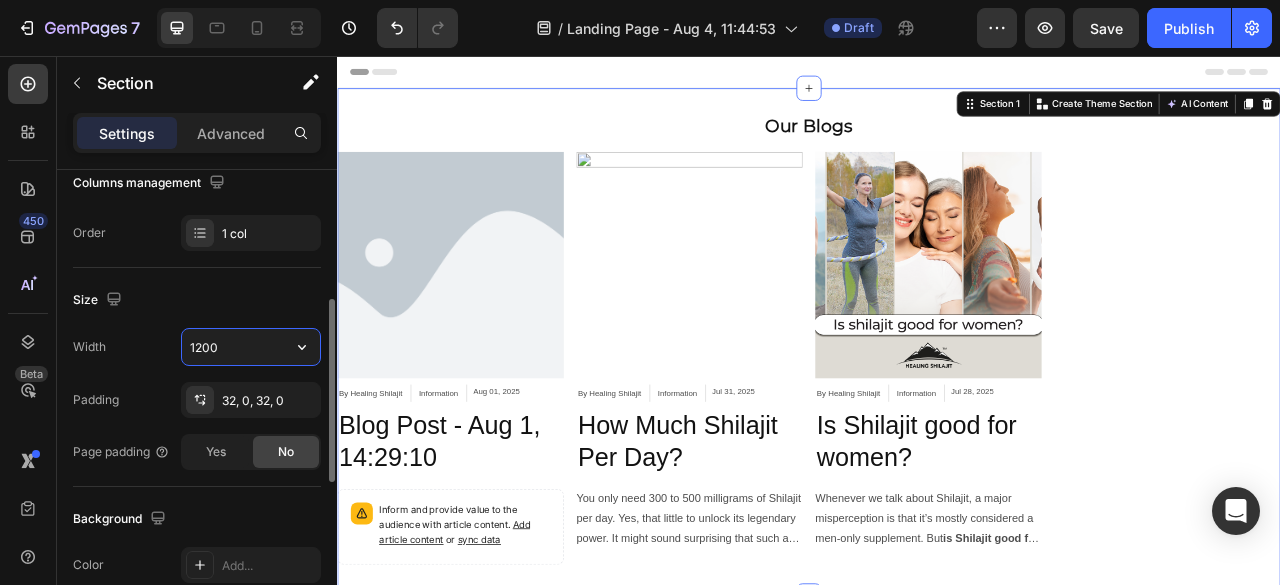 click on "1200" at bounding box center [251, 347] 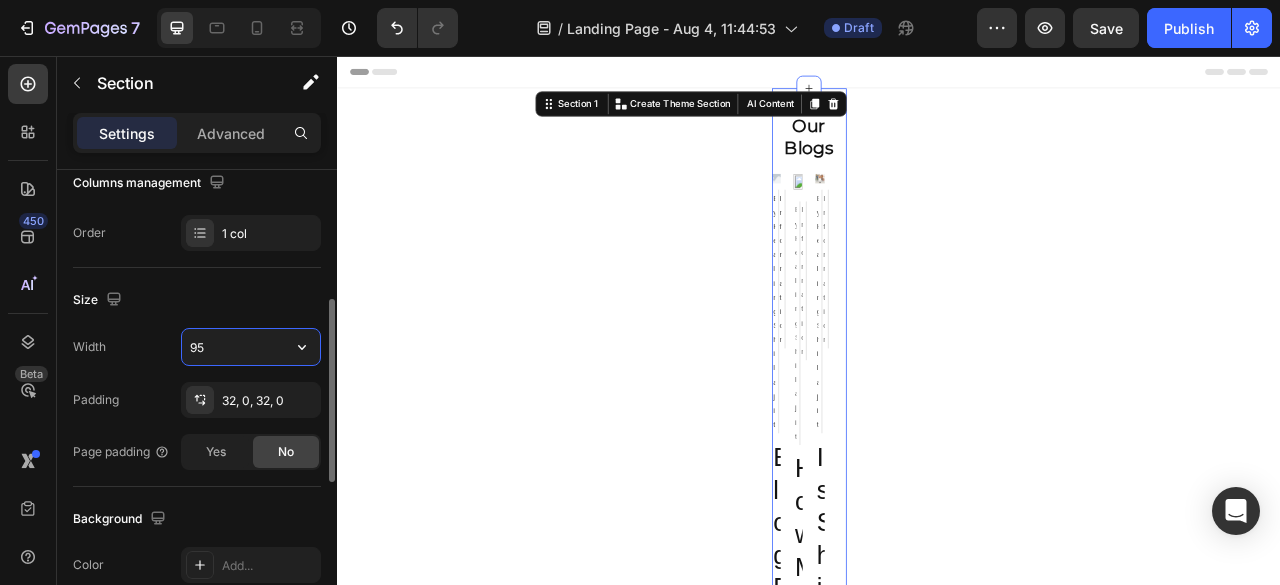 type on "950" 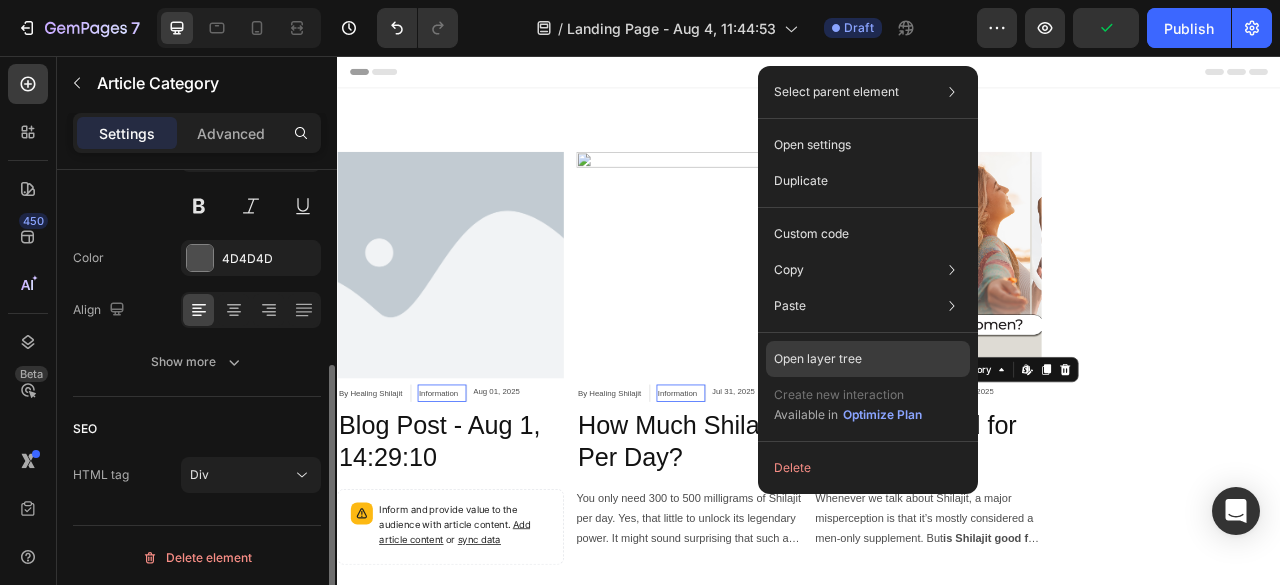 scroll, scrollTop: 0, scrollLeft: 0, axis: both 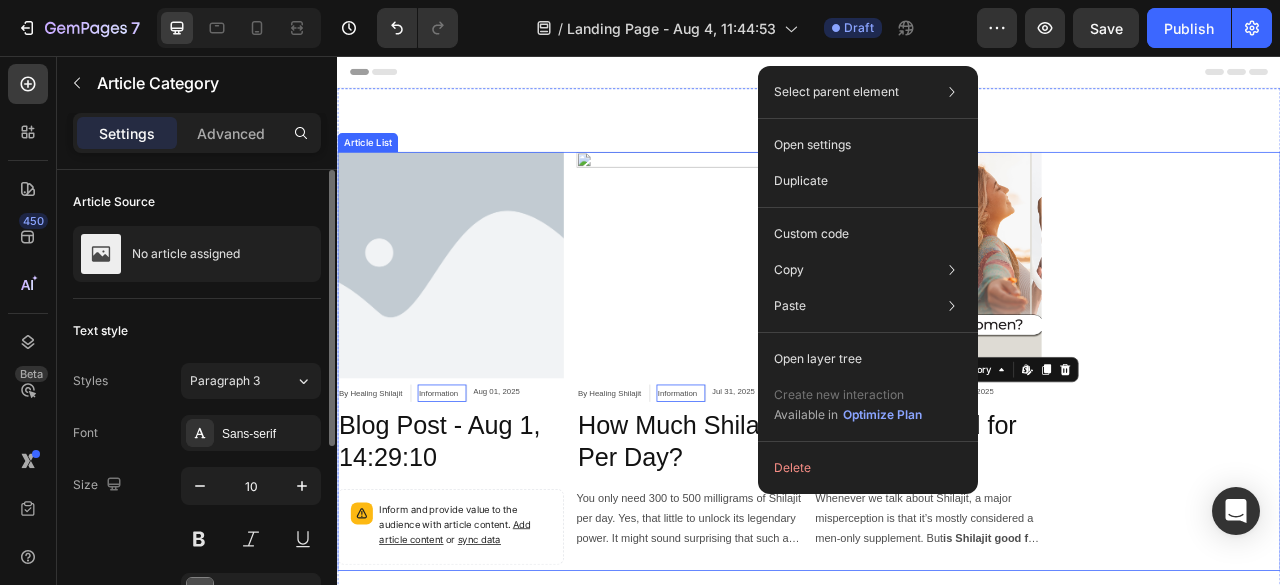 click on "Article Image By Healing Shilajit Article Author Information Article Category   Edit content in Shopify 0 Aug 01, 2025 Article Date Row Blog Post - Aug 1, 14:29:10 Article Title Inform and provide value to the audience with article content.       Add article content   or   sync data Article Content Article List Article Image By Healing Shilajit Article Author Information Article Category   Edit content in Shopify 0 Jul 31, 2025 Article Date Row How Much Shilajit Per Day? Article Title
You only need 300 to 500 milligrams of Shilajit per day. Yes, that little to unlock its legendary power. It might sound surprising that such a small amount can deliver such profound effects, but Shilajit is no ordinary supplement. This ancient resin, formed over centuries in the cracks of Himalayan rocks, has long been revered as the “conqueror of mountains and destroyer of weakness.” And for good reason.
Click Here
What Is Shilajit? And why is it special?
humic acid" at bounding box center (937, 444) 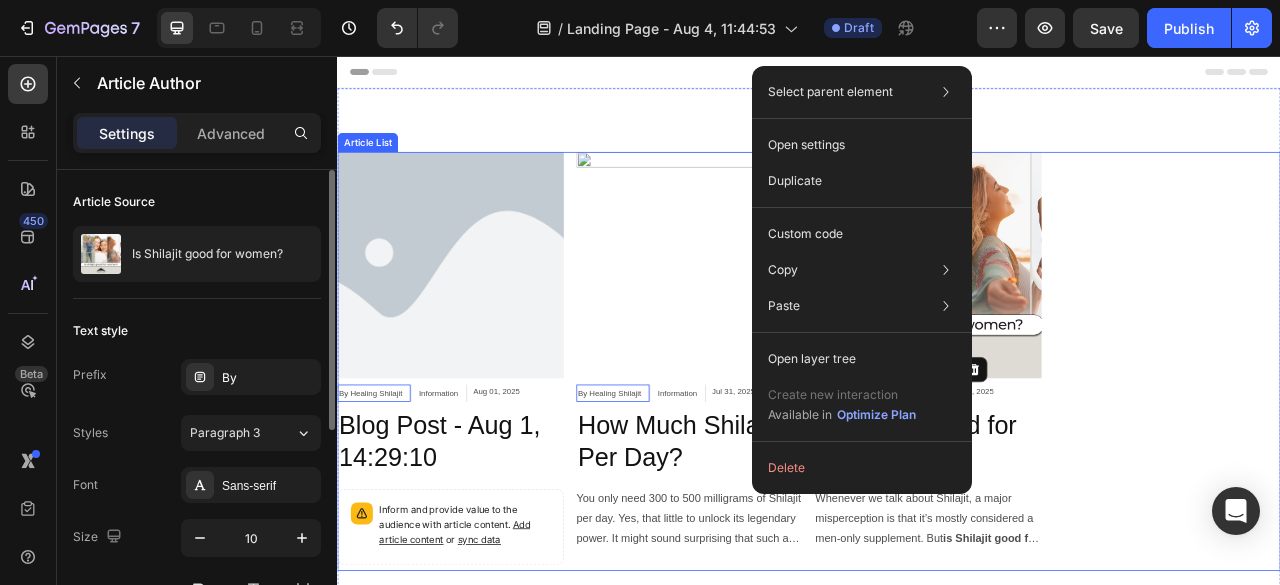 drag, startPoint x: 1449, startPoint y: 418, endPoint x: 1191, endPoint y: 471, distance: 263.38754 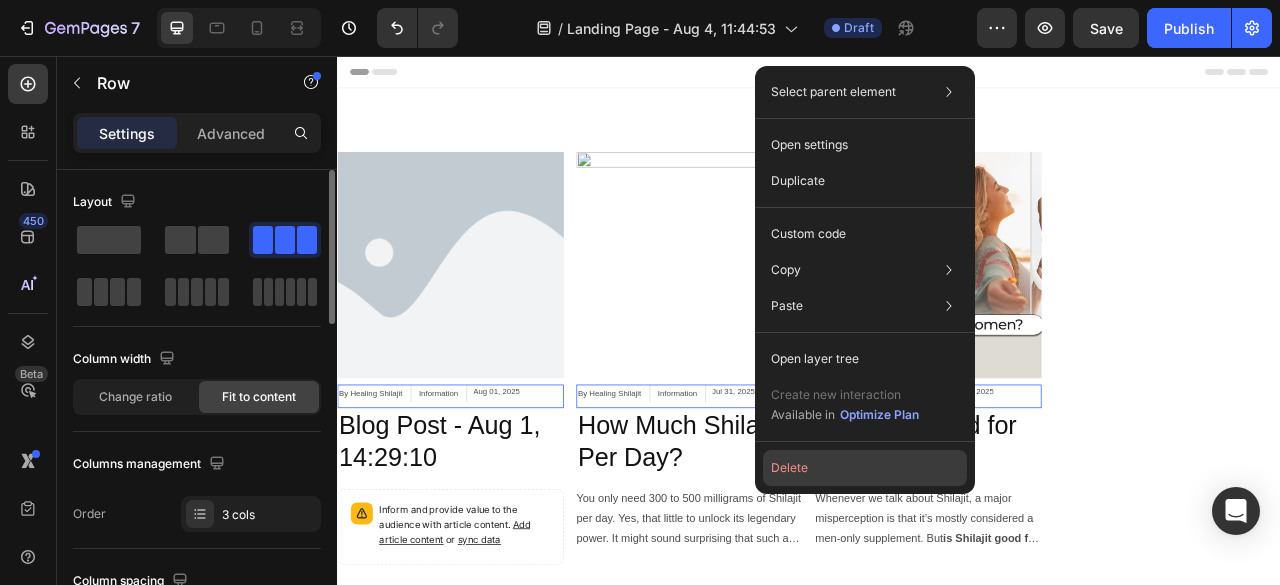 click on "Delete" 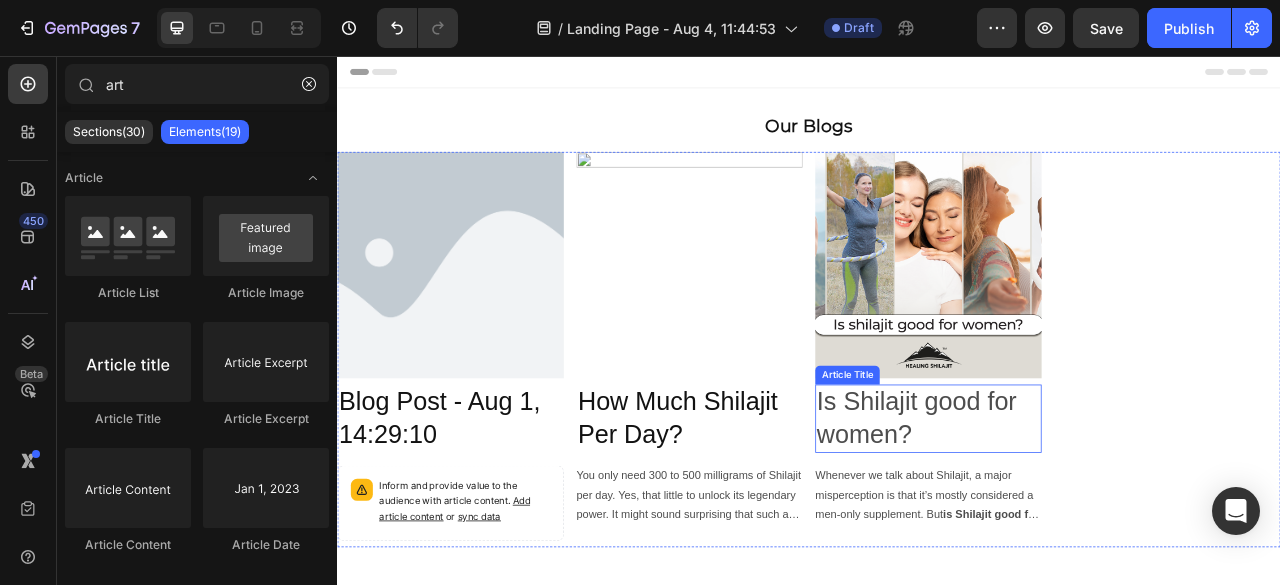 click on "Is Shilajit good for women?" at bounding box center [1089, 517] 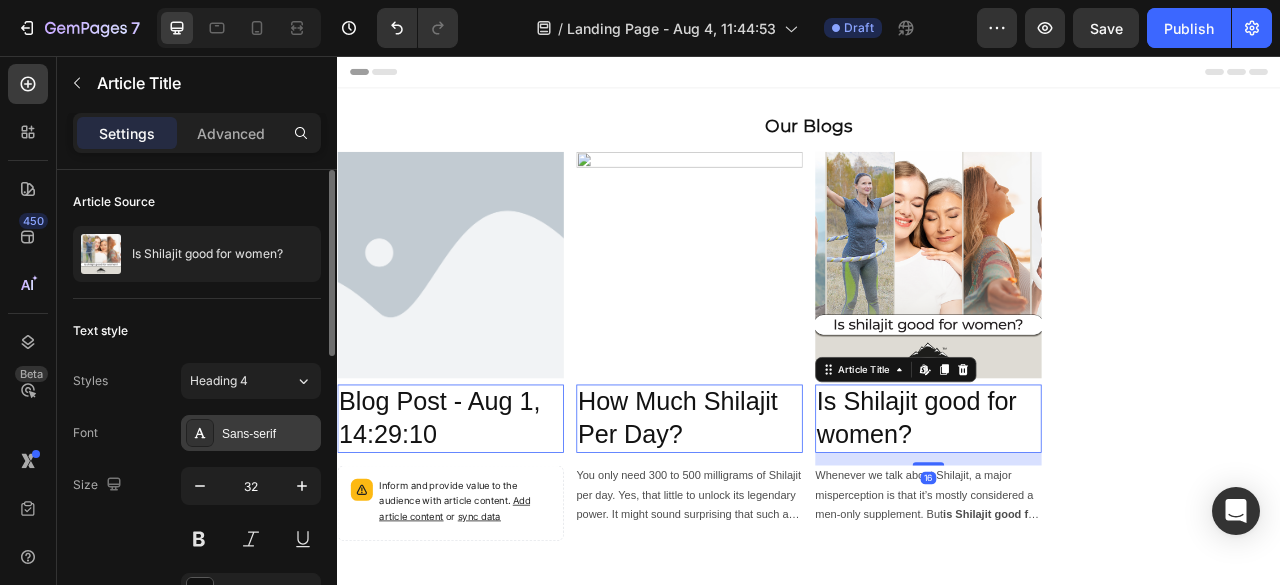 click on "Sans-serif" at bounding box center (269, 434) 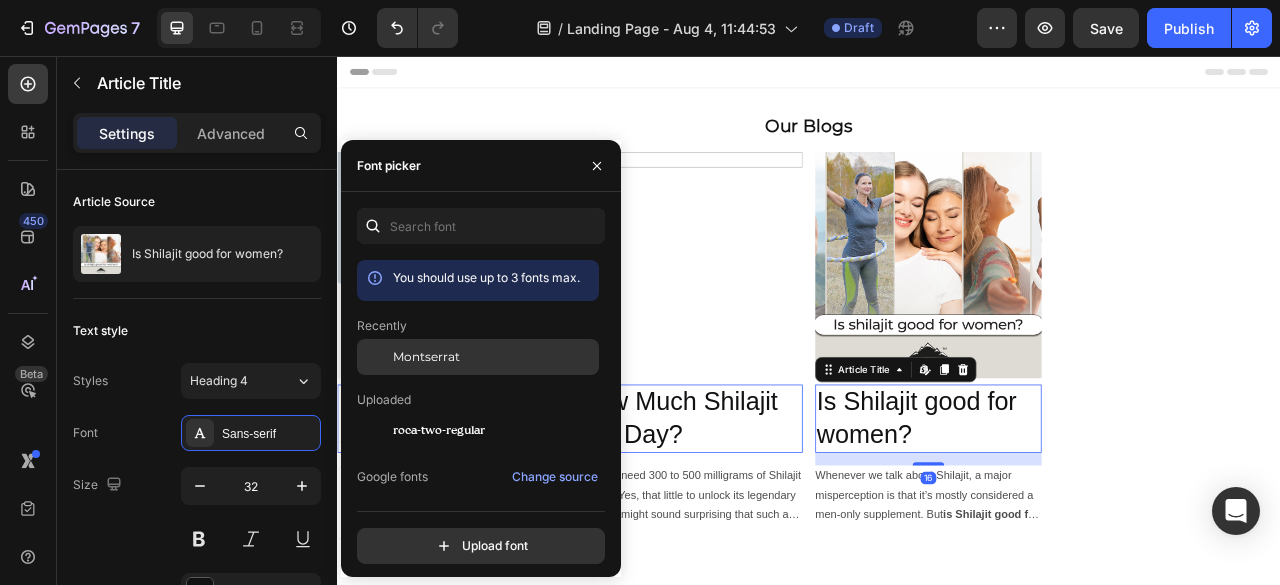 click on "Montserrat" at bounding box center (426, 357) 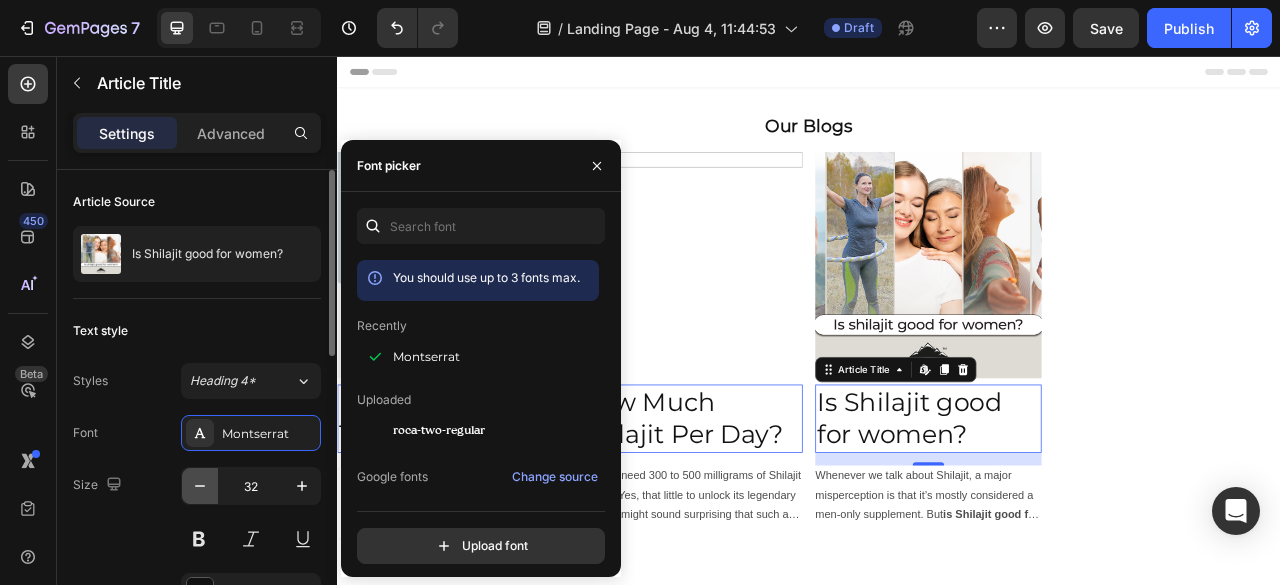 click at bounding box center (200, 486) 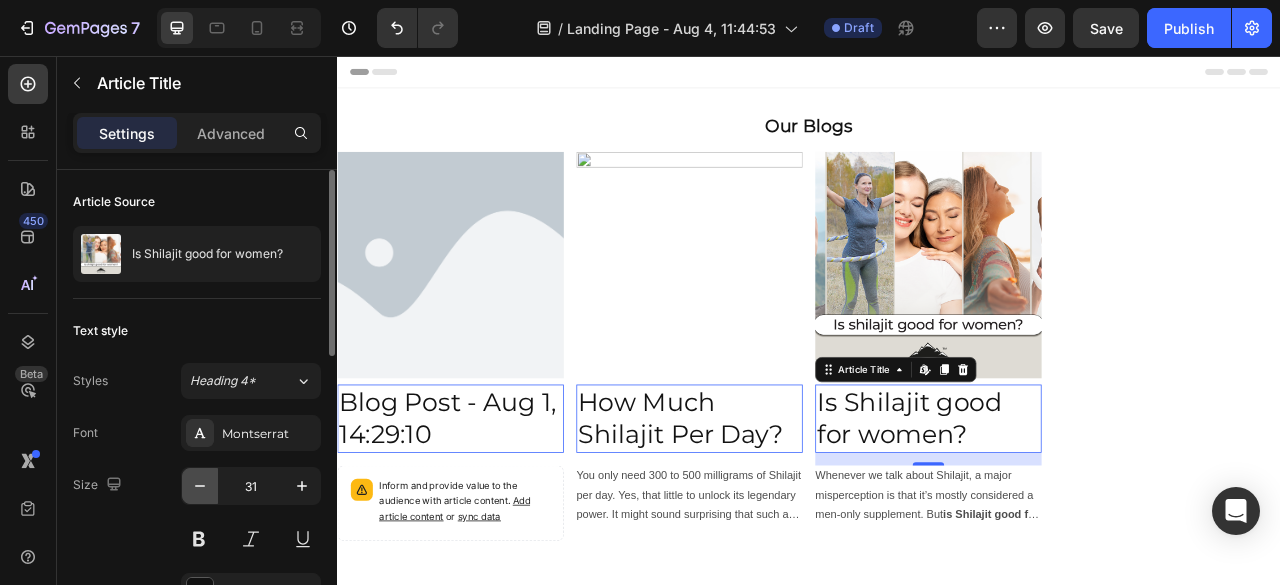 click at bounding box center [200, 486] 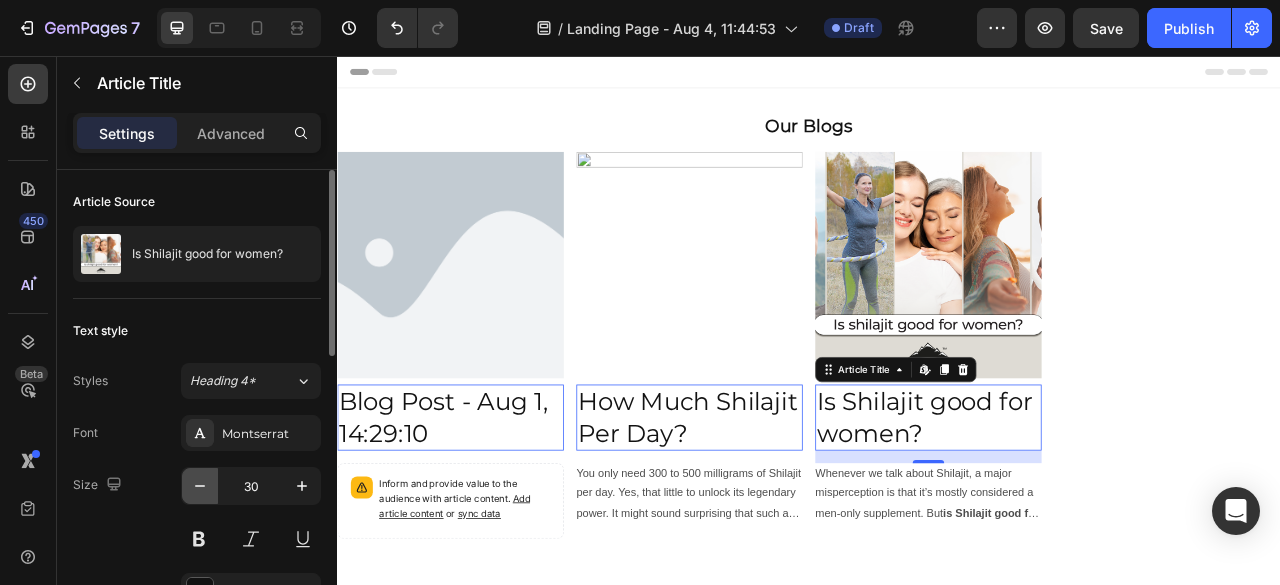 click at bounding box center (200, 486) 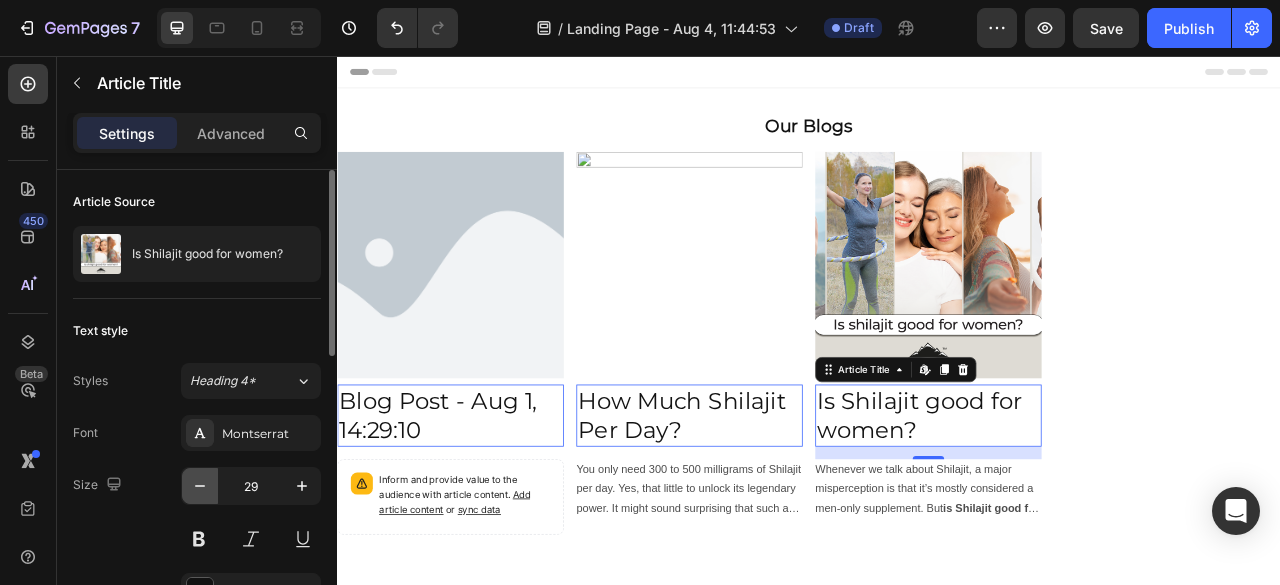 click at bounding box center [200, 486] 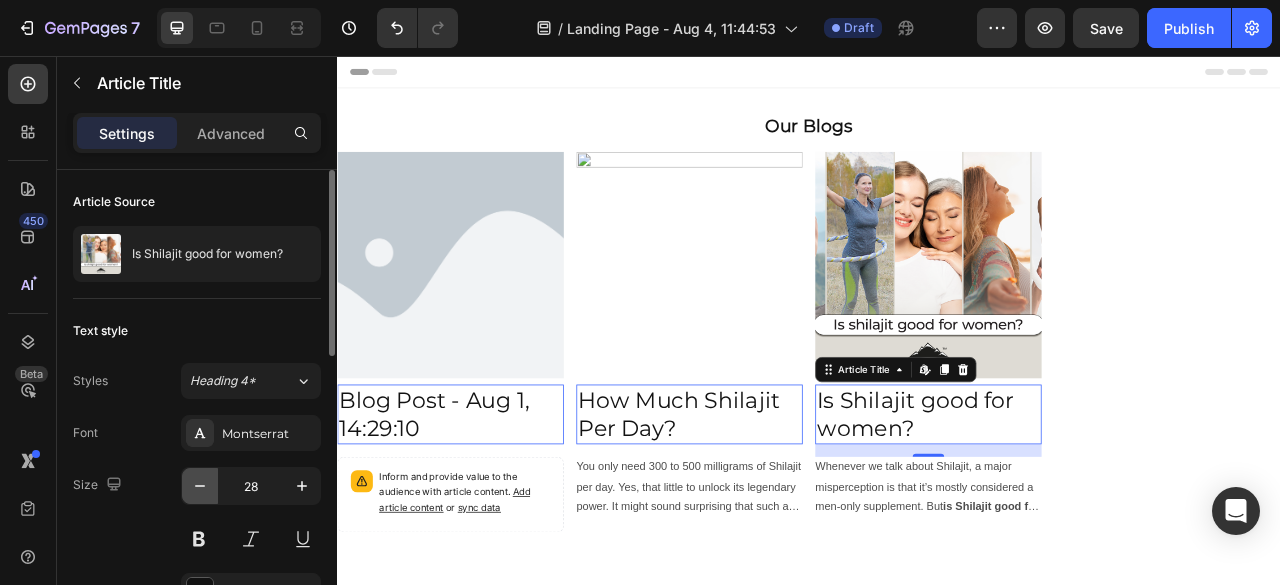 click at bounding box center [200, 486] 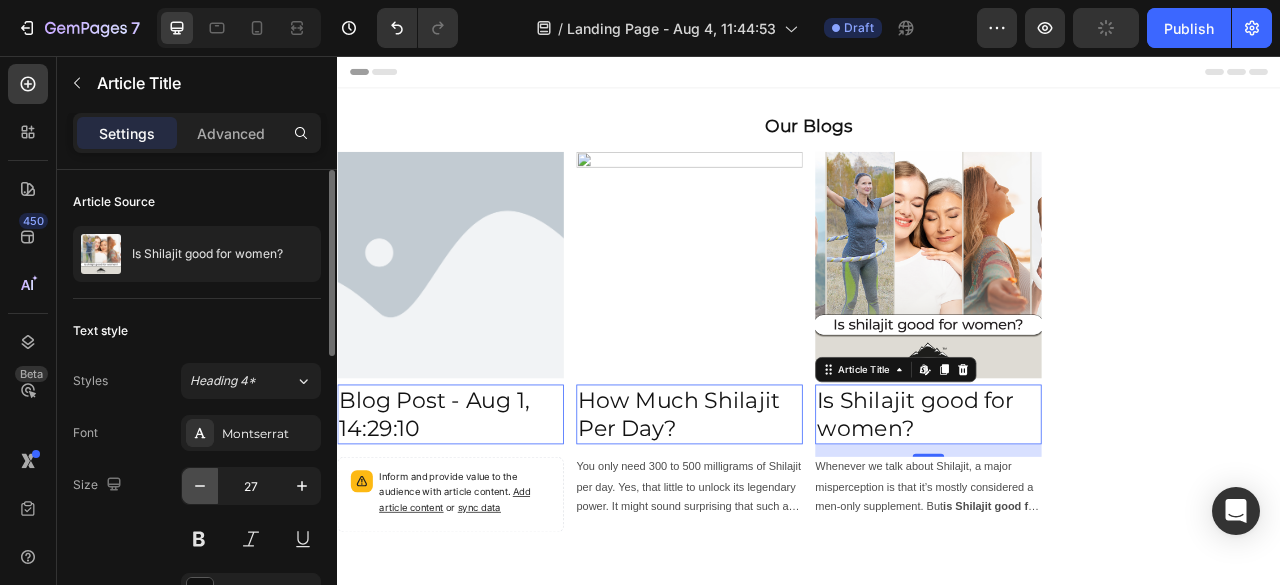 click at bounding box center (200, 486) 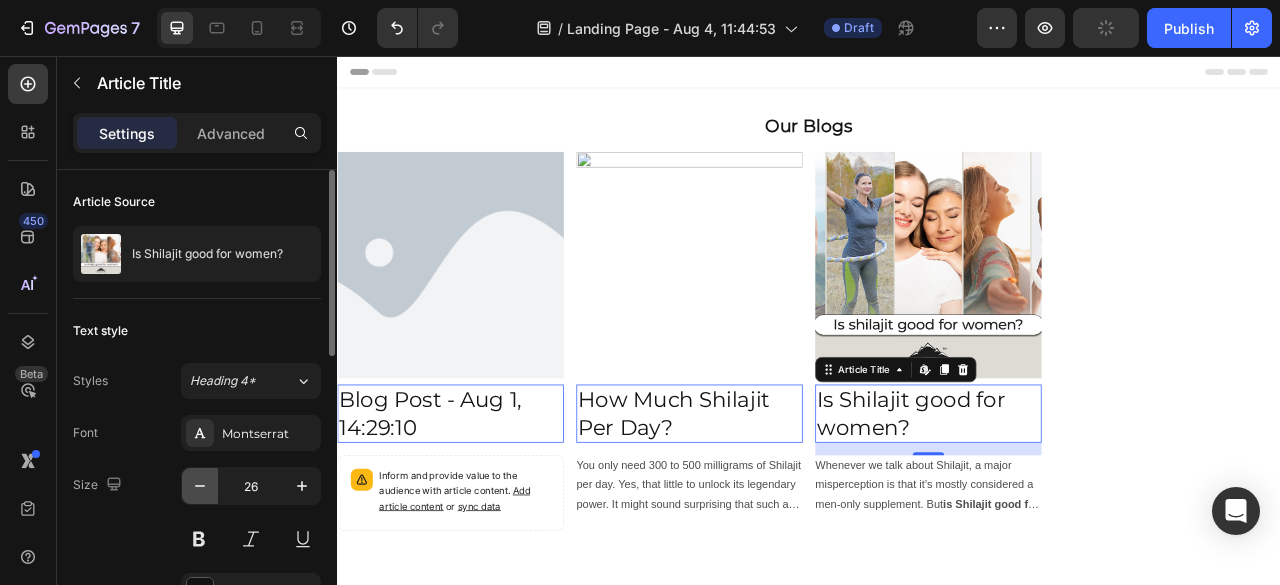 click at bounding box center [200, 486] 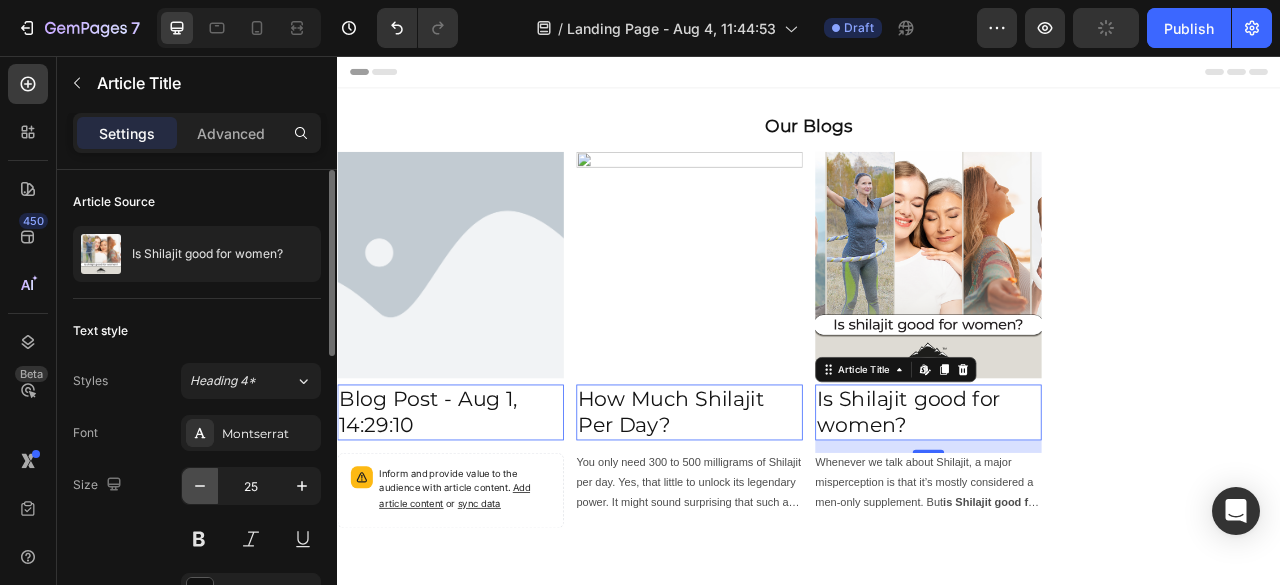 click at bounding box center [200, 486] 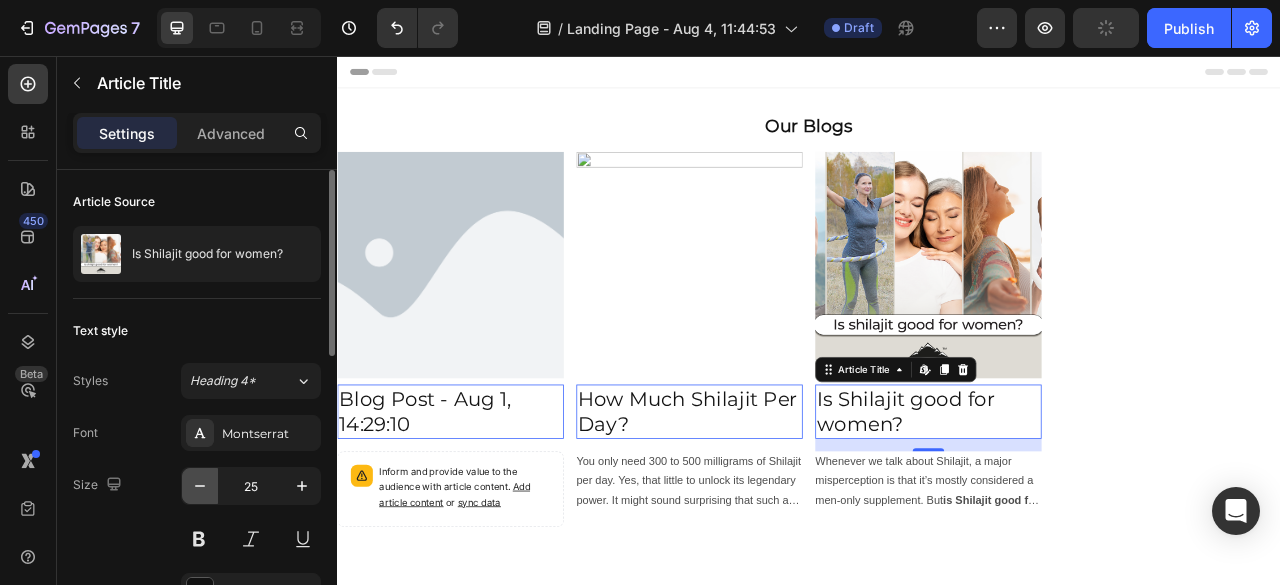 click at bounding box center [200, 486] 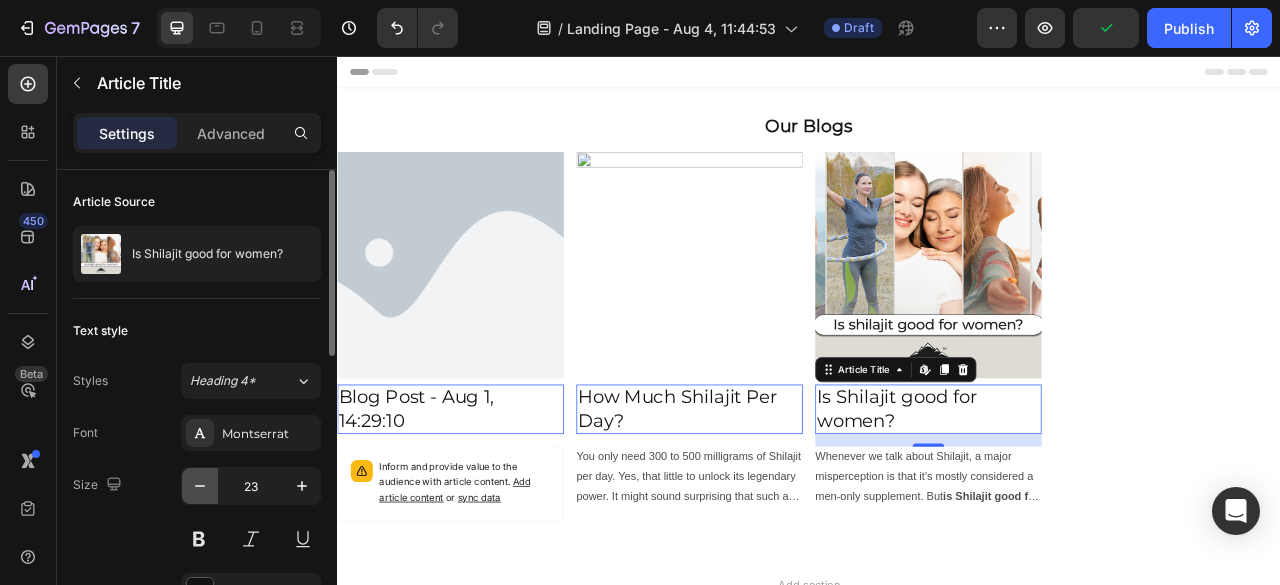 click at bounding box center (200, 486) 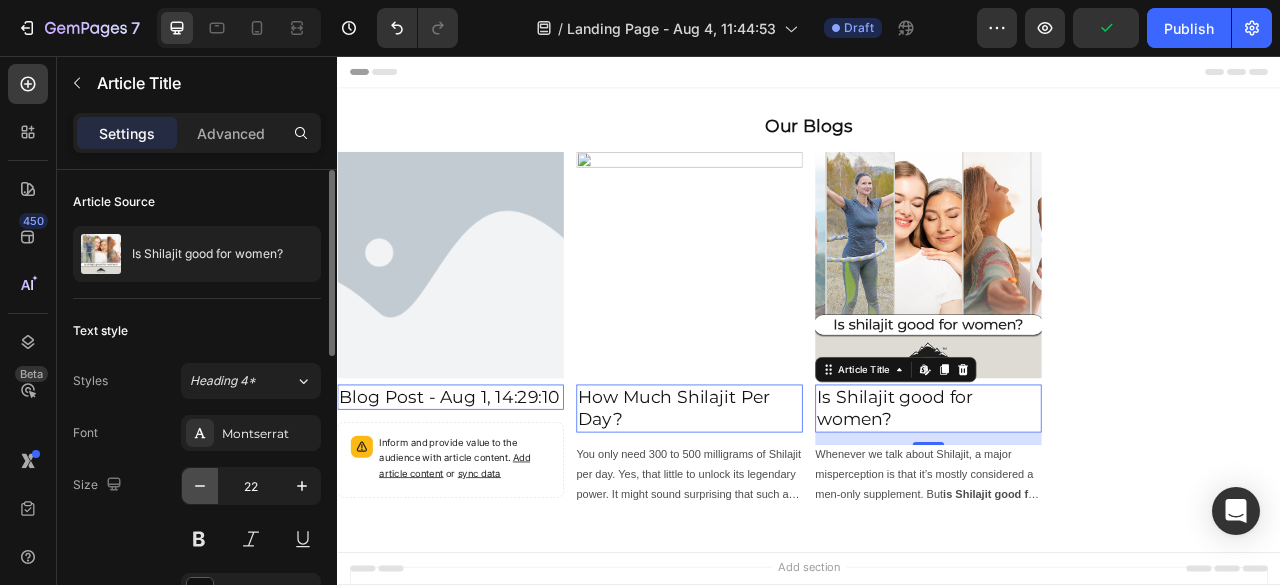 click at bounding box center (200, 486) 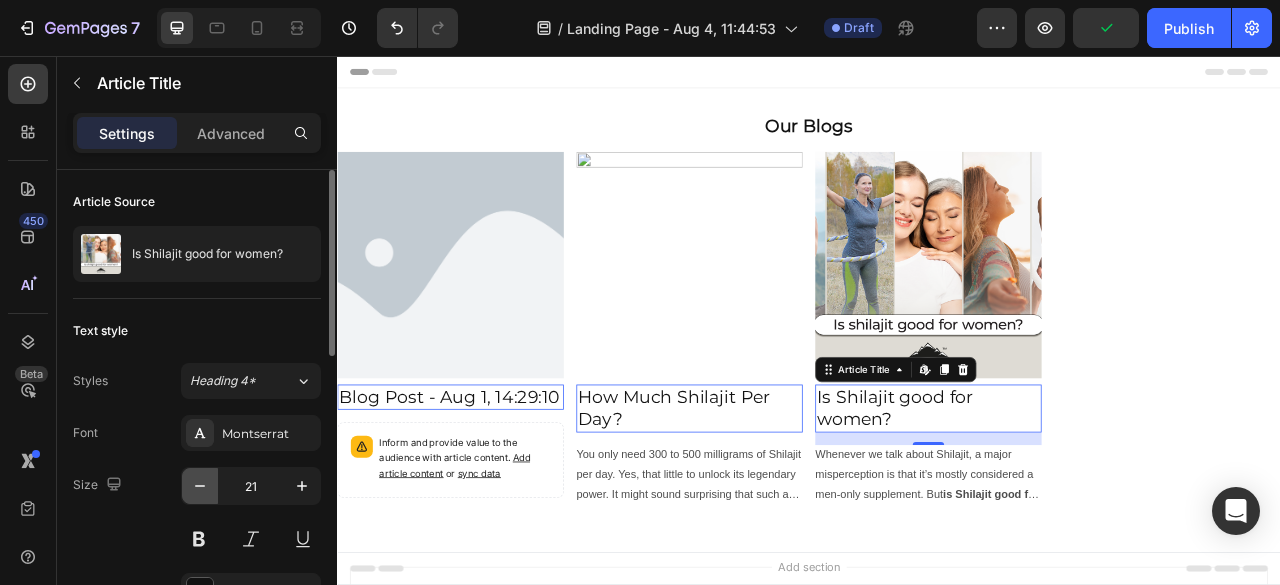 click at bounding box center [200, 486] 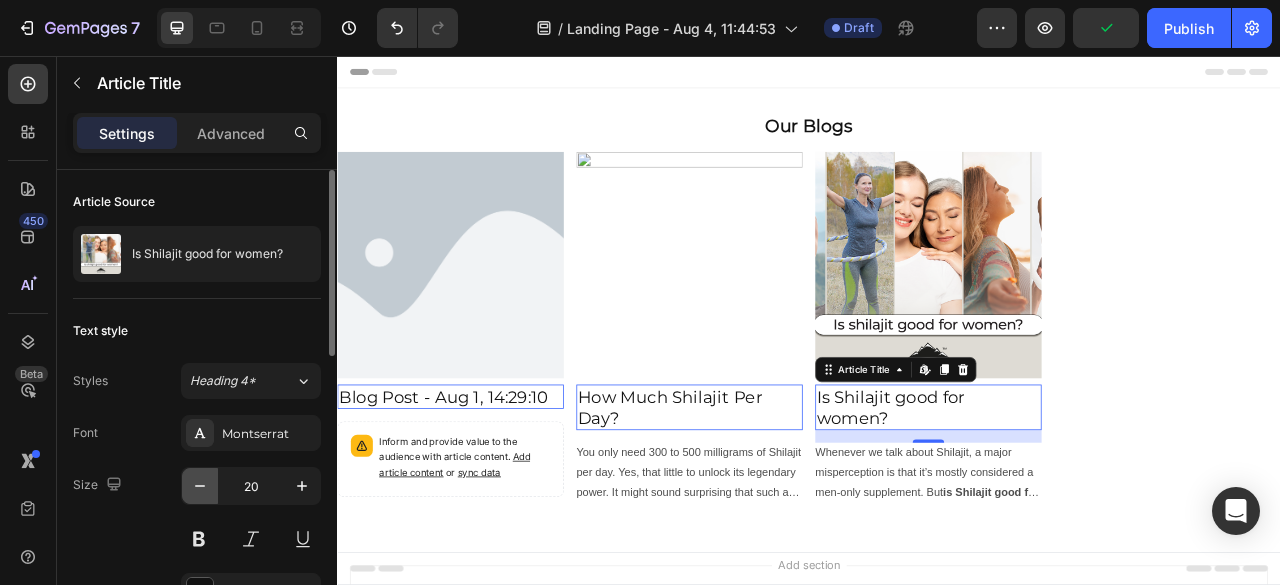 click at bounding box center [200, 486] 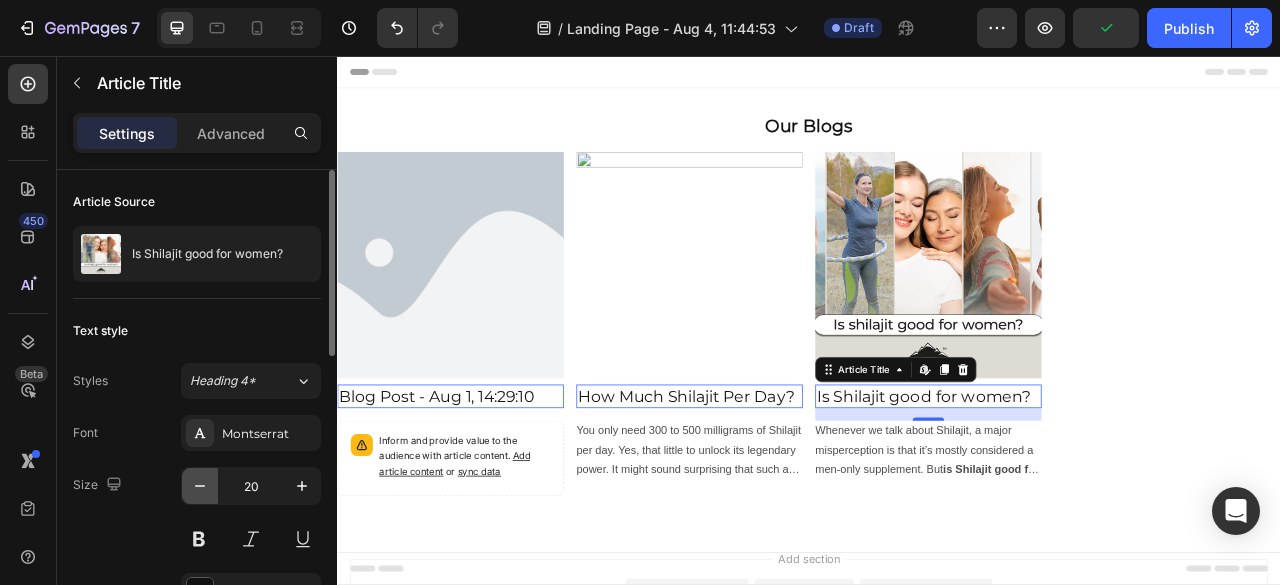 type on "19" 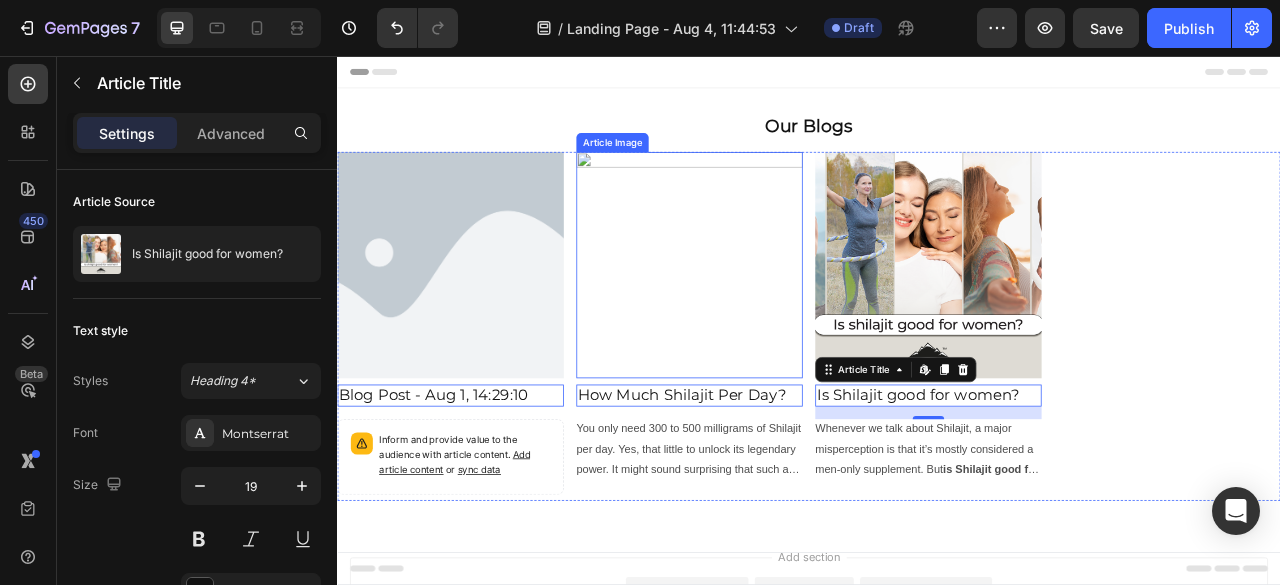 click at bounding box center (785, 322) 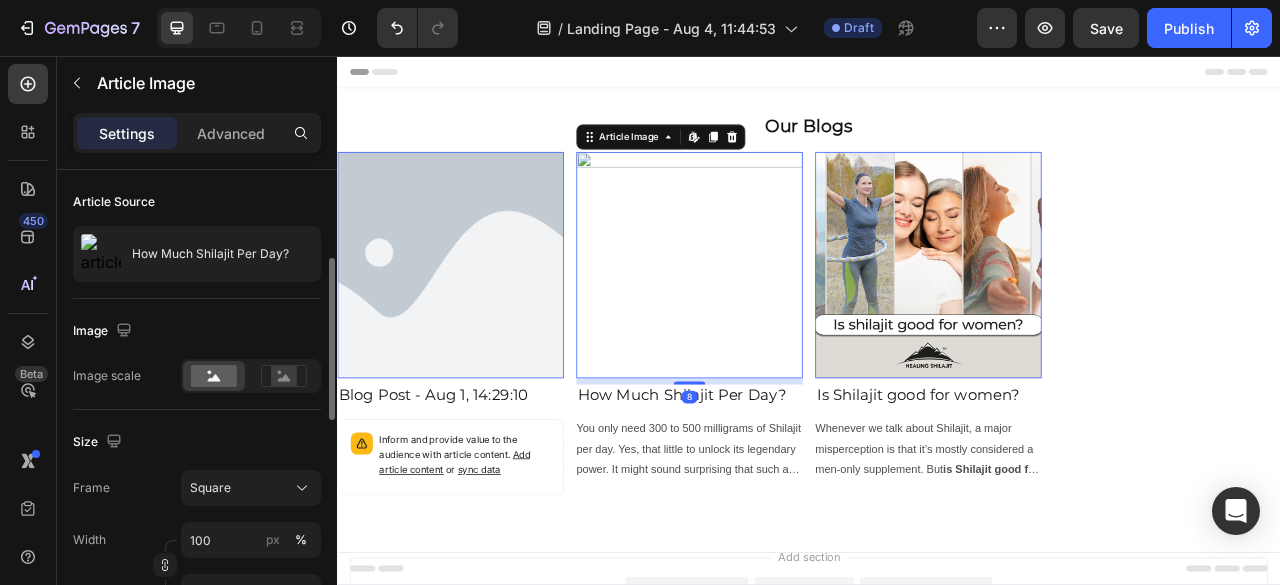 scroll, scrollTop: 133, scrollLeft: 0, axis: vertical 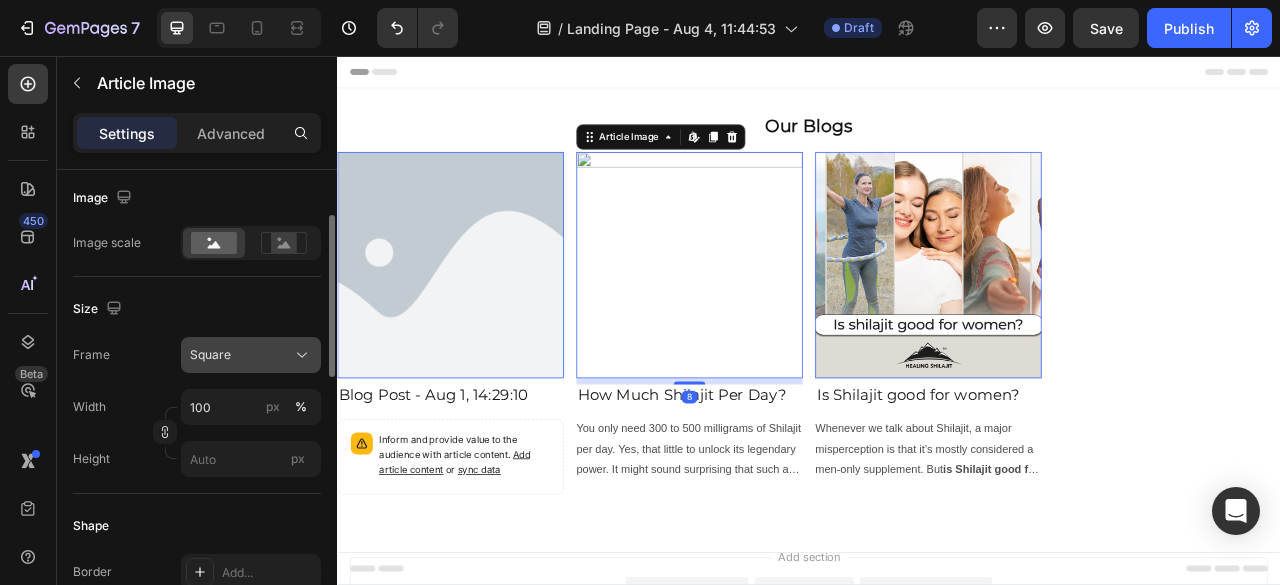 click on "Square" at bounding box center (210, 355) 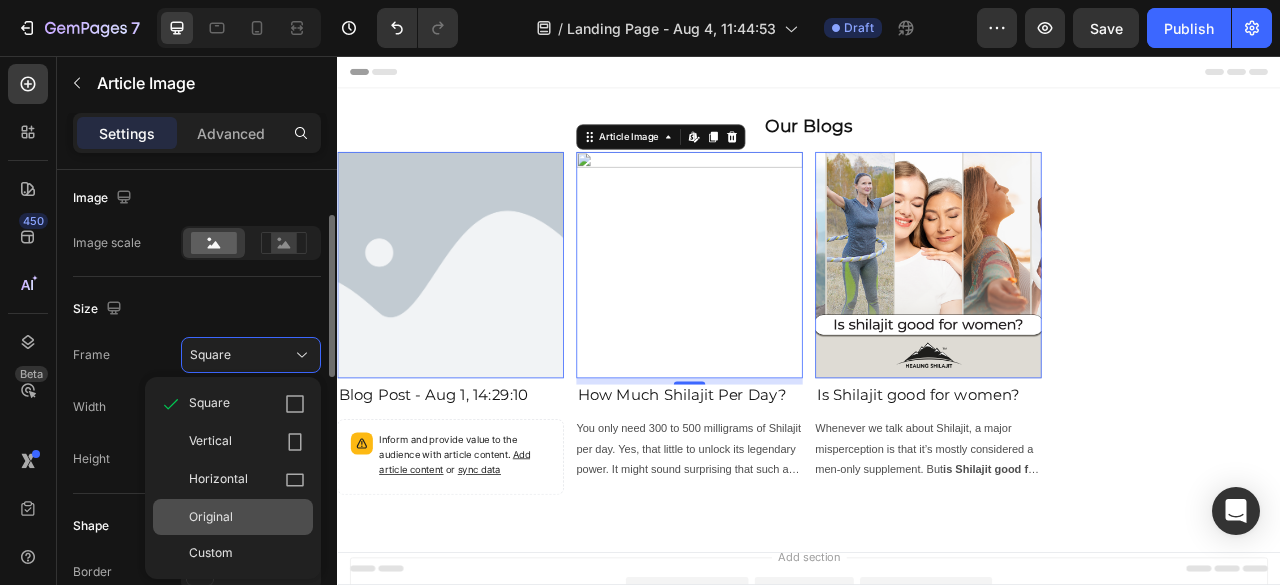 click on "Original" at bounding box center [211, 517] 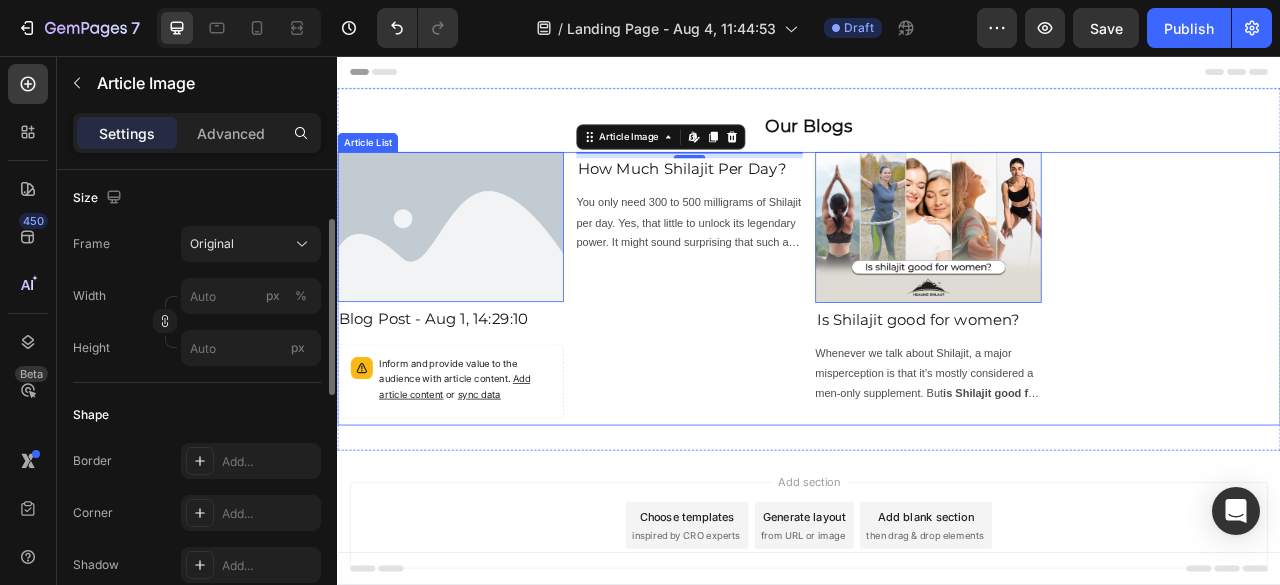 click on "Article Image   Edit content in Shopify 0 Blog Post - Aug 1, 14:29:10 Article Title Inform and provide value to the audience with article content.       Add article content   or   sync data Article Content Article List Article Image   Edit content in Shopify 8 How Much Shilajit Per Day? Article Title
You only need 300 to 500 milligrams of Shilajit per day. Yes, that little to unlock its legendary power. It might sound surprising that such a small amount can deliver such profound effects, but Shilajit is no ordinary supplement. This ancient resin, formed over centuries in the cracks of Himalayan rocks, has long been revered as the “conqueror of mountains and destroyer of weakness.” And for good reason.
Curious how Shilajit works specifically for women? Explore its unique benefits and usage guidelines.  Click Here
What Is Shilajit? And why is it special?
humic acid
How Much Shilajit Per Day?
Dosage Guide:
How to Take:" at bounding box center [937, 352] 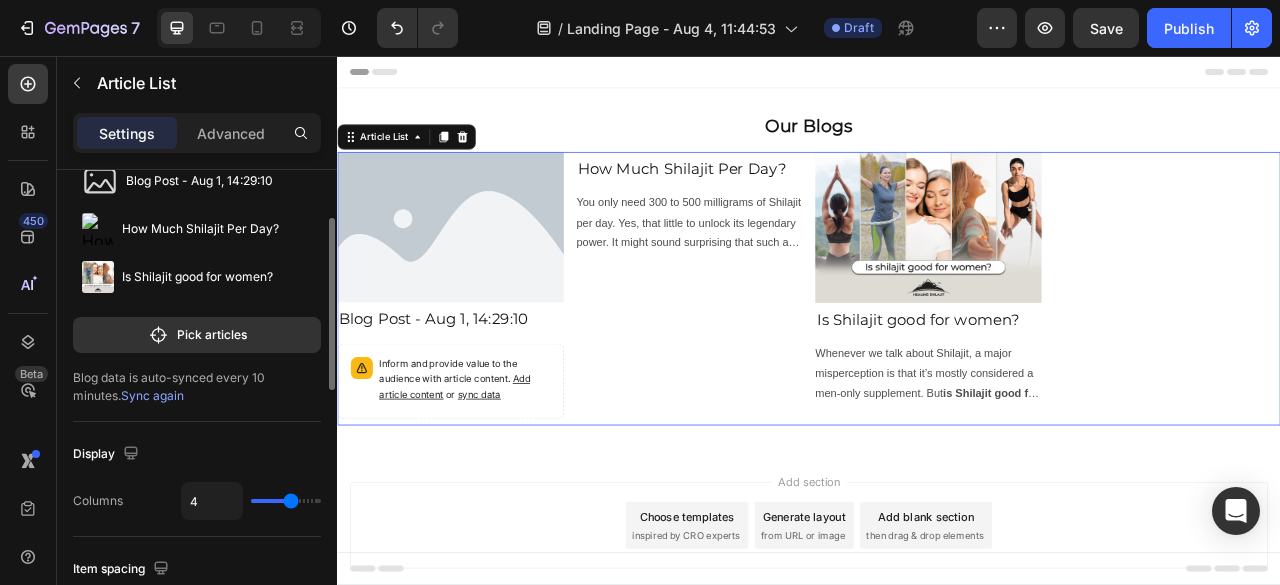 scroll, scrollTop: 0, scrollLeft: 0, axis: both 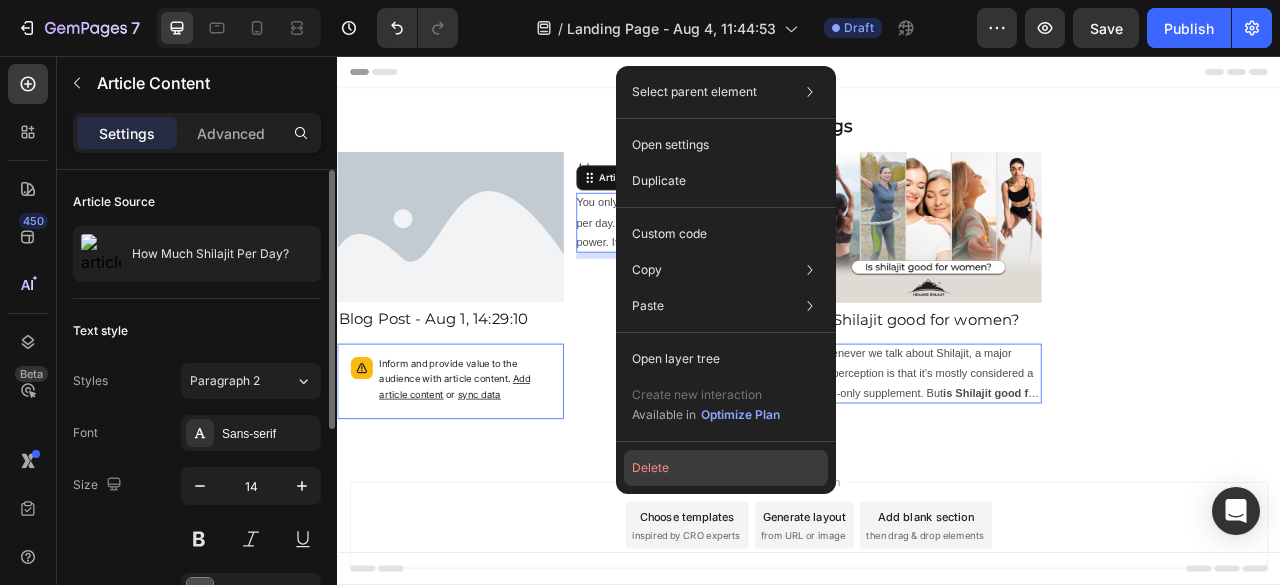 click on "Delete" 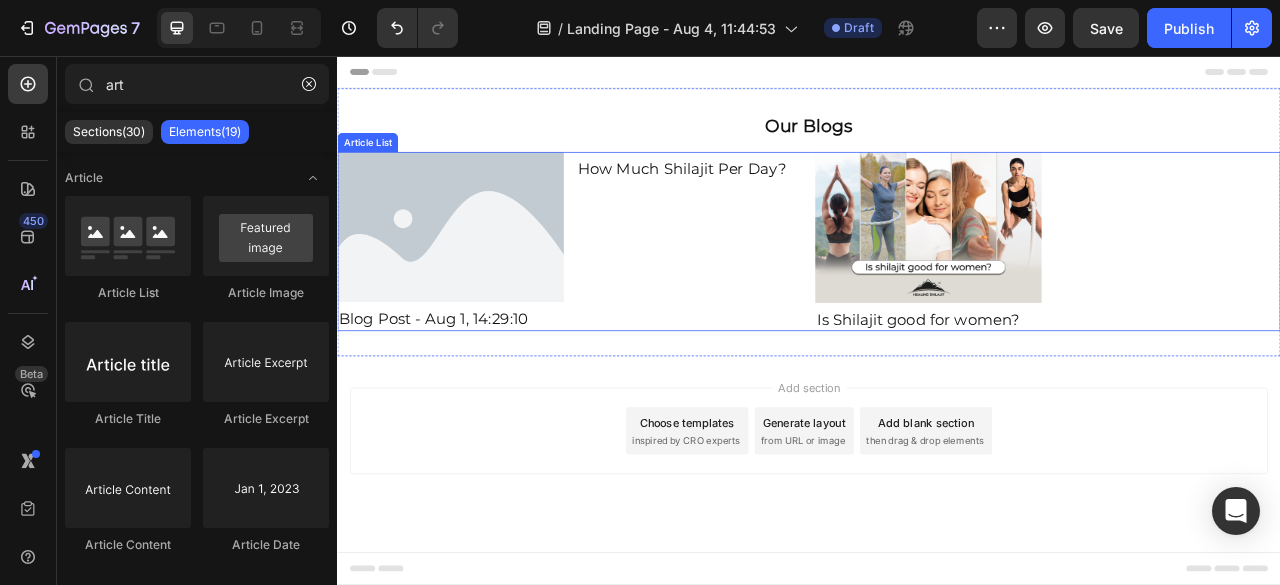 click on "Article Image Blog Post - Aug 1, 14:29:10 Article Title Article List Article Image How Much Shilajit Per Day? Article Title Article List Article Image Is Shilajit good for women? Article Title Article List" at bounding box center (937, 292) 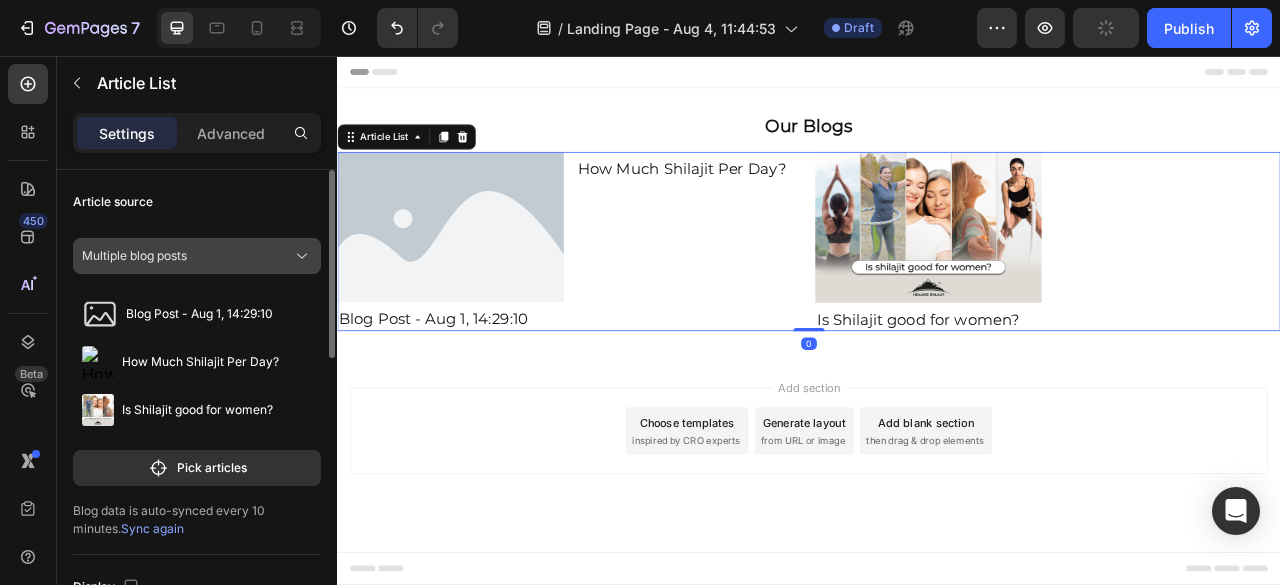 click on "Multiple blog posts" at bounding box center [197, 256] 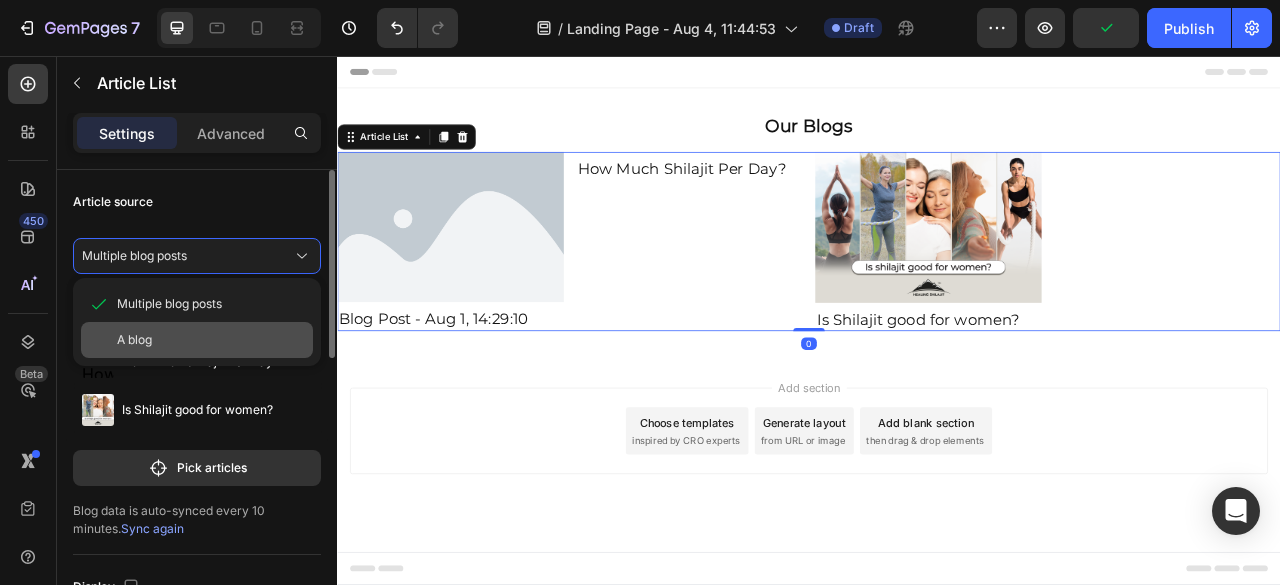 click on "A blog" at bounding box center (211, 340) 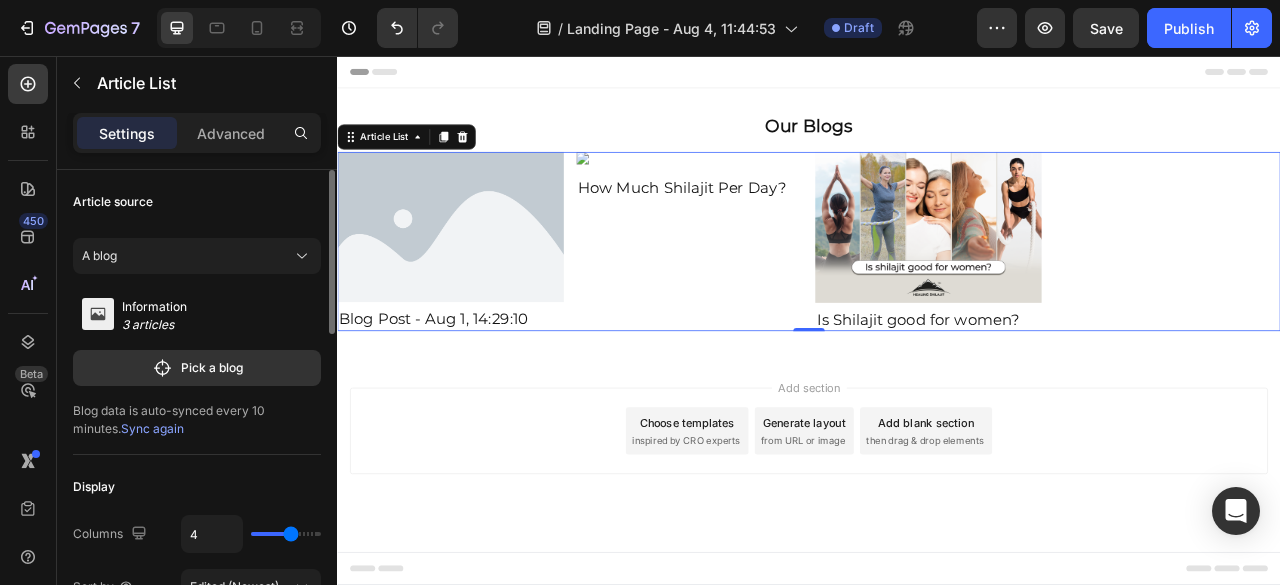 click on "Article Image Blog Post - Aug 1, 14:29:10 Article Title Article List Article Image How Much Shilajit Per Day? Article Title Article List Article Image Is Shilajit good for women? Article Title Article List" at bounding box center (937, 292) 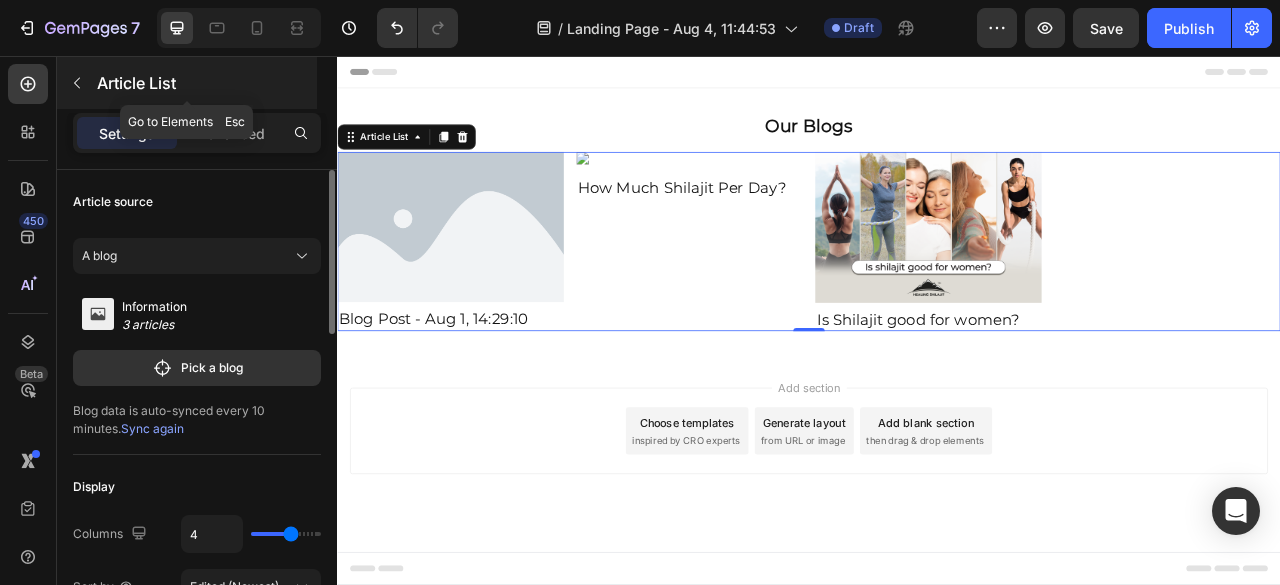 click 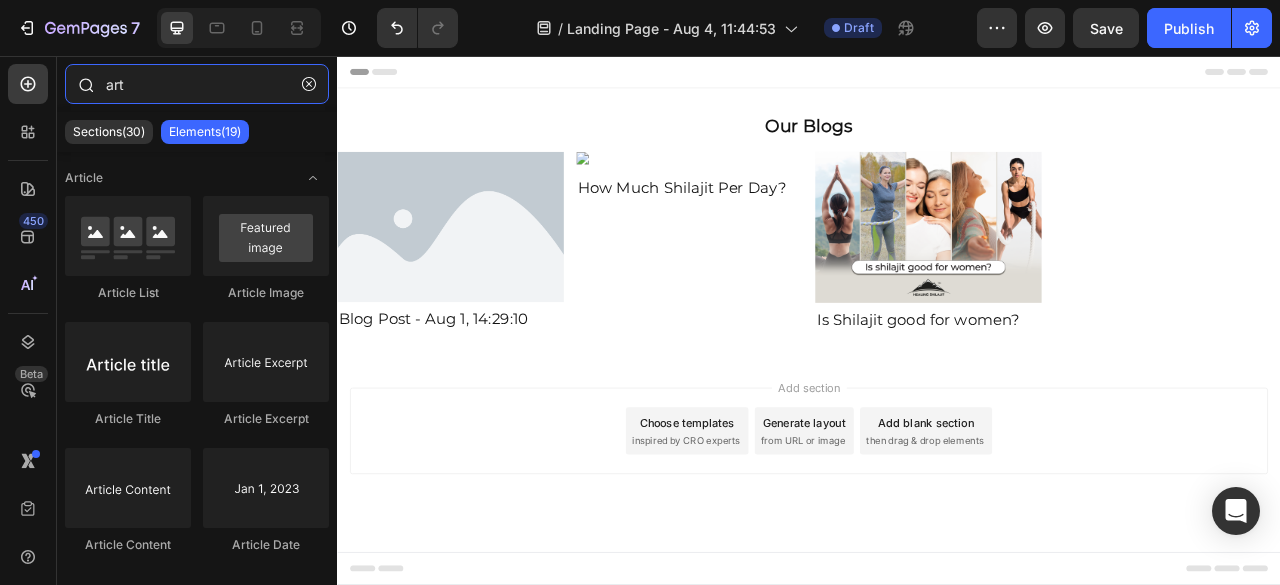 click on "art" at bounding box center (197, 84) 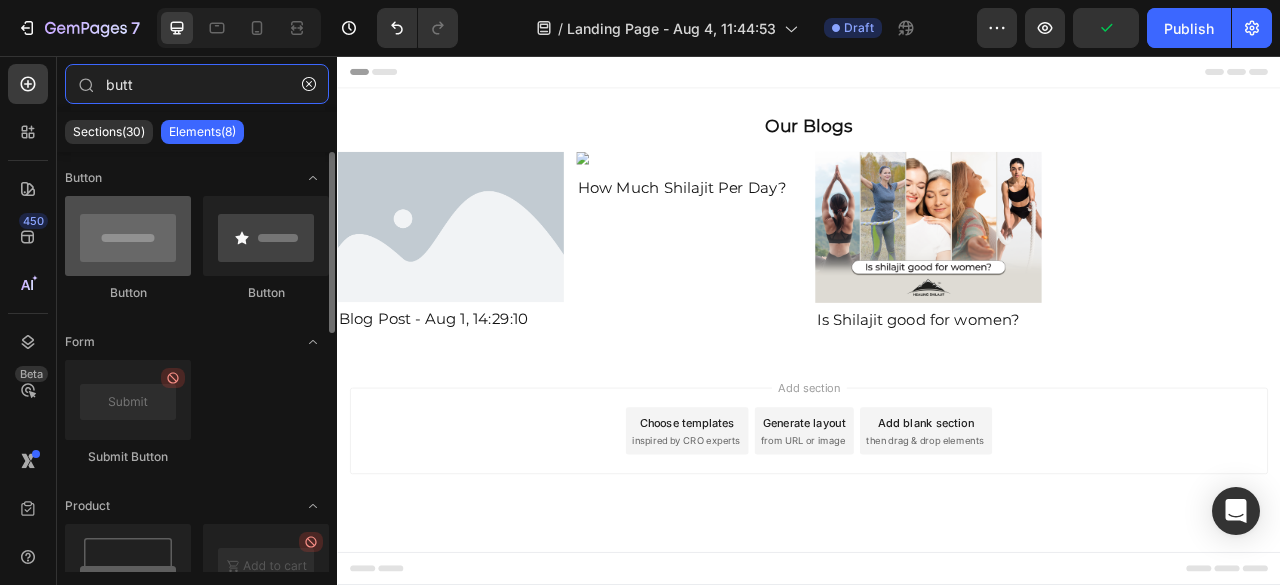 type on "butt" 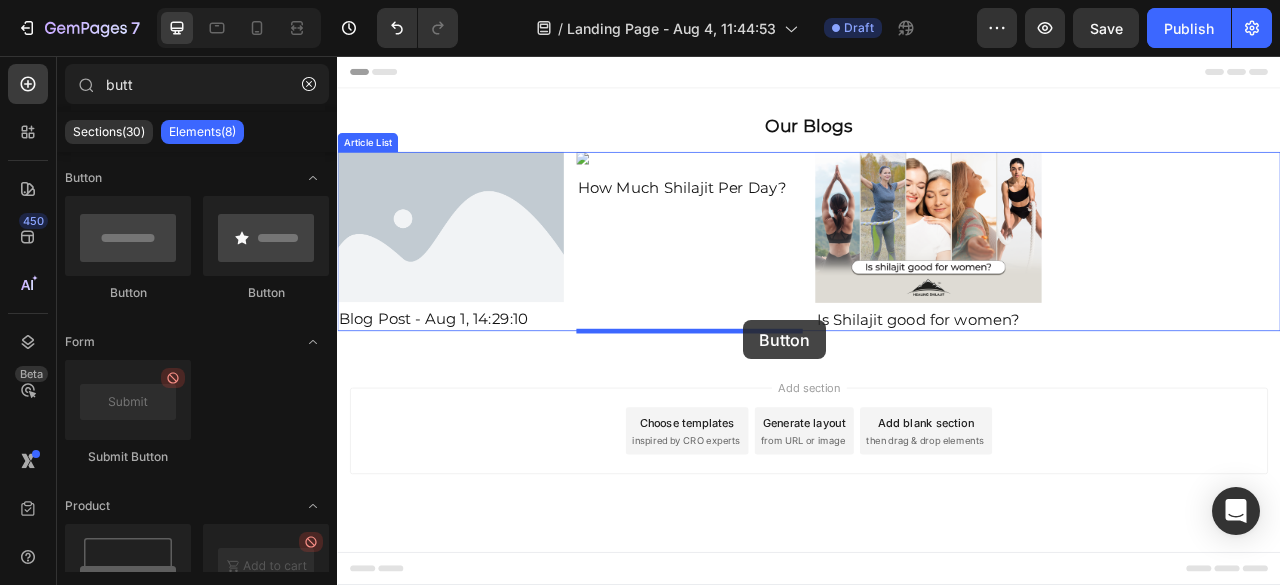 drag, startPoint x: 481, startPoint y: 301, endPoint x: 854, endPoint y: 392, distance: 383.9401 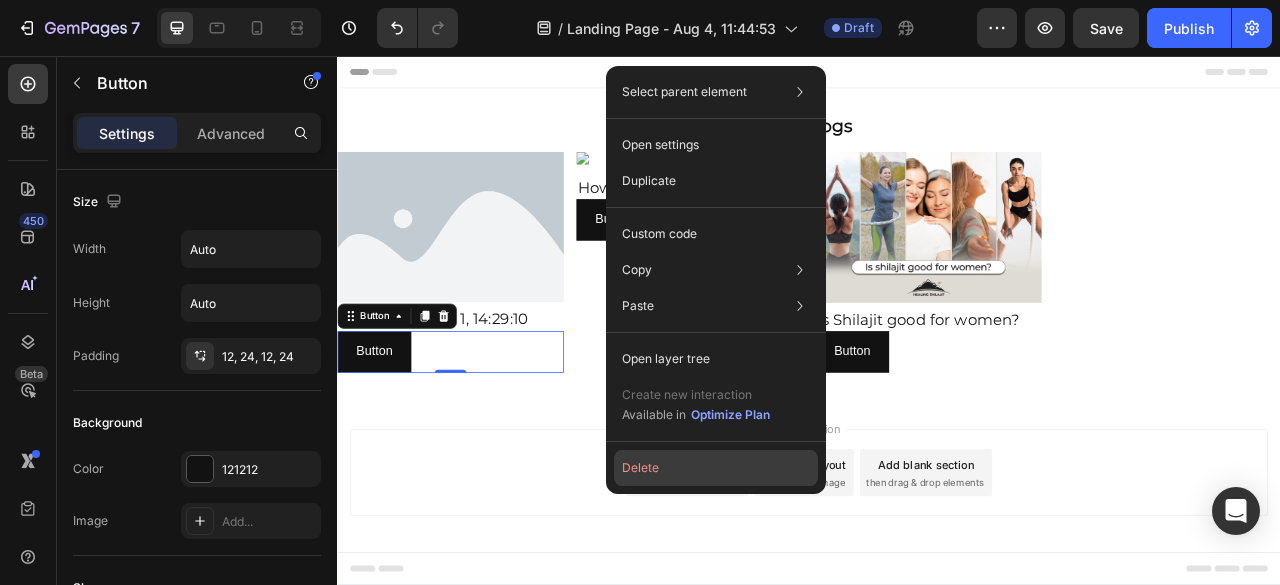 drag, startPoint x: 698, startPoint y: 475, endPoint x: 465, endPoint y: 541, distance: 242.1673 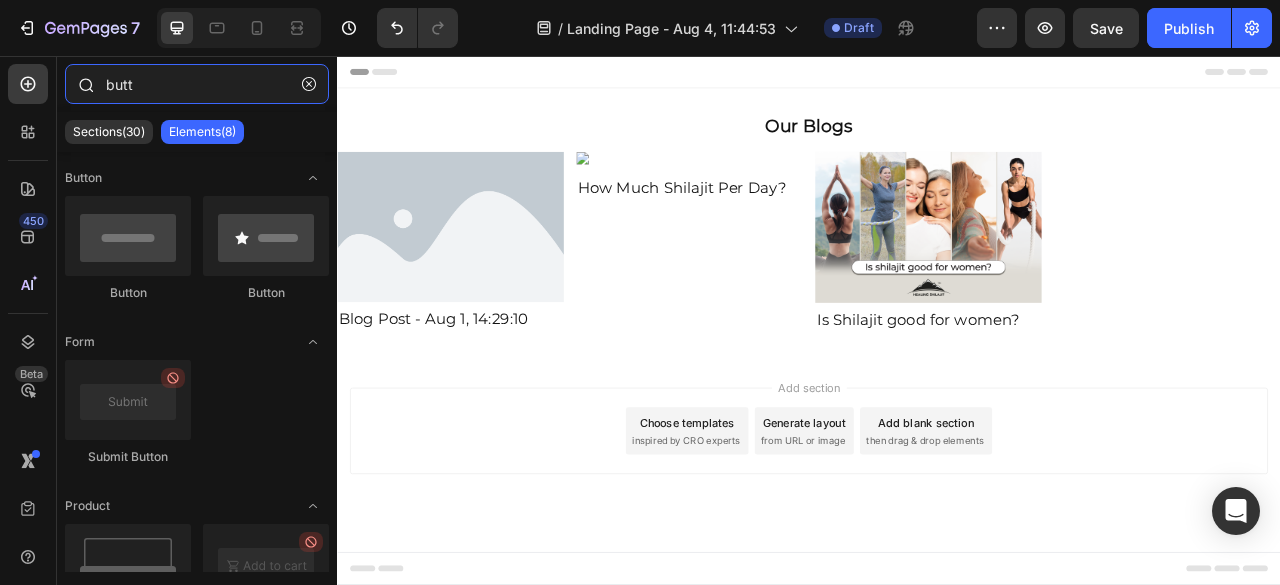 click on "butt" at bounding box center (197, 84) 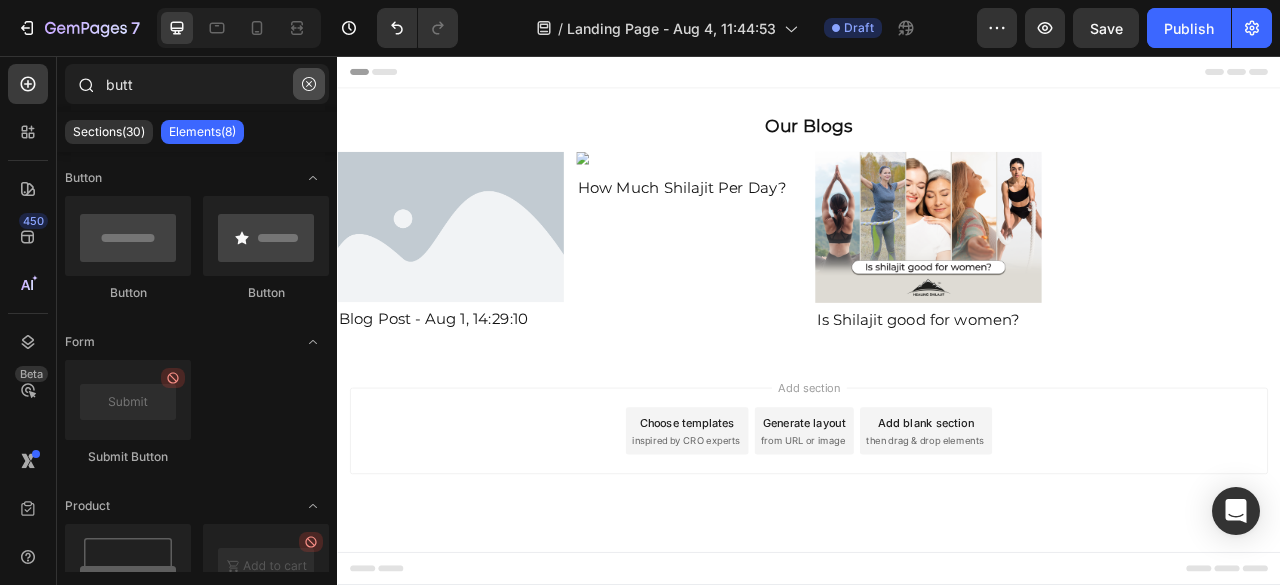 click 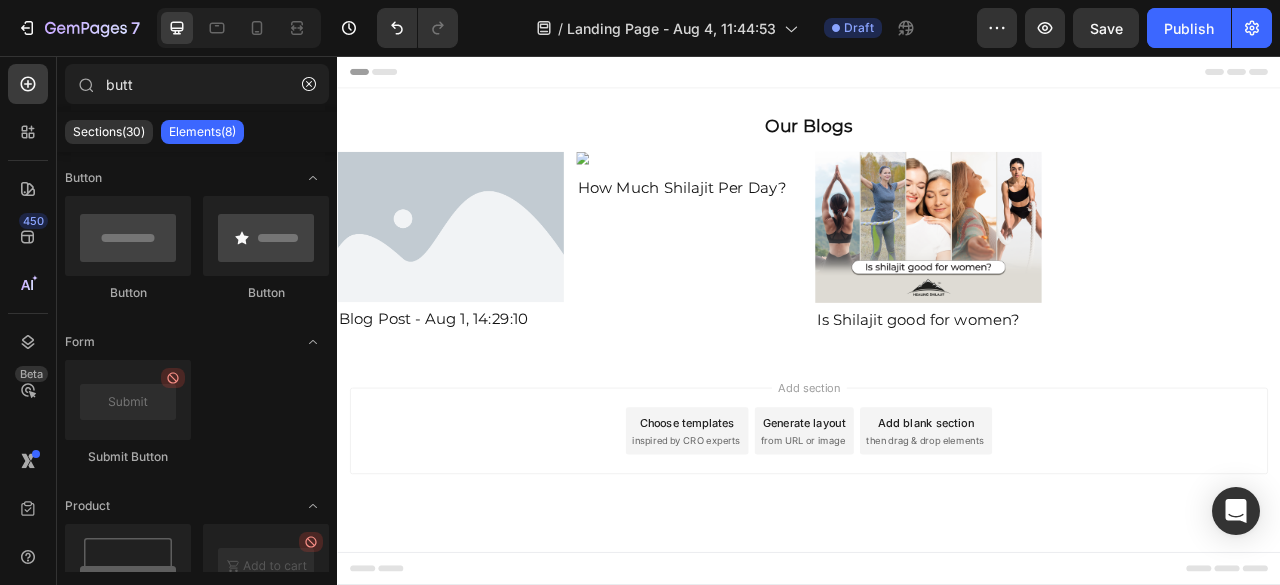 type 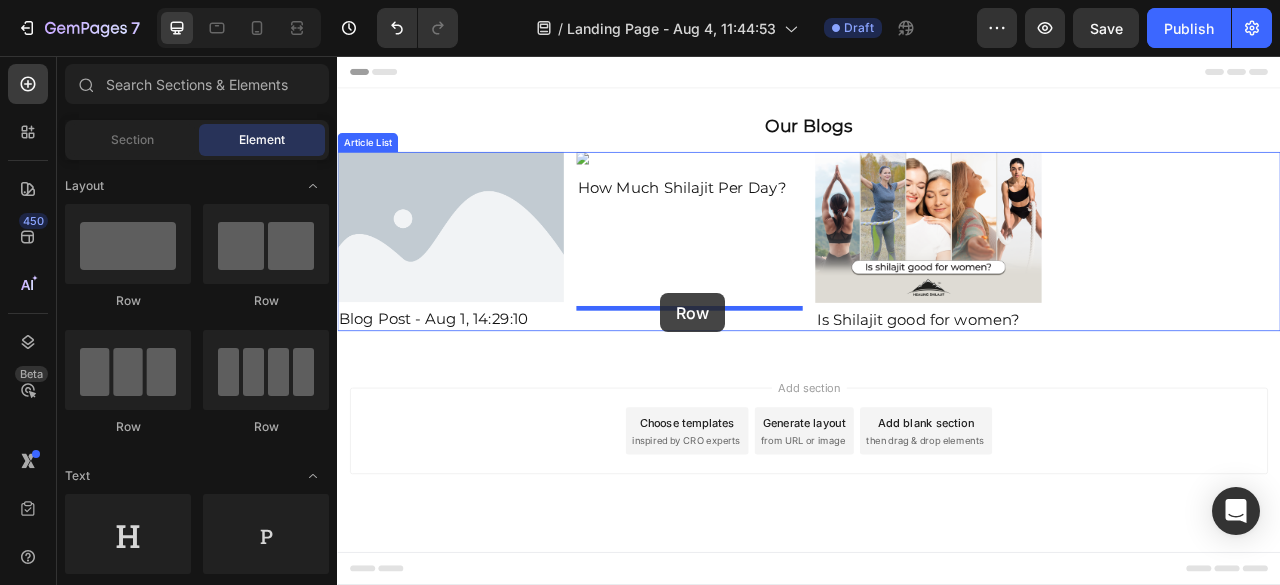 drag, startPoint x: 581, startPoint y: 315, endPoint x: 748, endPoint y: 358, distance: 172.4471 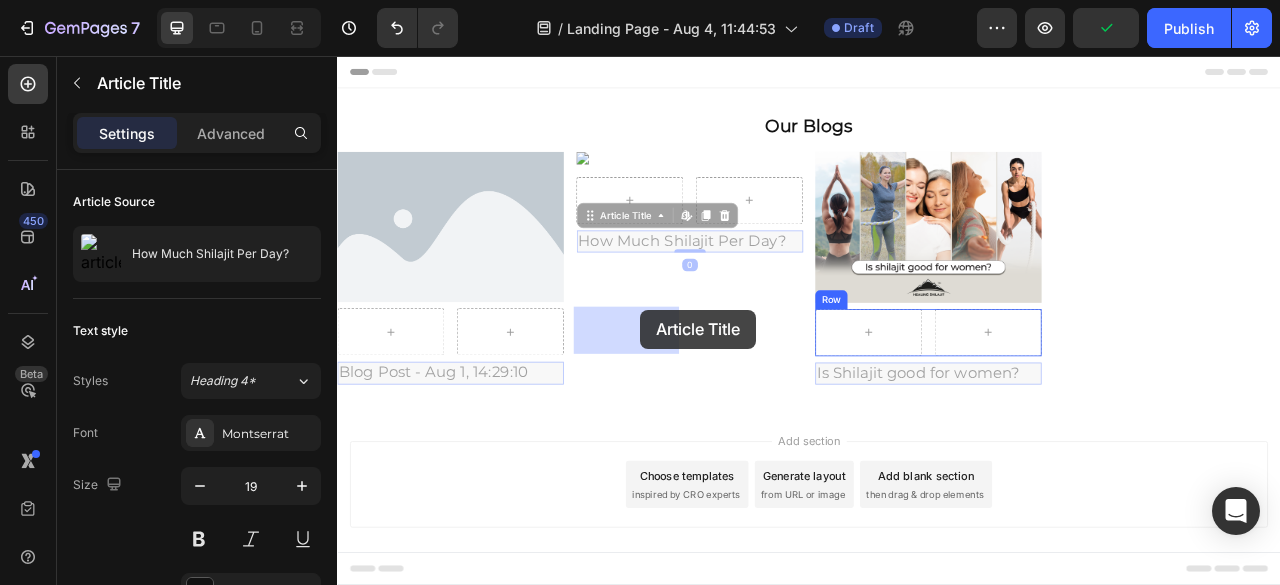 drag, startPoint x: 733, startPoint y: 466, endPoint x: 722, endPoint y: 379, distance: 87.69264 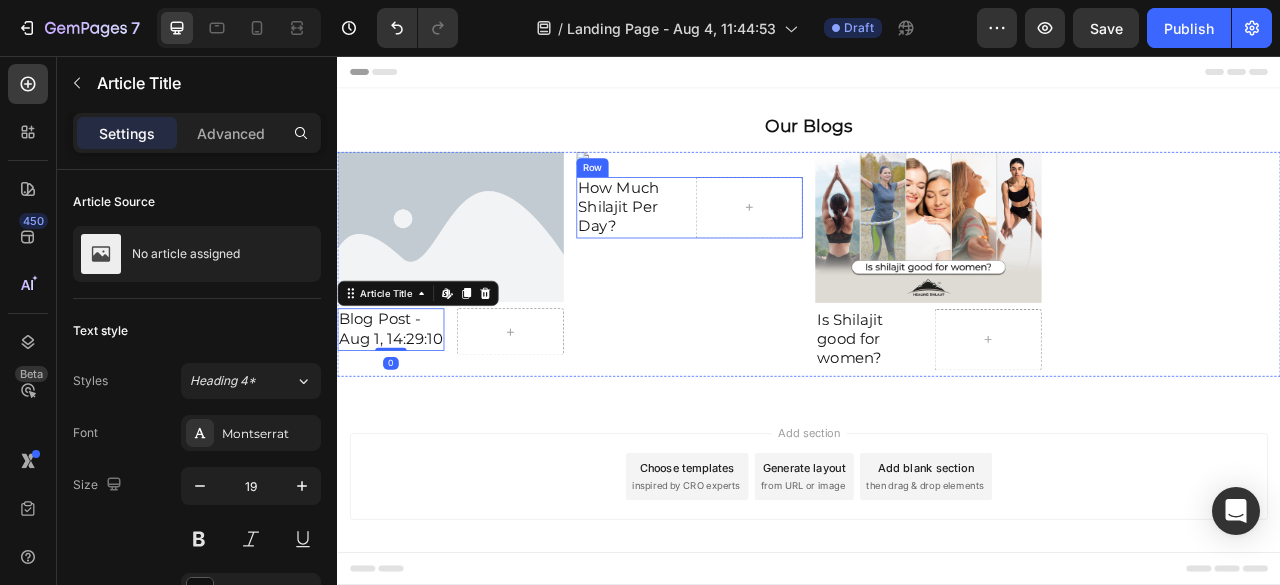 click on "How Much Shilajit Per Day? Article Title   Edit content in Shopify 0
Row" at bounding box center [481, 407] 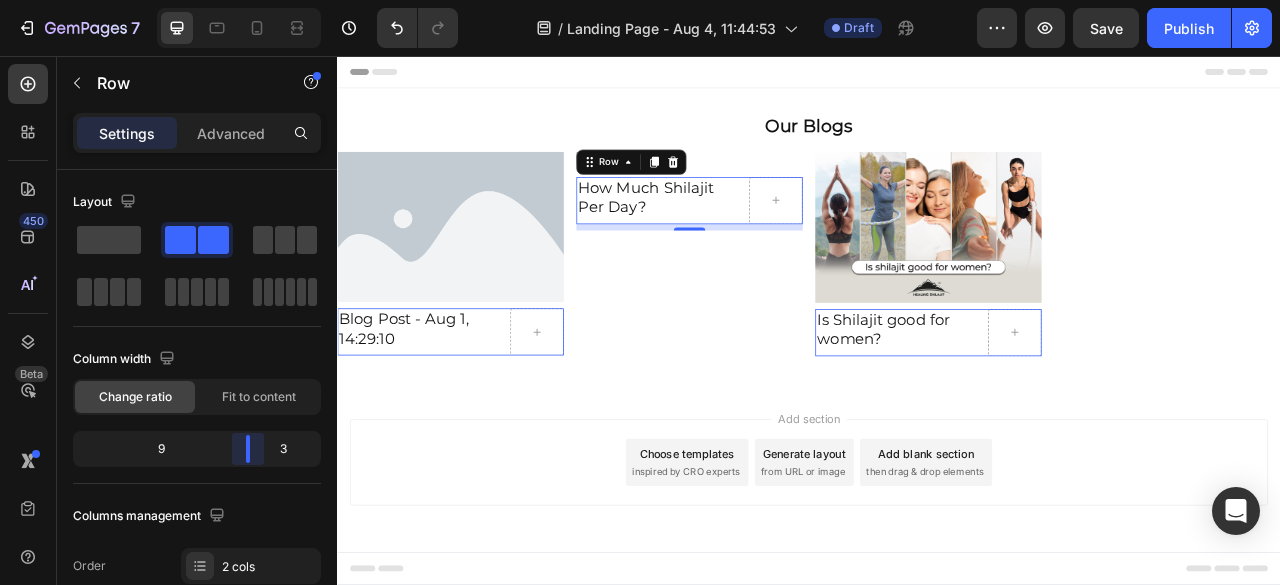 drag, startPoint x: 194, startPoint y: 453, endPoint x: 265, endPoint y: 455, distance: 71.02816 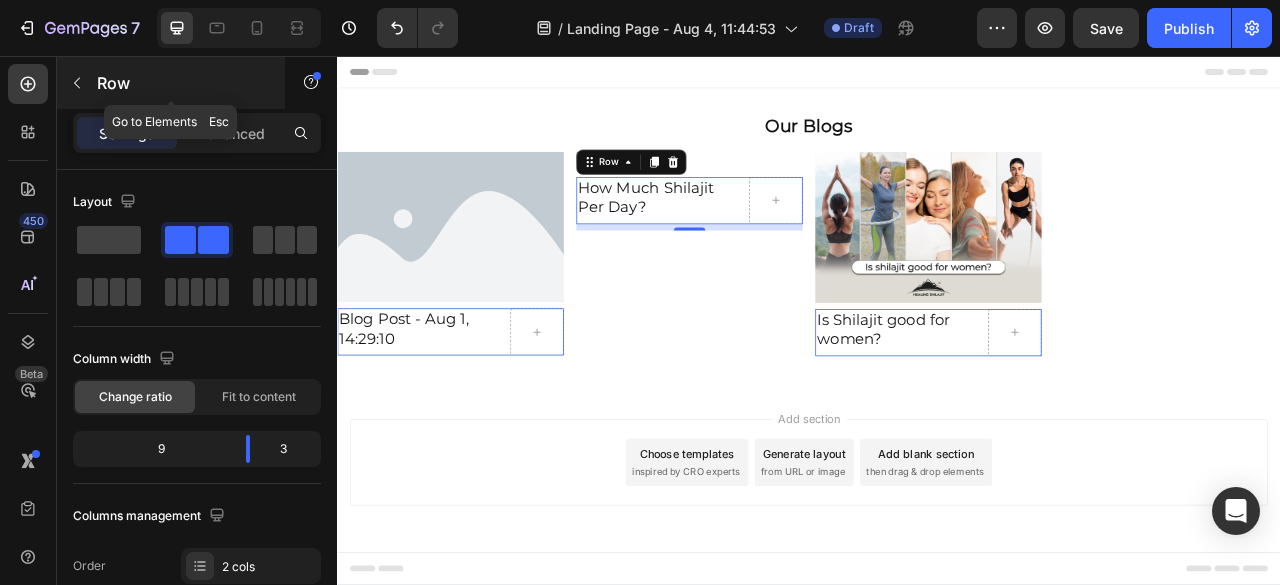 click 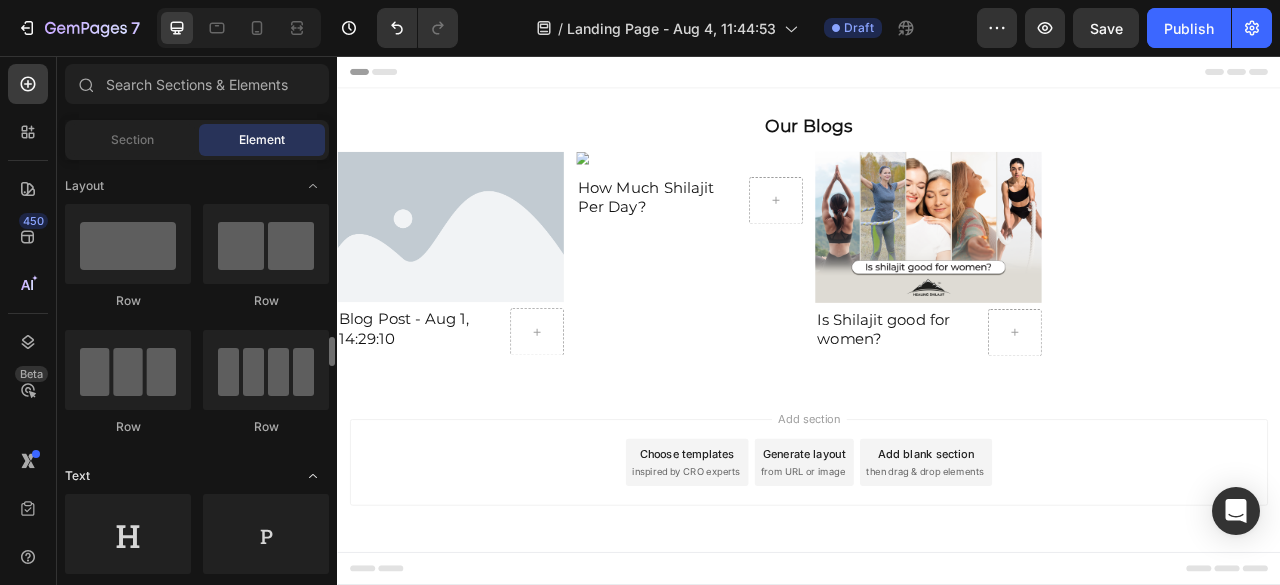 scroll, scrollTop: 200, scrollLeft: 0, axis: vertical 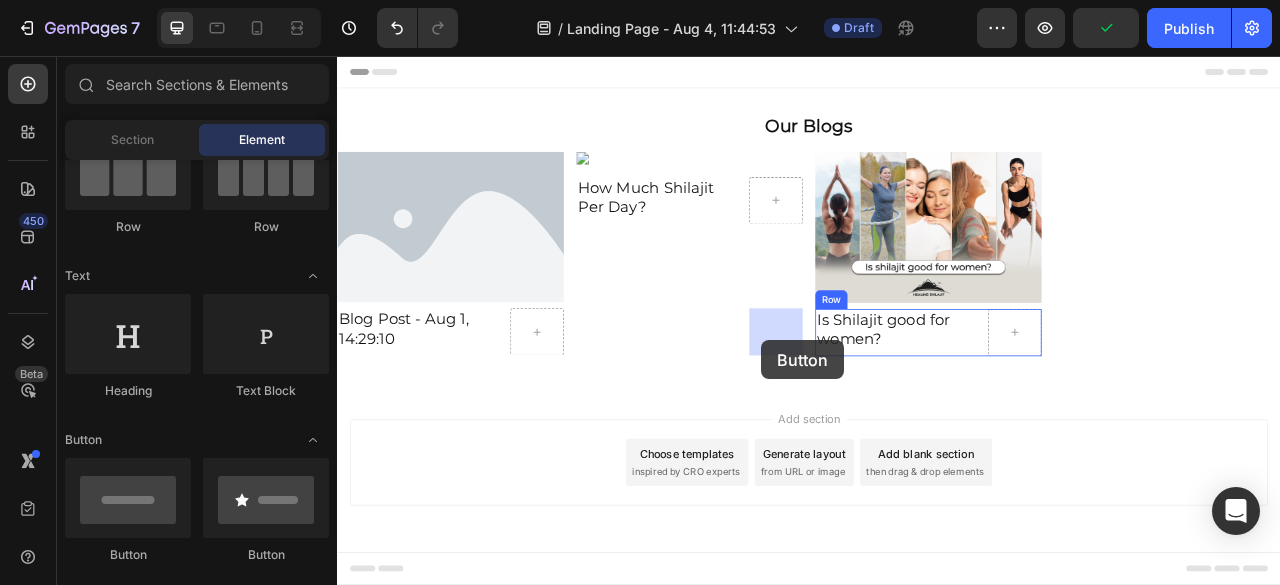drag, startPoint x: 594, startPoint y: 535, endPoint x: 876, endPoint y: 418, distance: 305.30804 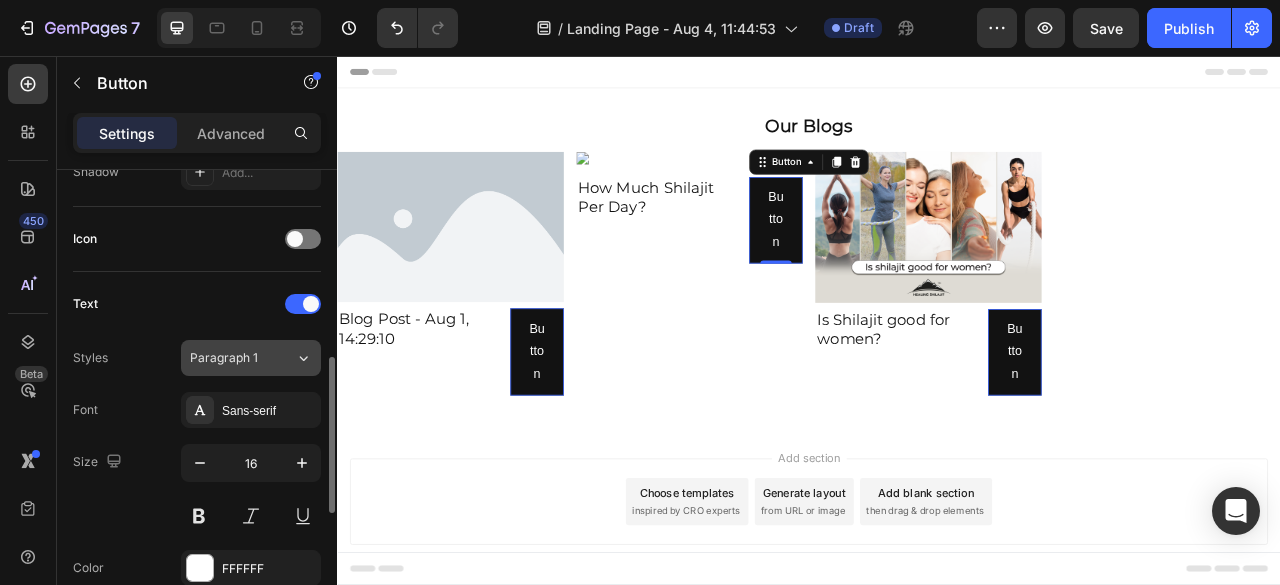 scroll, scrollTop: 533, scrollLeft: 0, axis: vertical 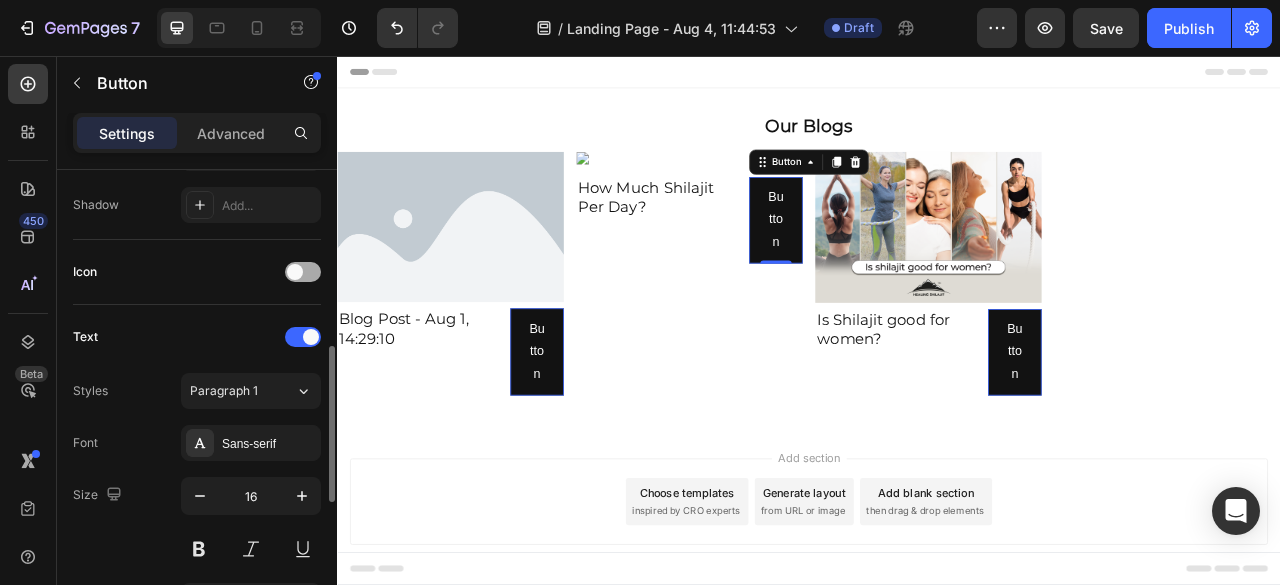 click at bounding box center (295, 272) 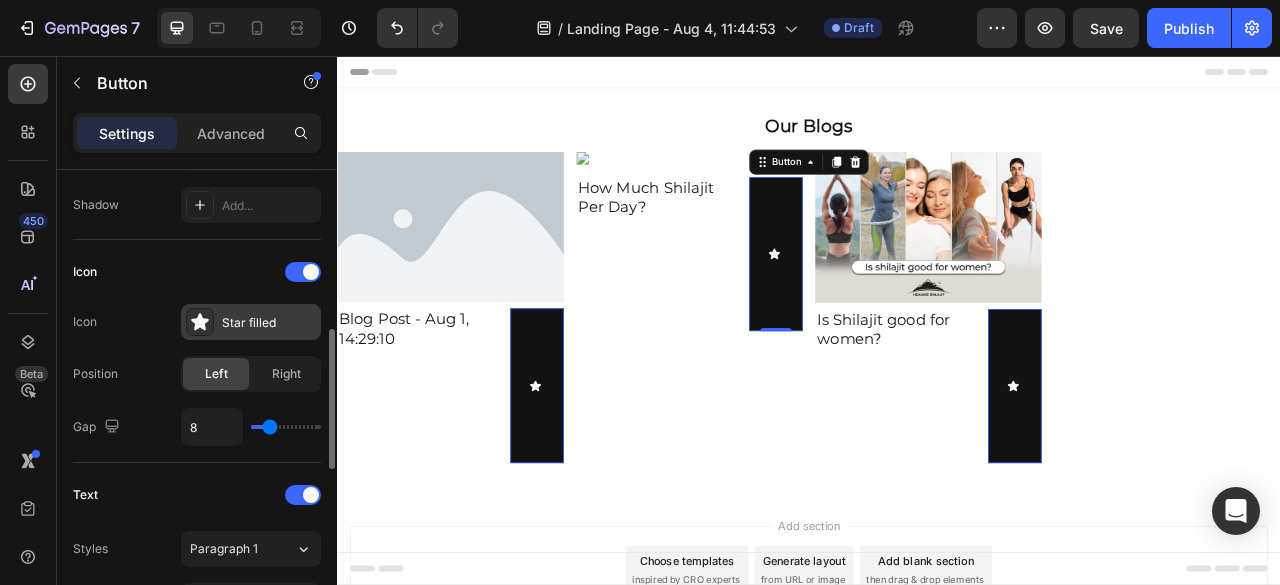 click on "Star filled" at bounding box center (269, 323) 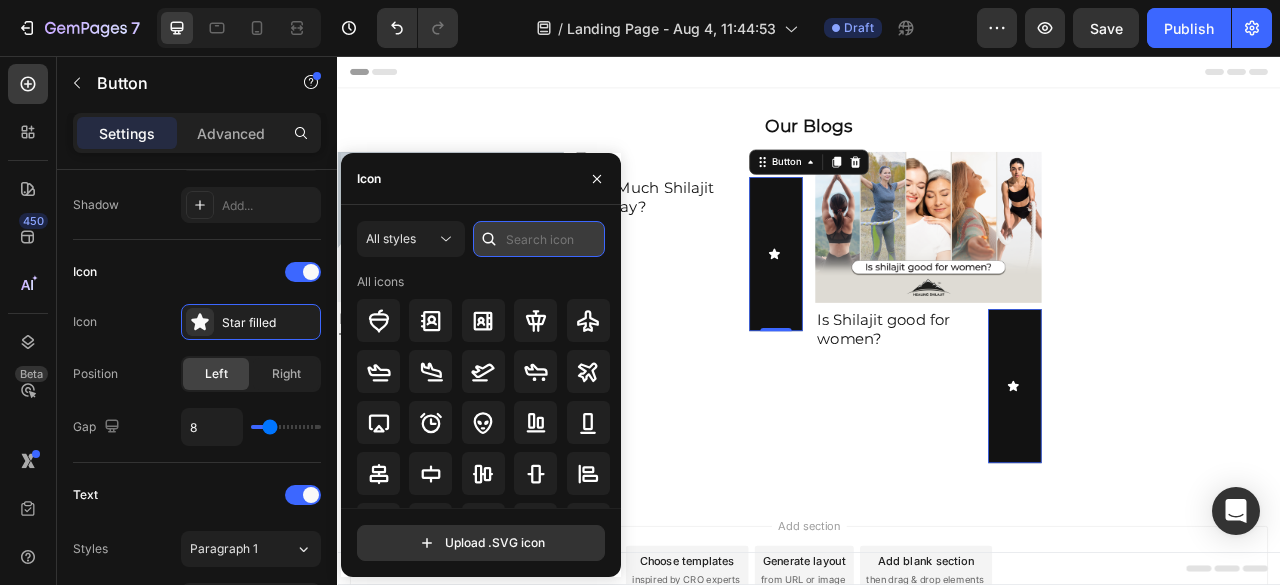 click at bounding box center [539, 239] 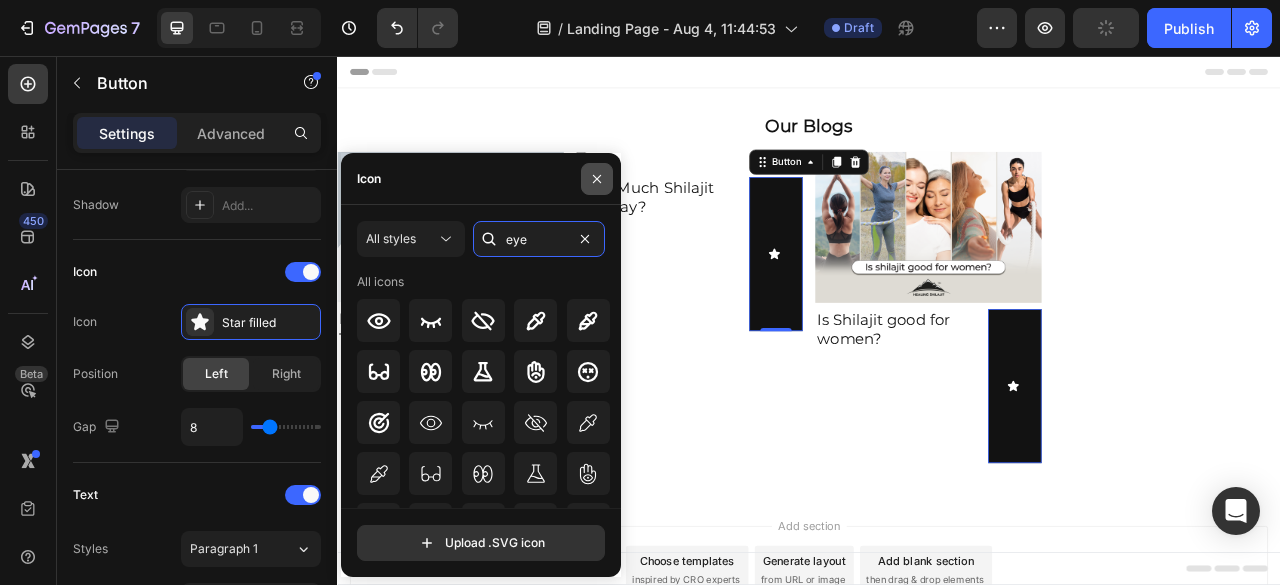 type on "eye" 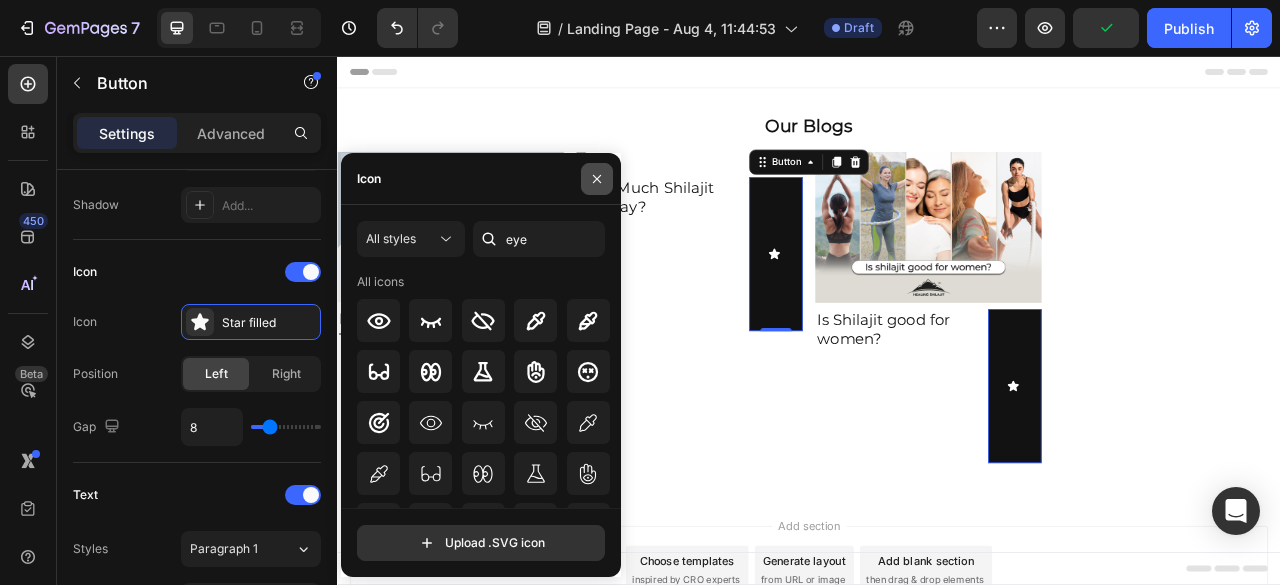 click 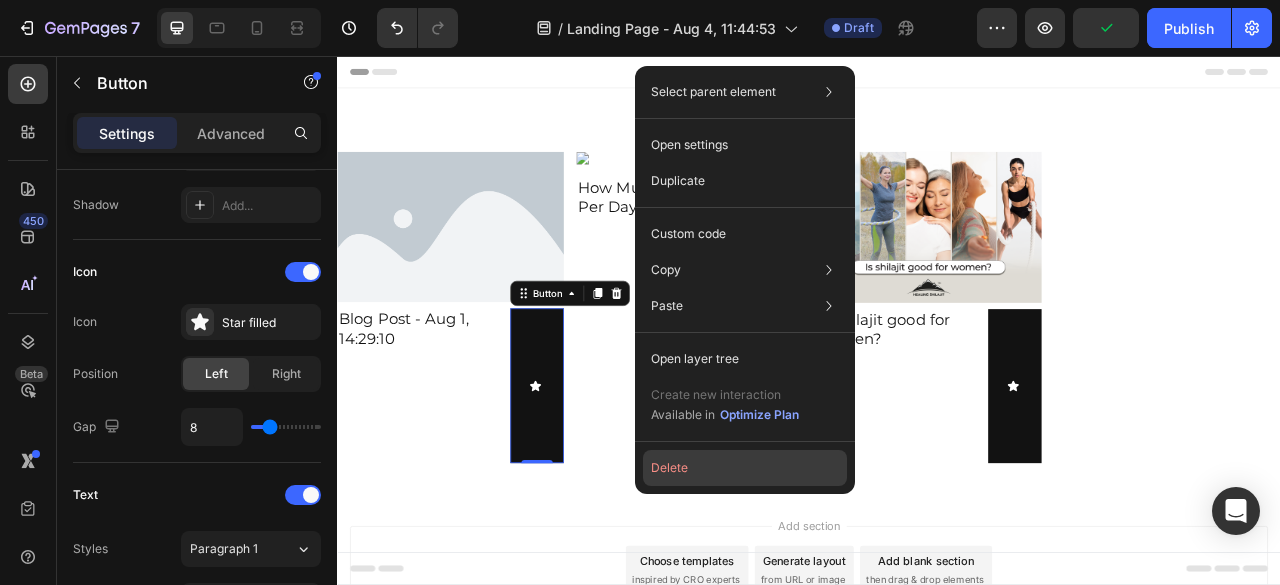 click on "Delete" 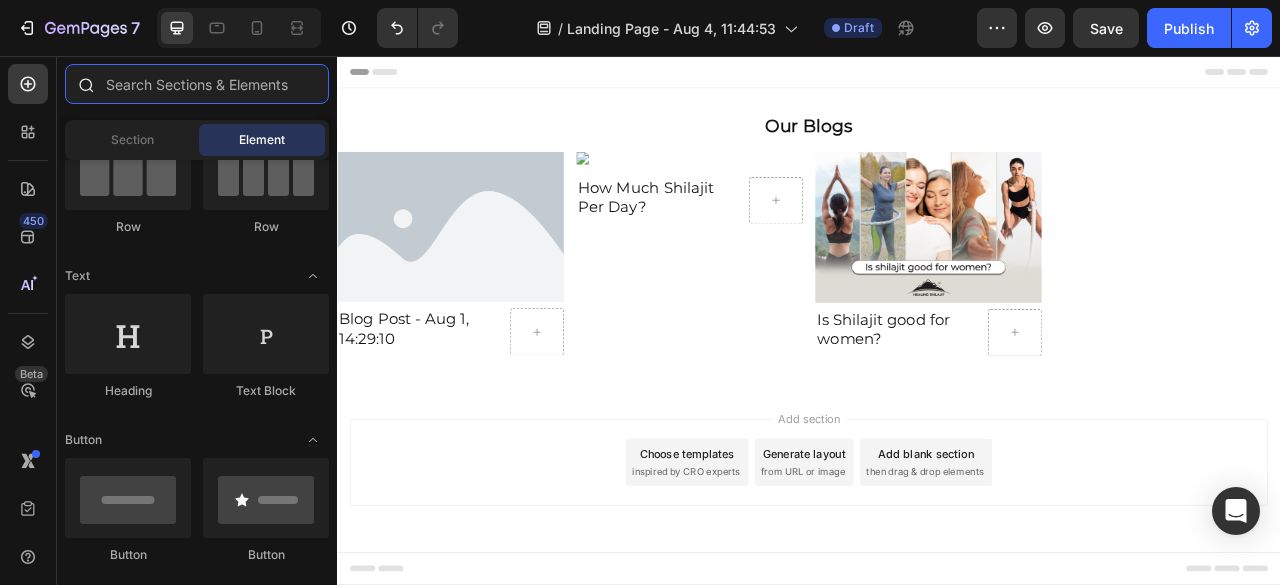 click at bounding box center (197, 84) 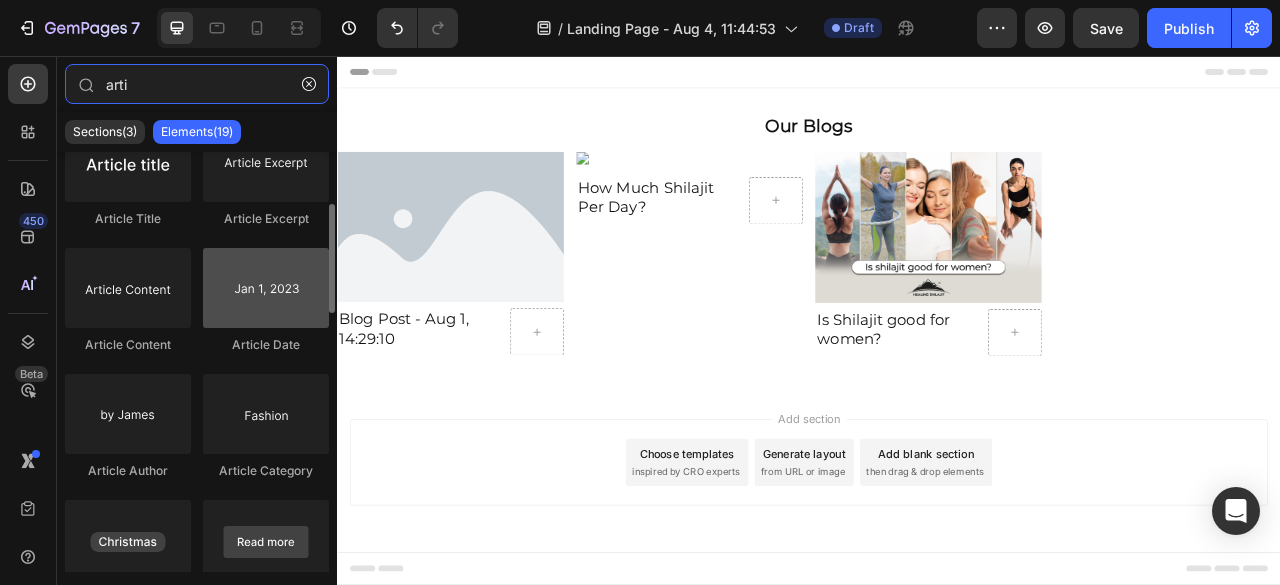scroll, scrollTop: 266, scrollLeft: 0, axis: vertical 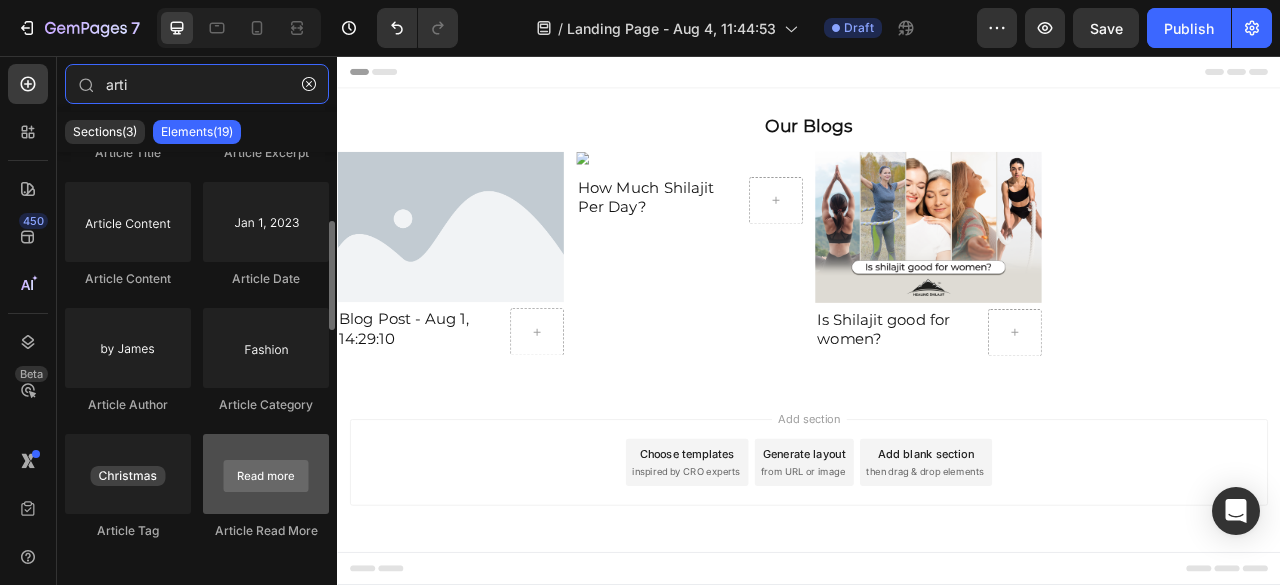 type on "arti" 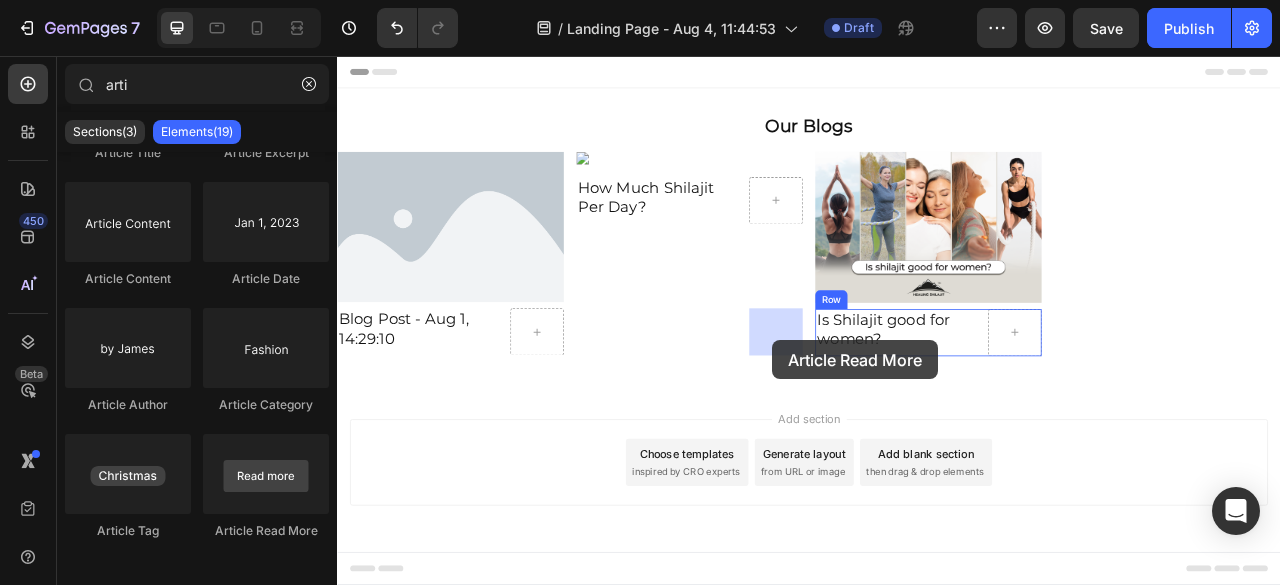 drag, startPoint x: 591, startPoint y: 550, endPoint x: 891, endPoint y: 418, distance: 327.756 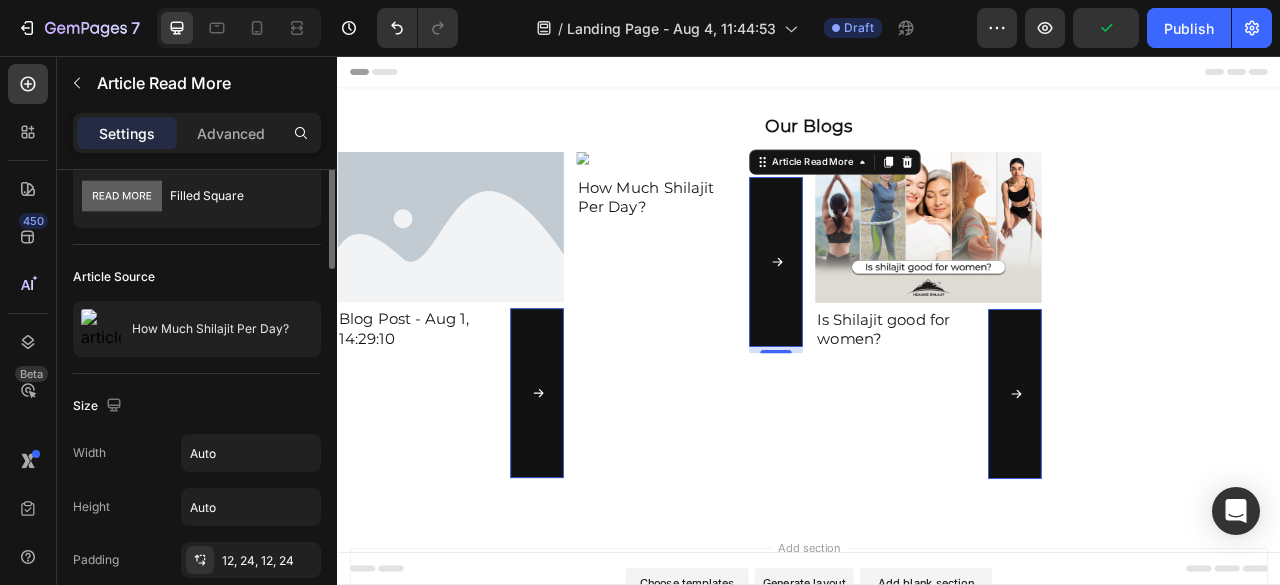 scroll, scrollTop: 33, scrollLeft: 0, axis: vertical 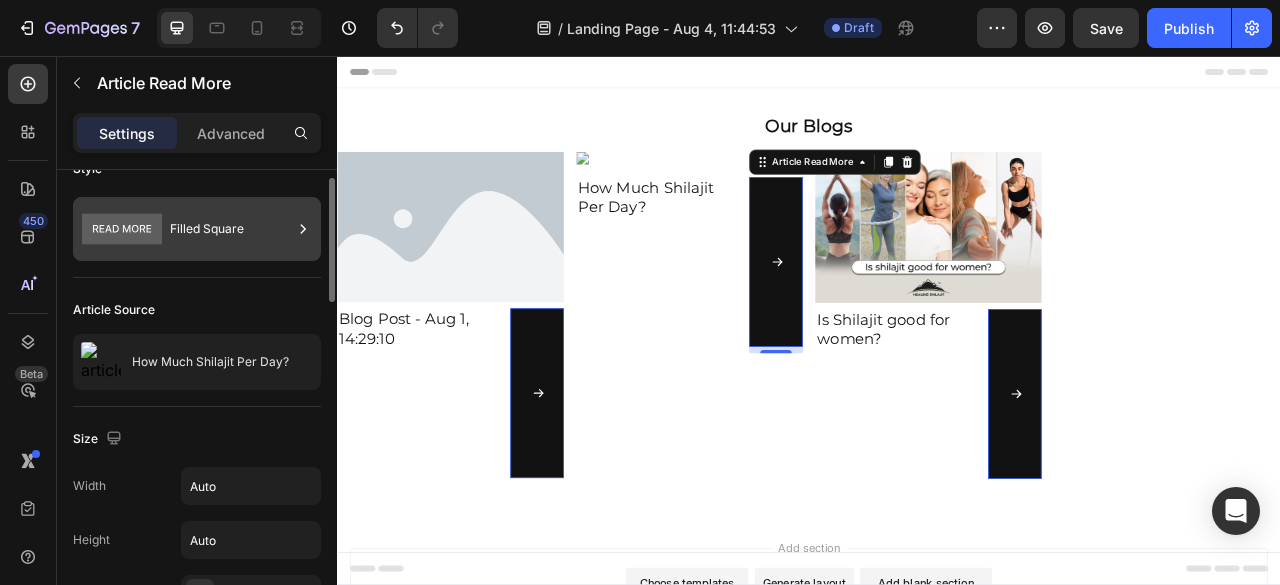 click on "Filled Square" at bounding box center (197, 229) 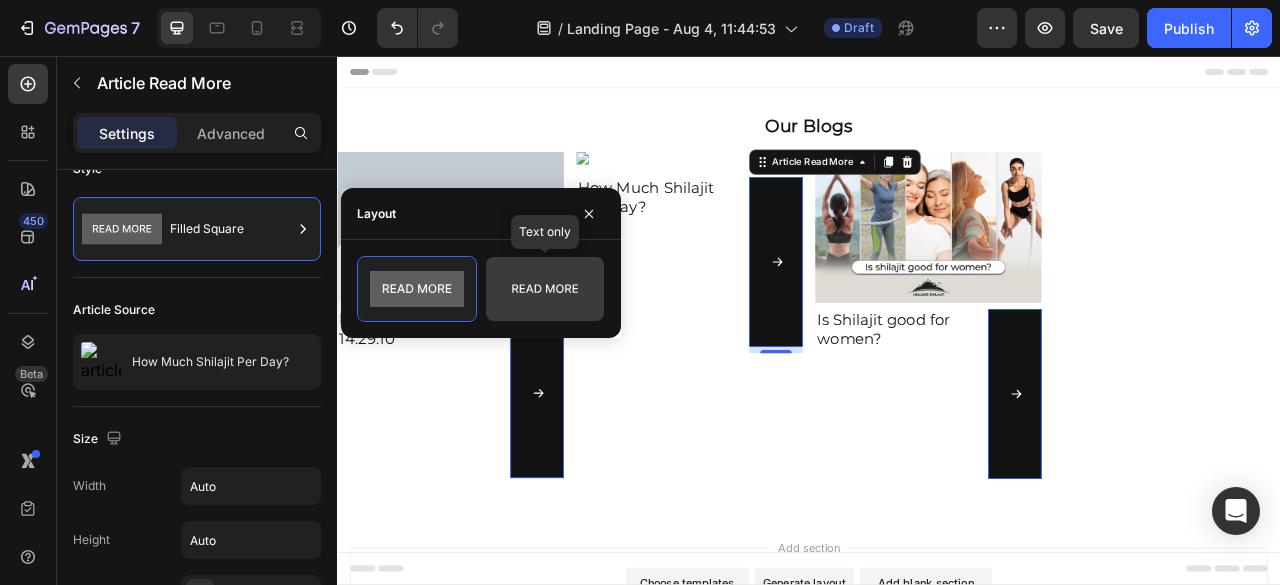 click 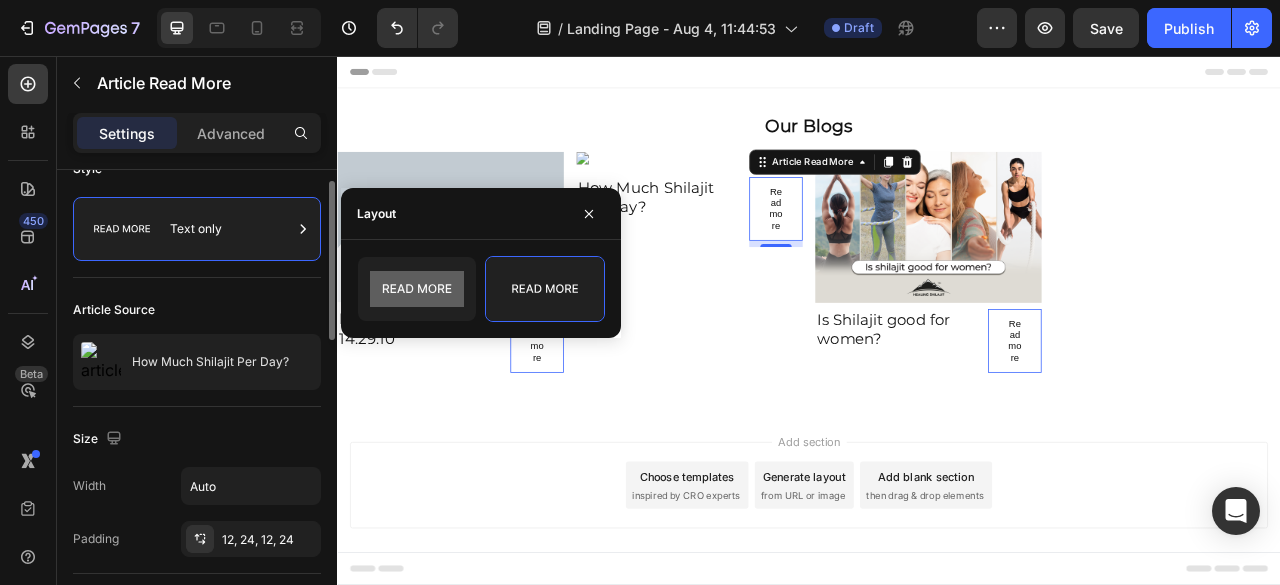 click on "Size Width Auto Padding 12, 24, 12, 24" 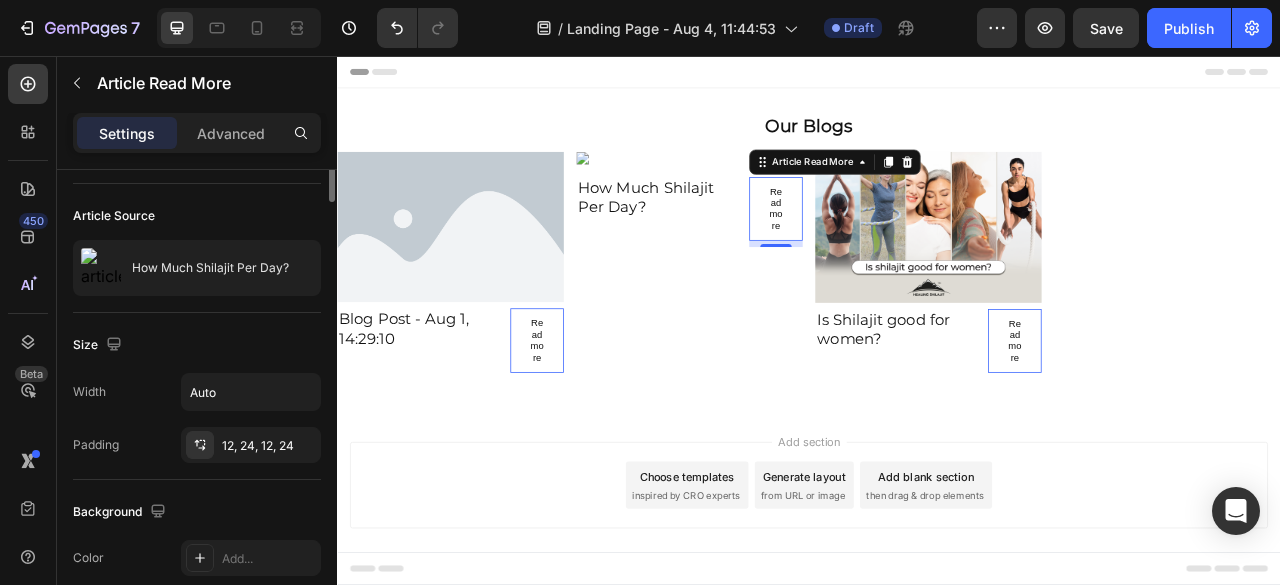 scroll, scrollTop: 0, scrollLeft: 0, axis: both 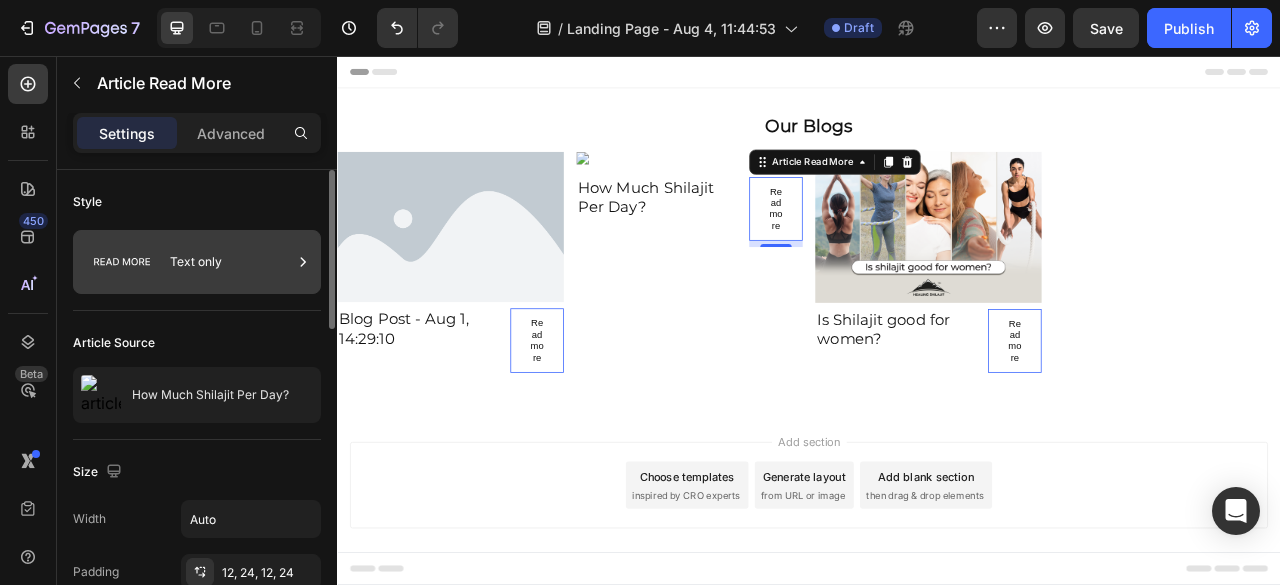 click on "Text only" at bounding box center [231, 262] 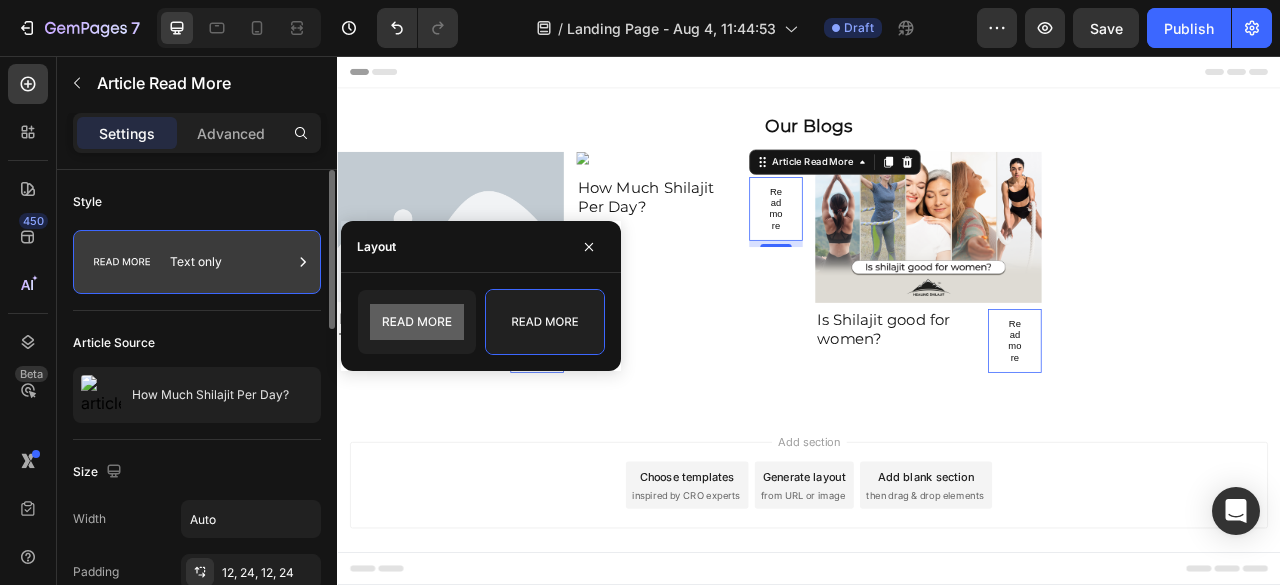 click on "Text only" at bounding box center [231, 262] 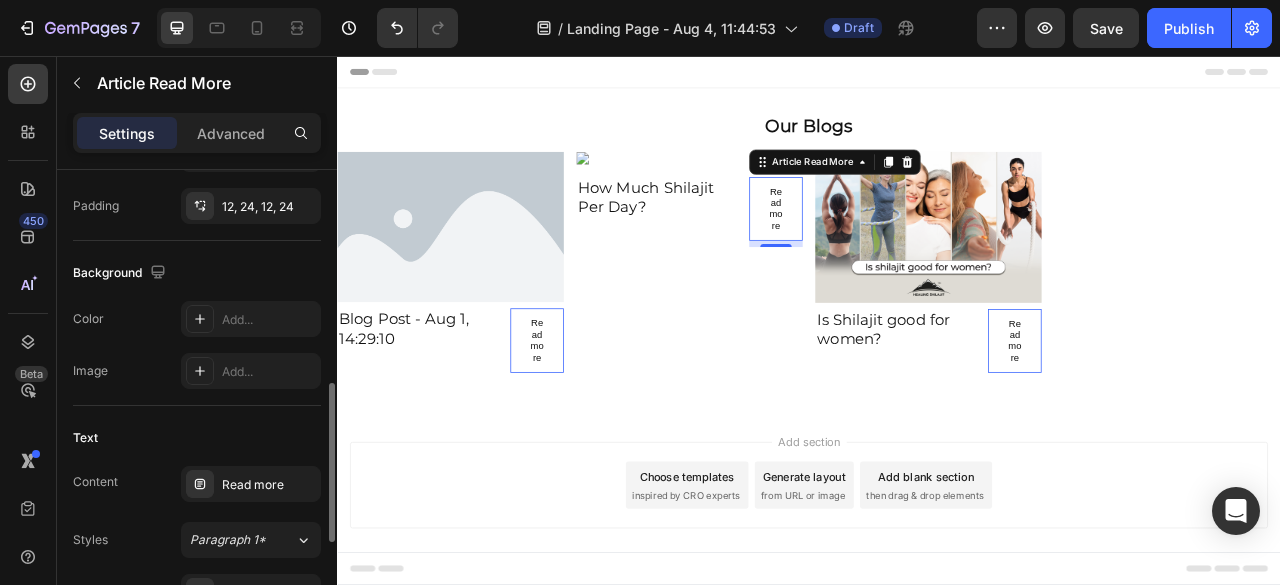 scroll, scrollTop: 466, scrollLeft: 0, axis: vertical 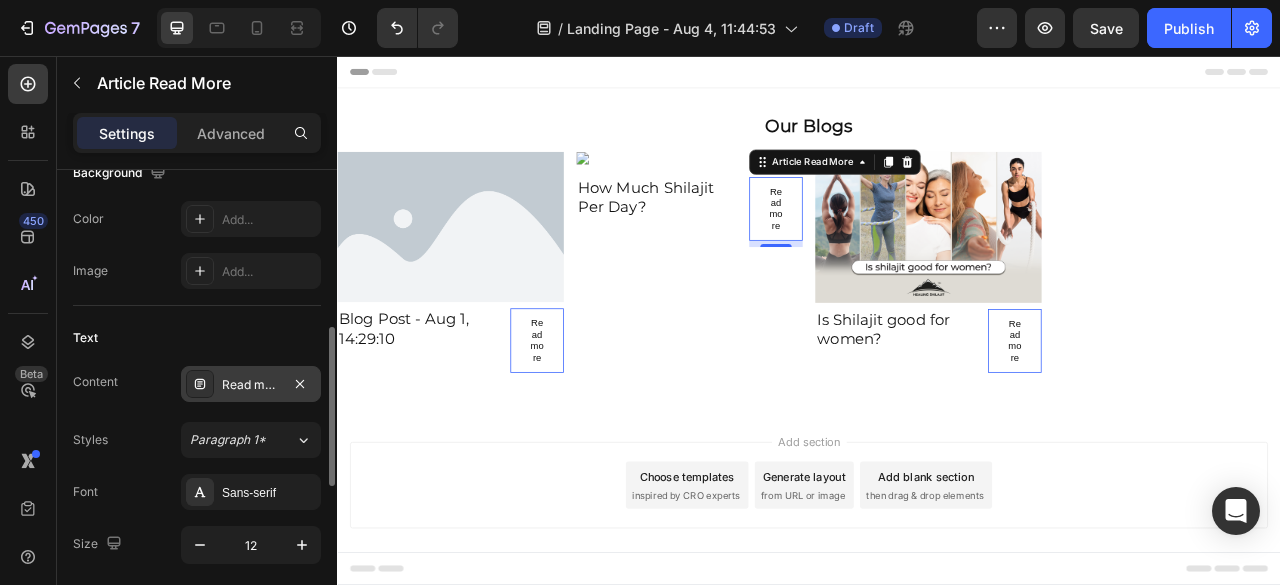click on "Read more" at bounding box center [251, 384] 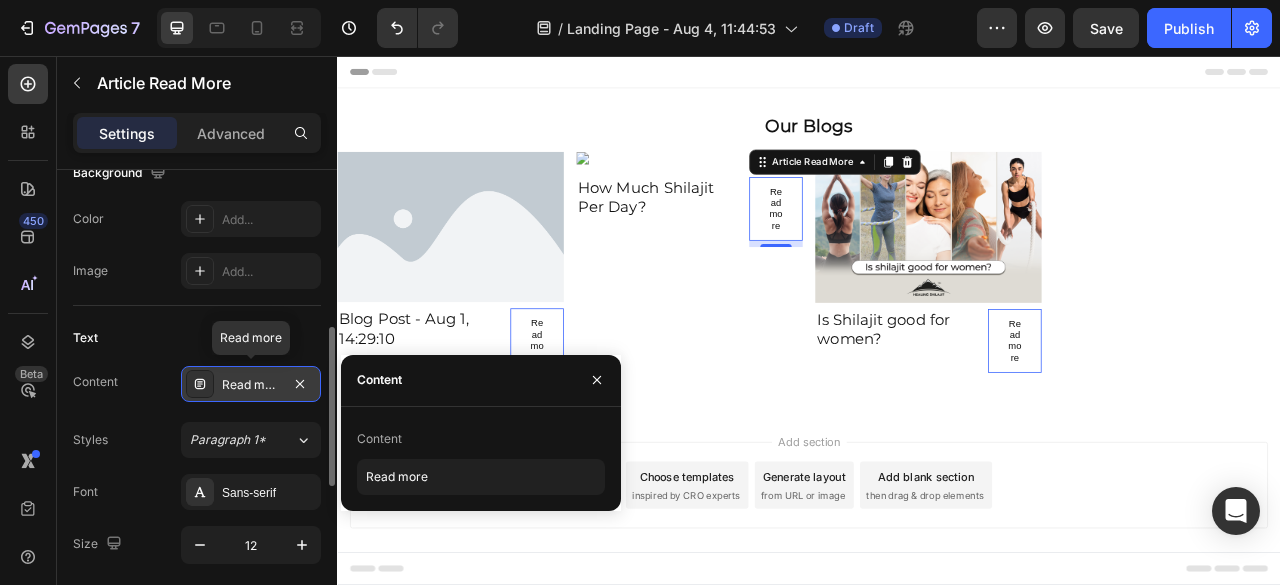 click on "Read more" at bounding box center [251, 384] 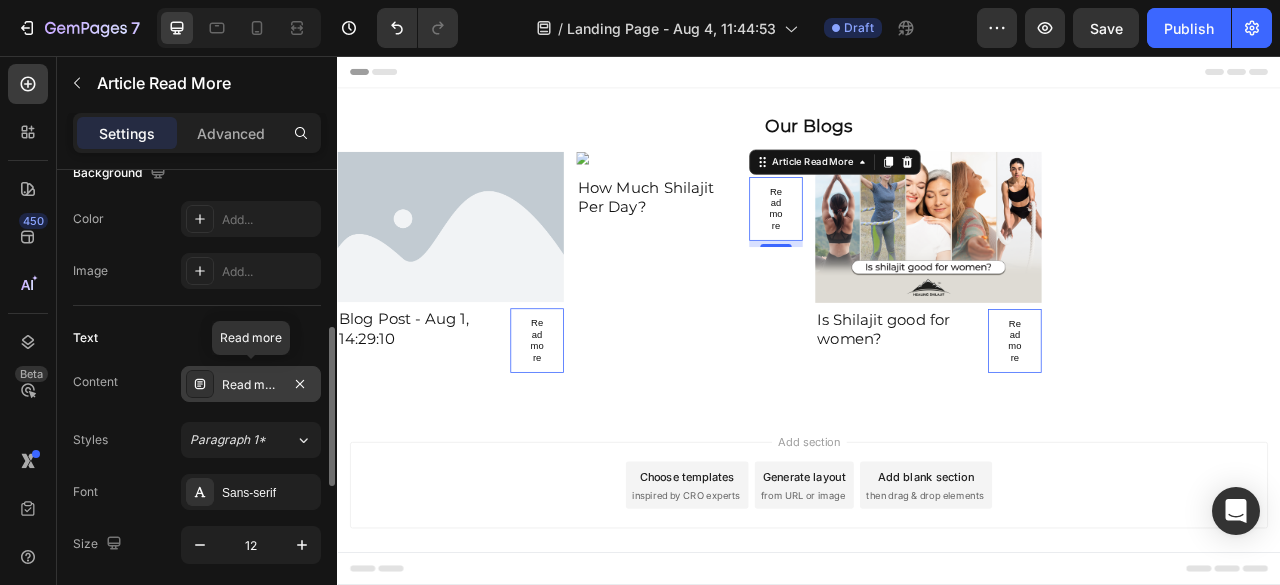 scroll, scrollTop: 533, scrollLeft: 0, axis: vertical 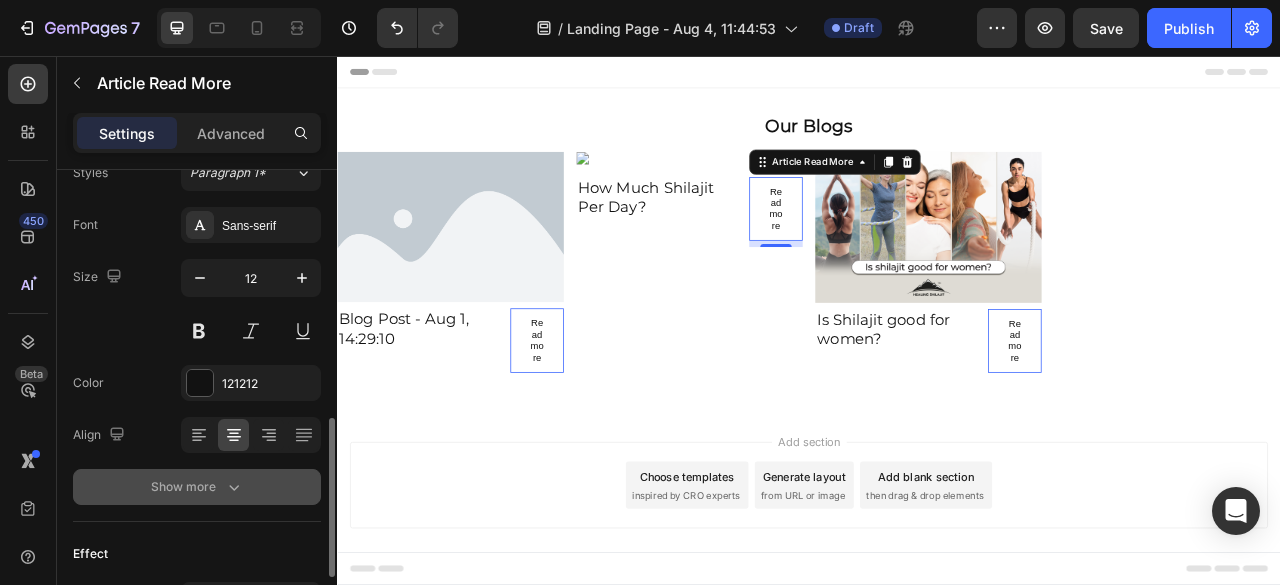 click on "Show more" at bounding box center (197, 487) 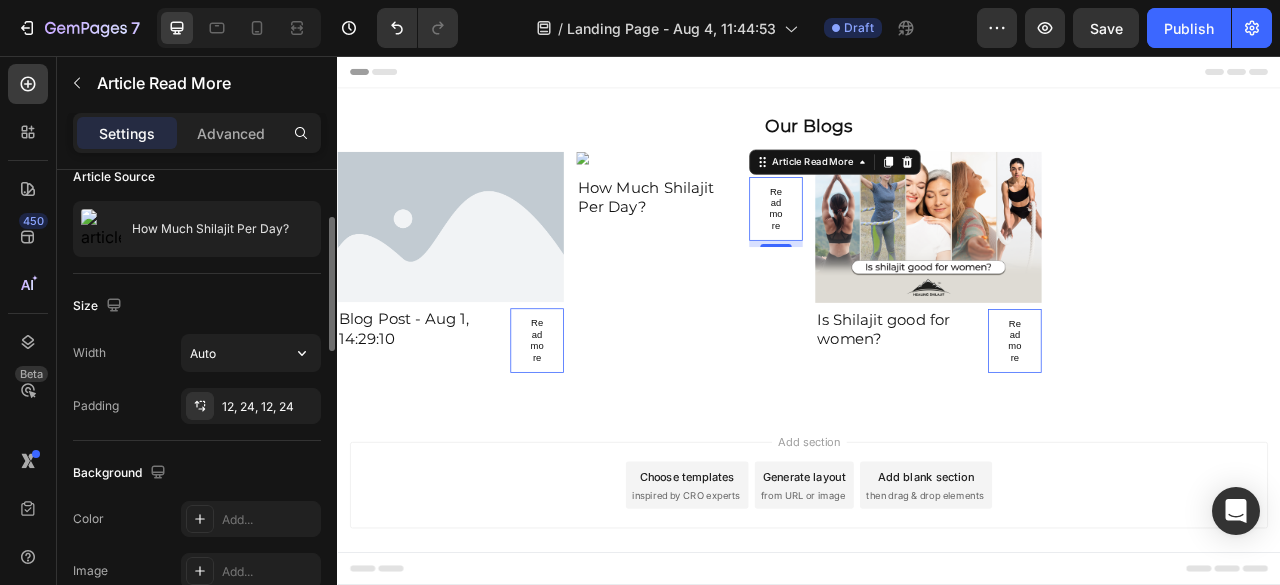 scroll, scrollTop: 0, scrollLeft: 0, axis: both 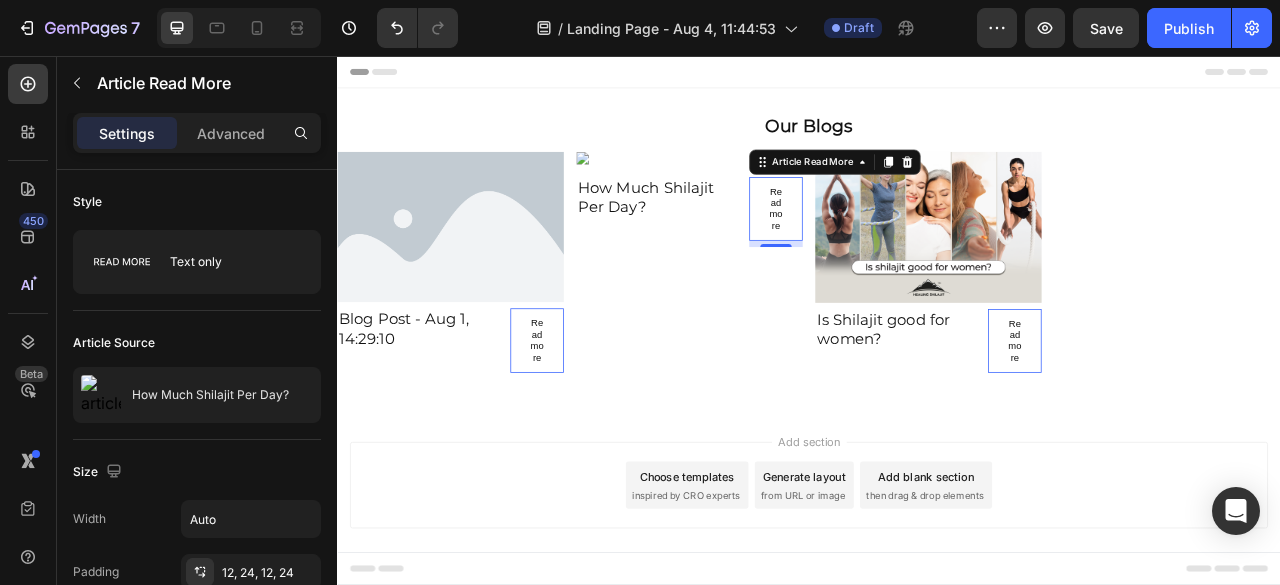 click on "Read more" at bounding box center [591, 418] 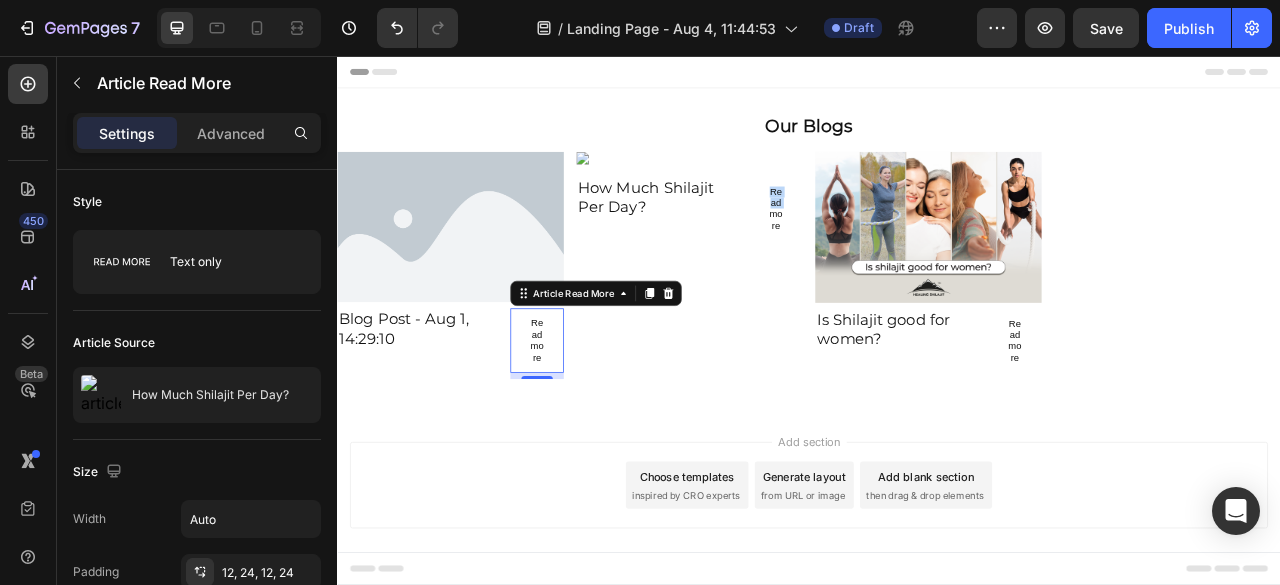 click on "Read more" at bounding box center [895, 251] 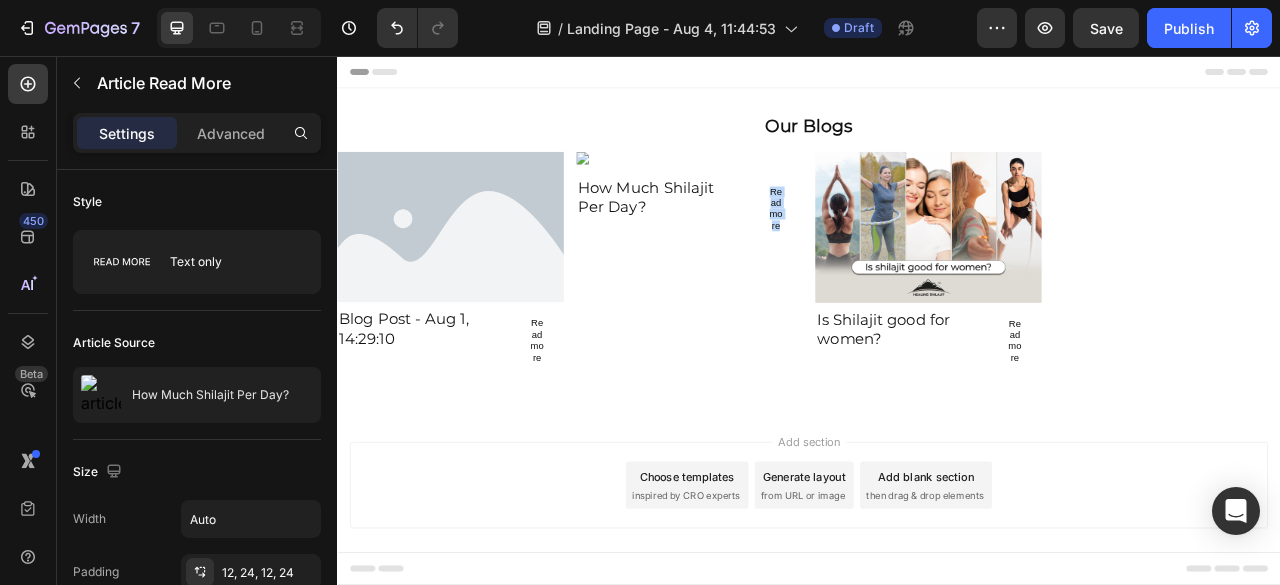 click on "Read more" at bounding box center [895, 251] 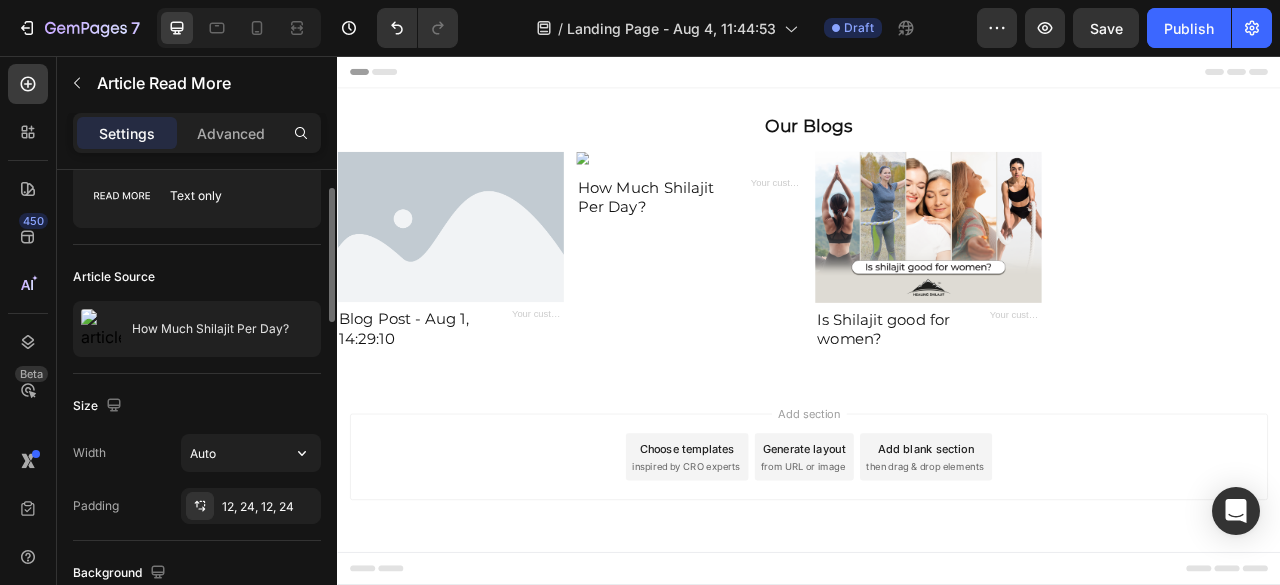 scroll, scrollTop: 0, scrollLeft: 0, axis: both 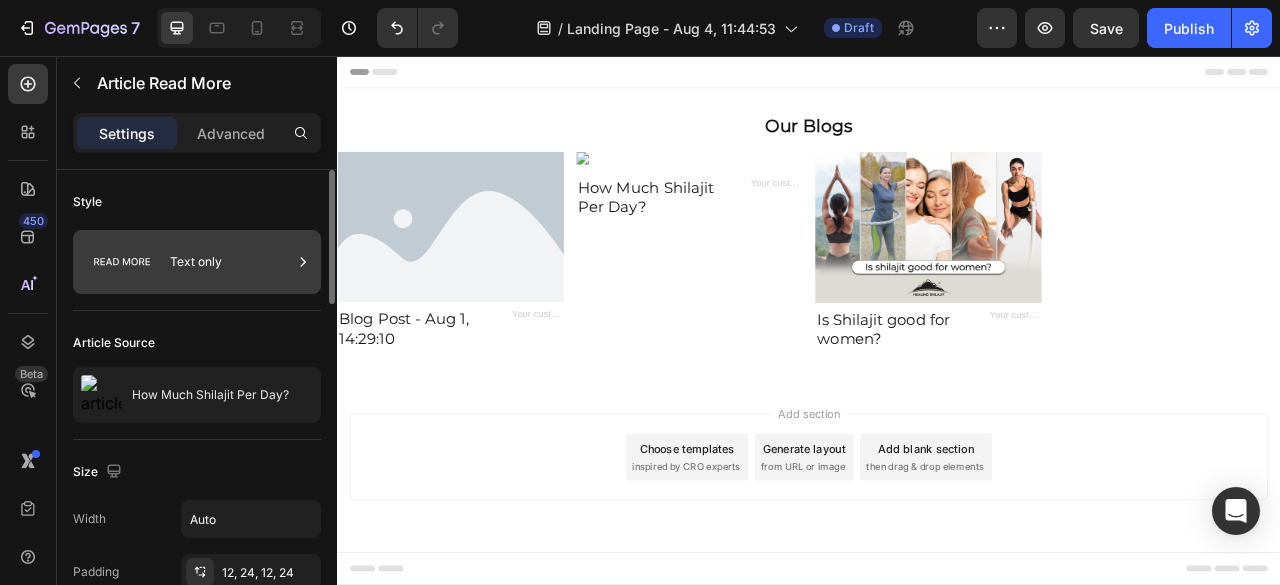 click on "Text only" at bounding box center (231, 262) 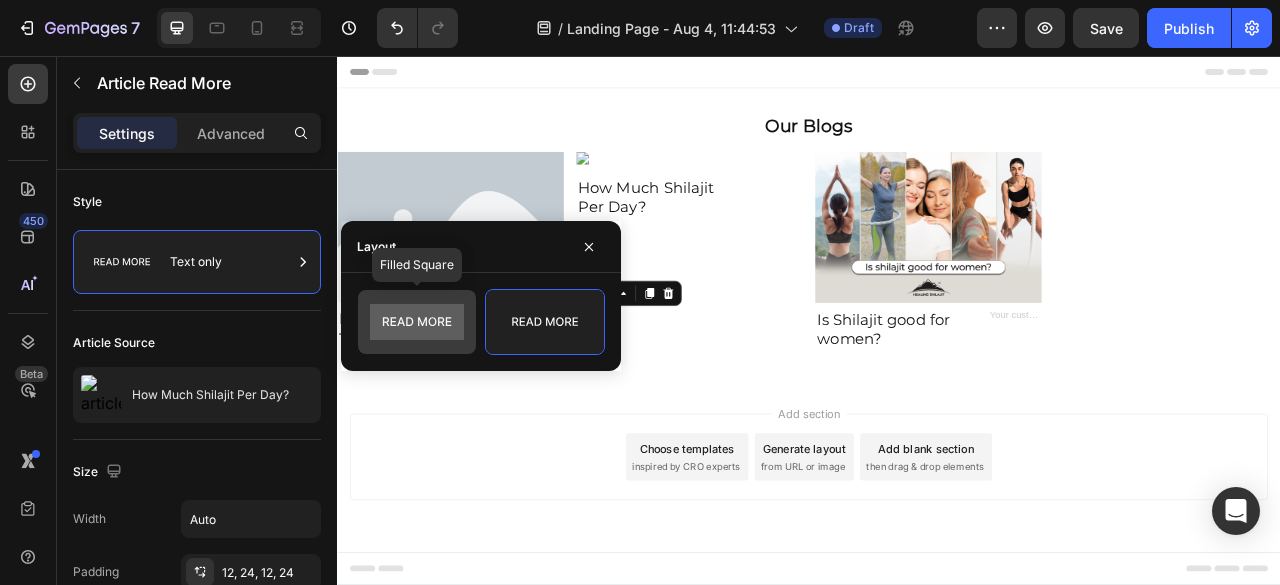 click 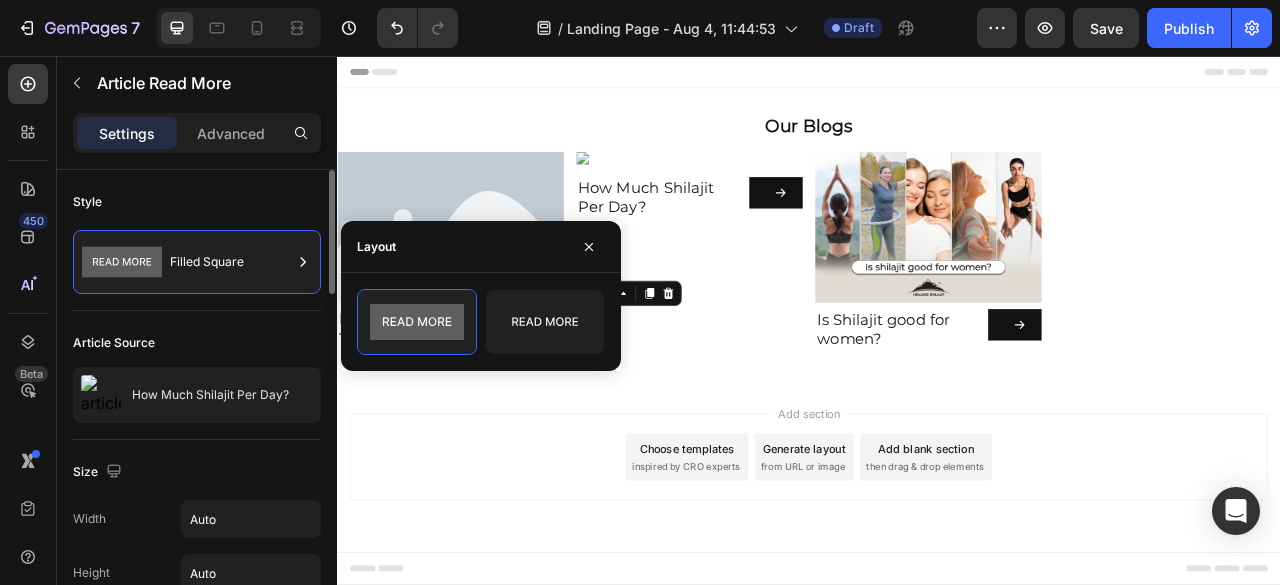click on "Style Filled Square" 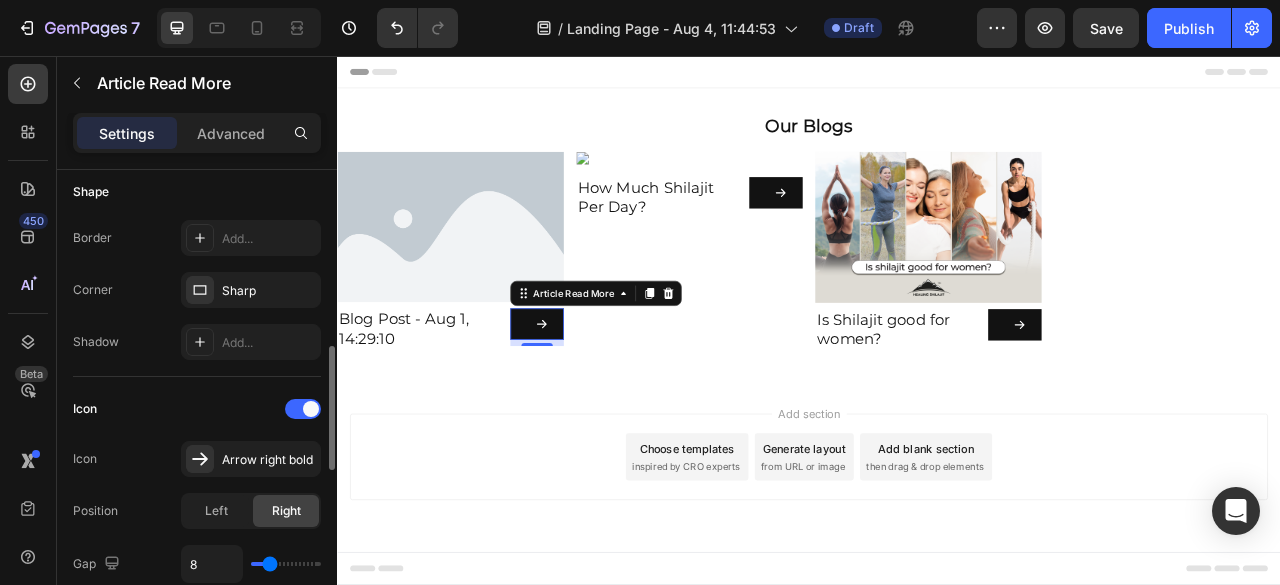 scroll, scrollTop: 733, scrollLeft: 0, axis: vertical 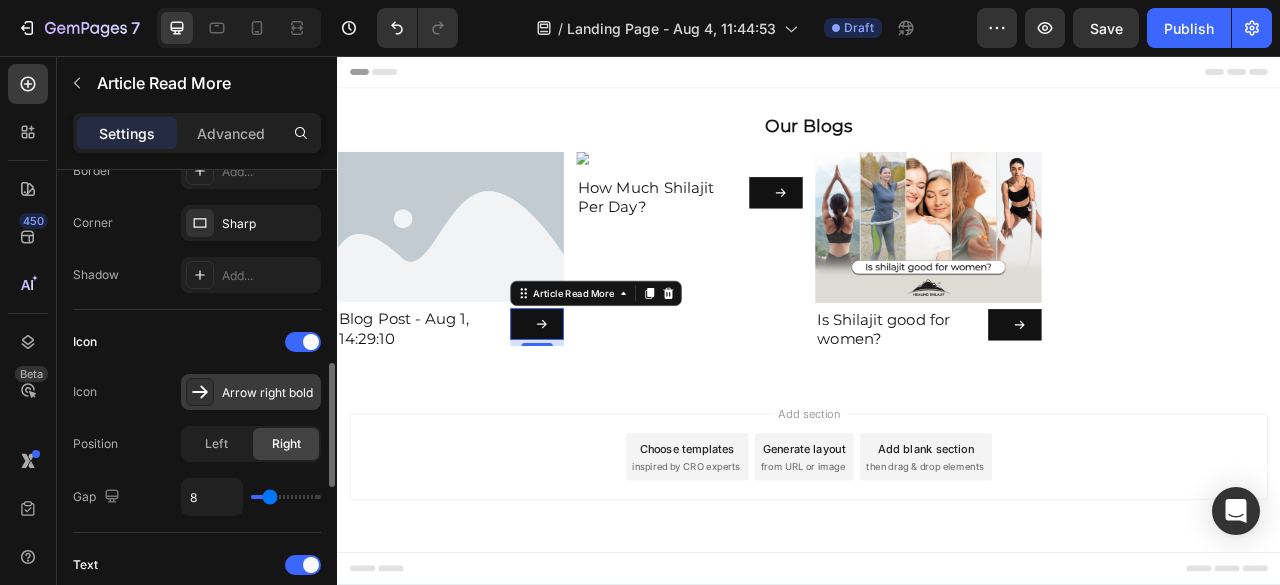 click on "Arrow right bold" at bounding box center (251, 392) 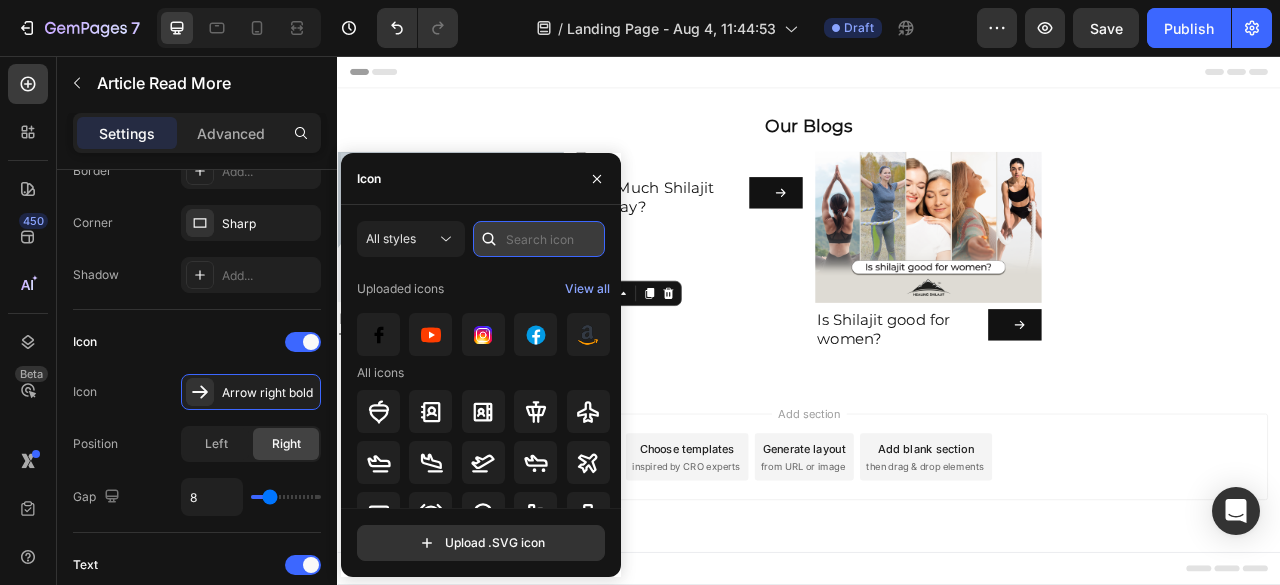 click at bounding box center (539, 239) 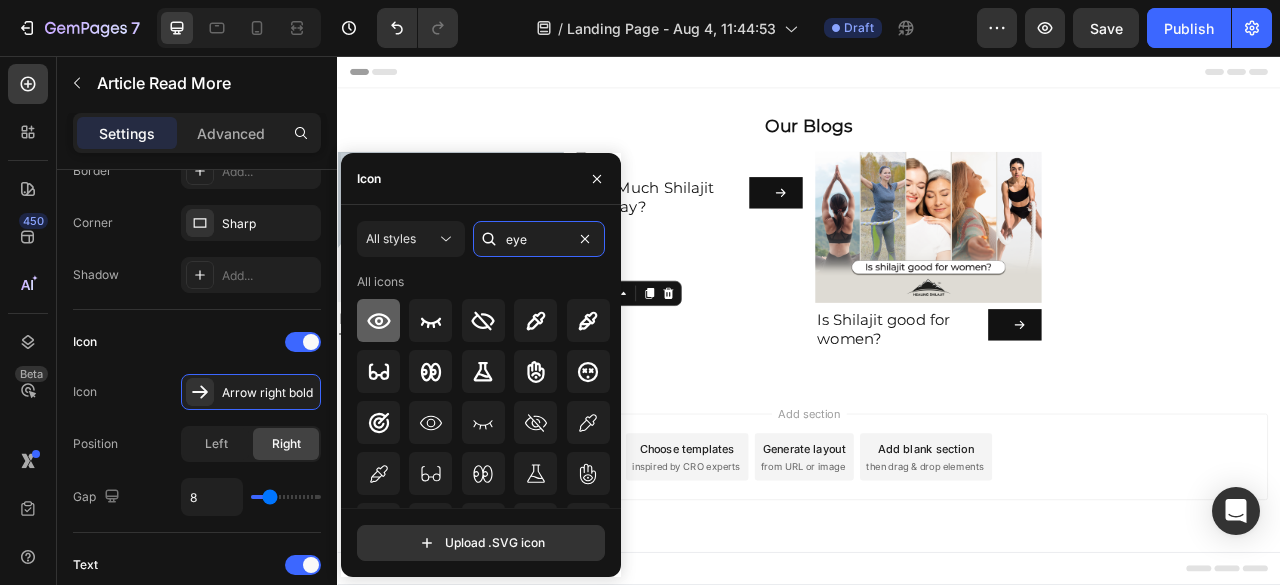 type on "eye" 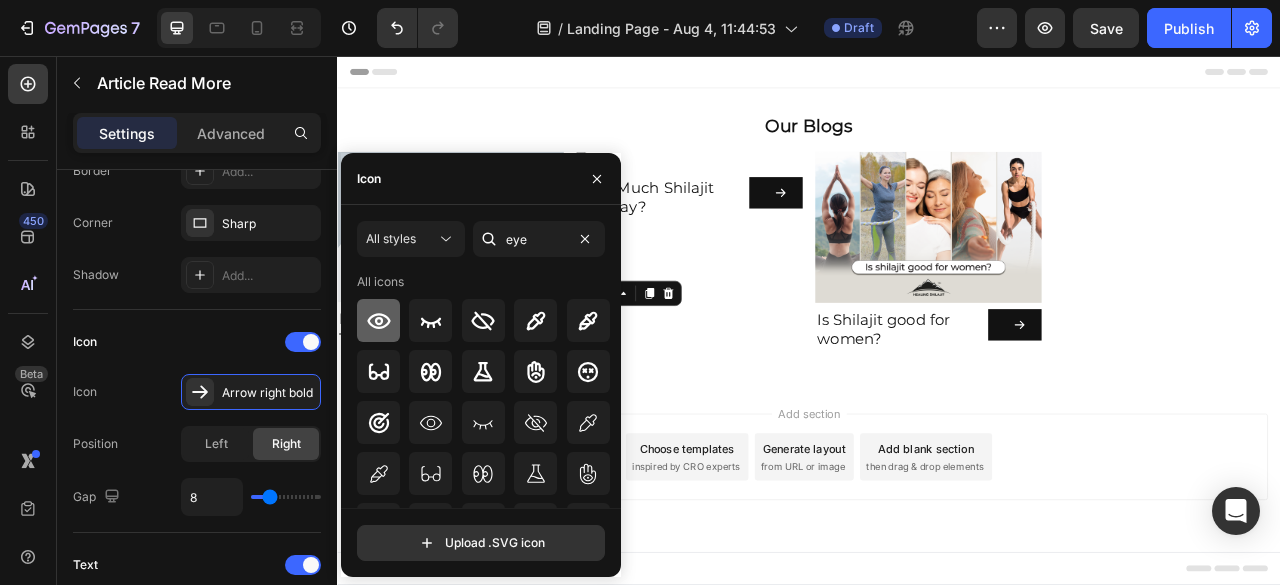 click 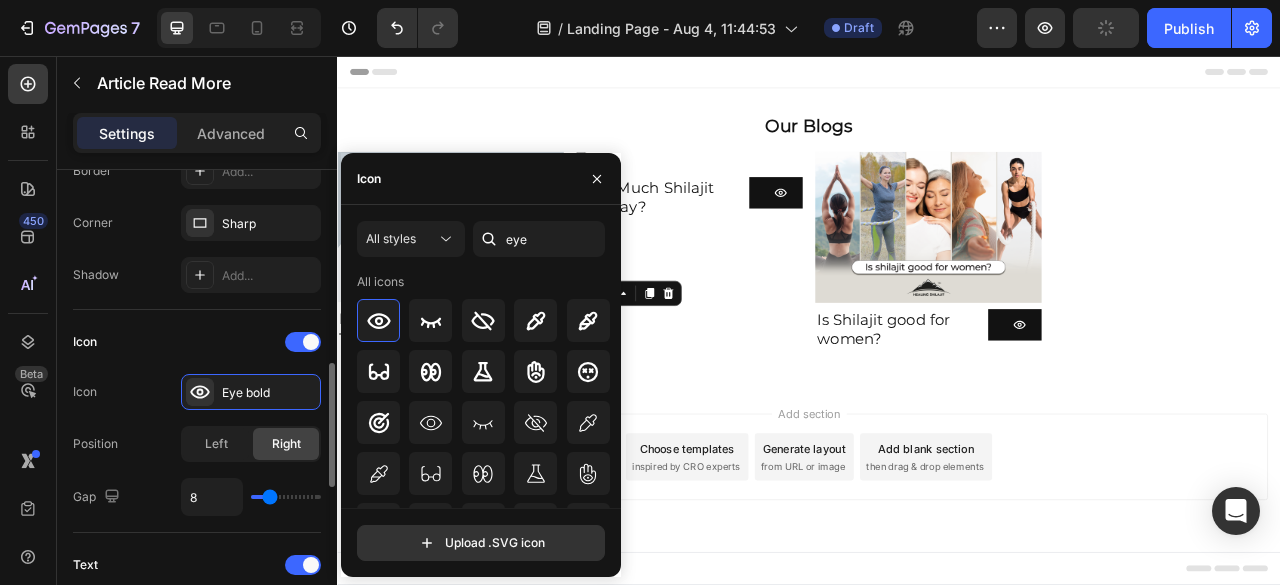 click on "Icon" at bounding box center (197, 342) 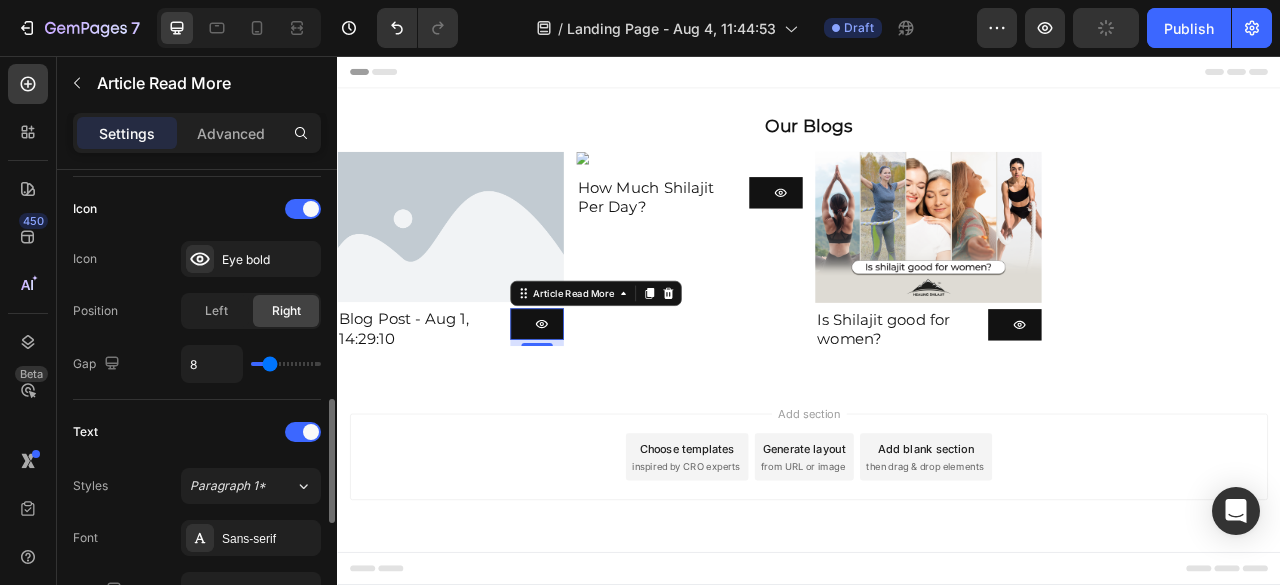 scroll, scrollTop: 1033, scrollLeft: 0, axis: vertical 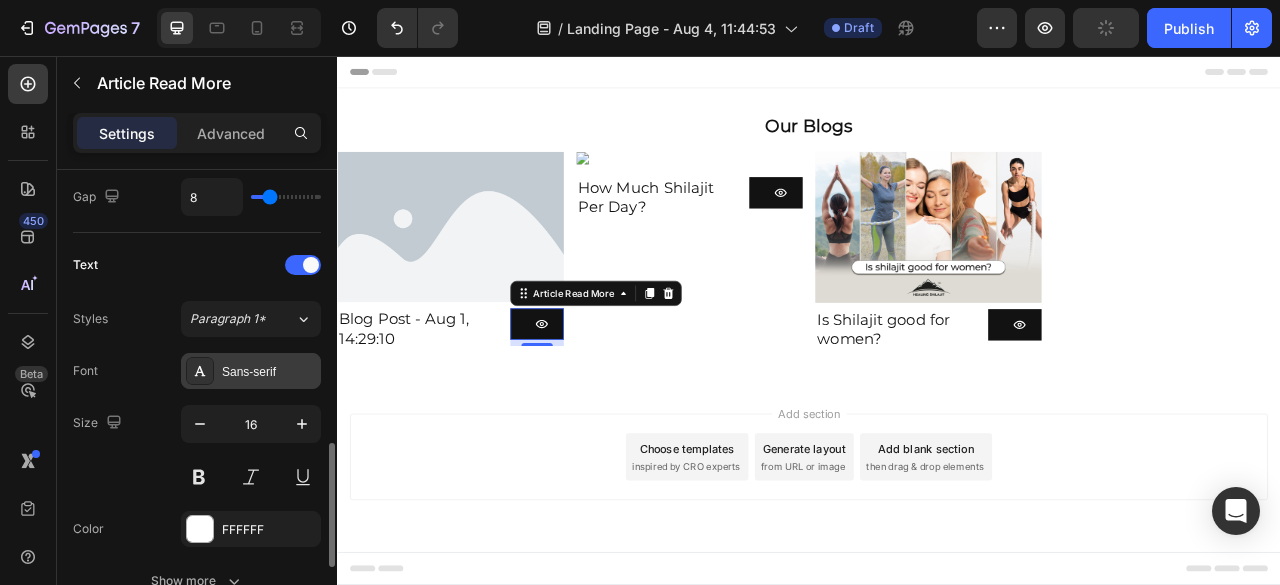 click on "Sans-serif" at bounding box center [269, 372] 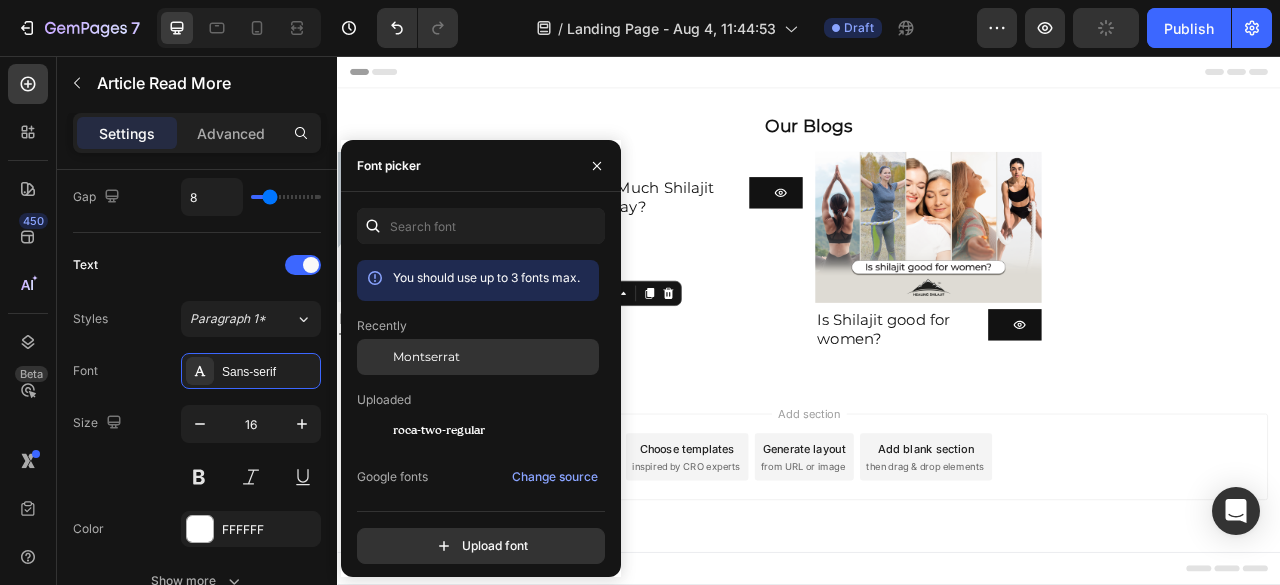 click on "Montserrat" at bounding box center (426, 357) 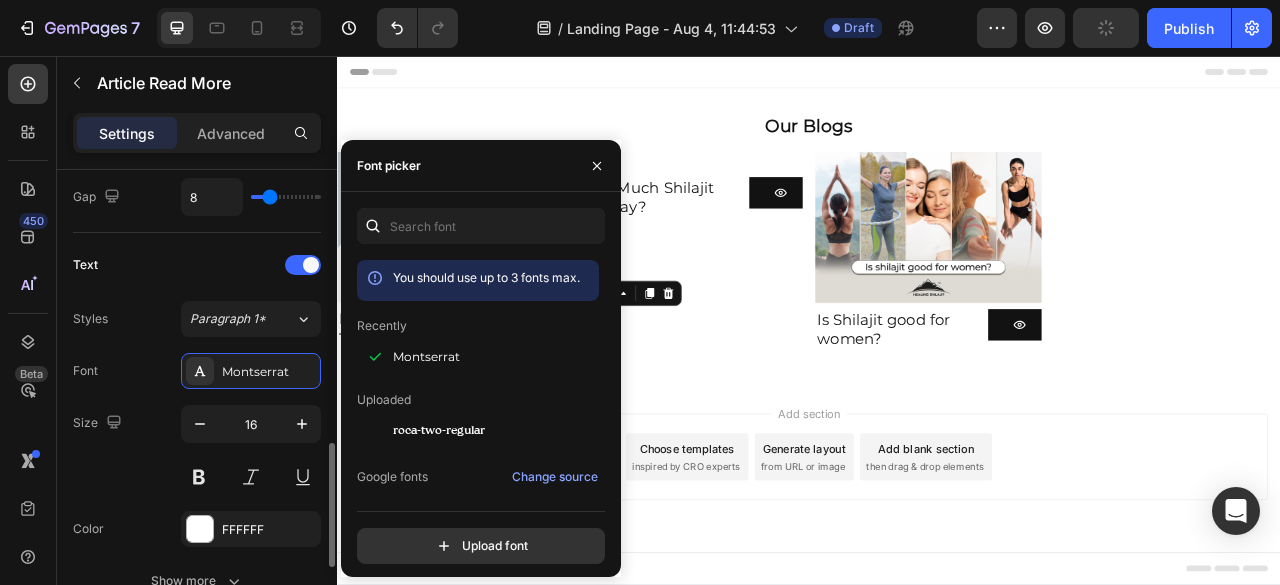 click on "Styles Paragraph 1* Font Montserrat Size 16 Color FFFFFF Show more" at bounding box center (197, 450) 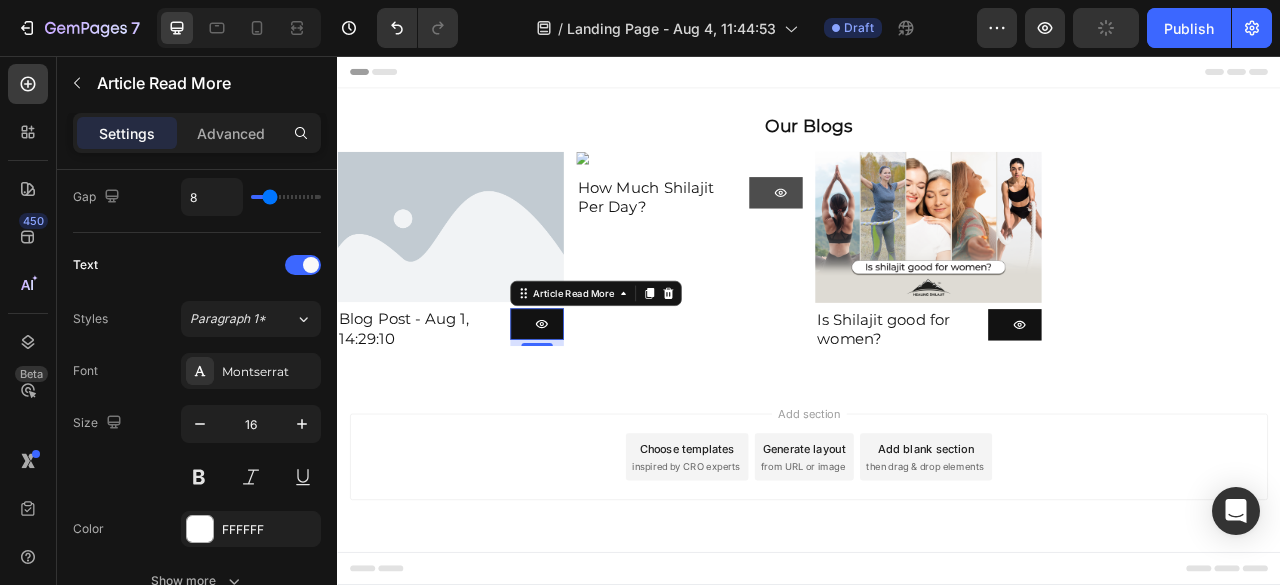 click 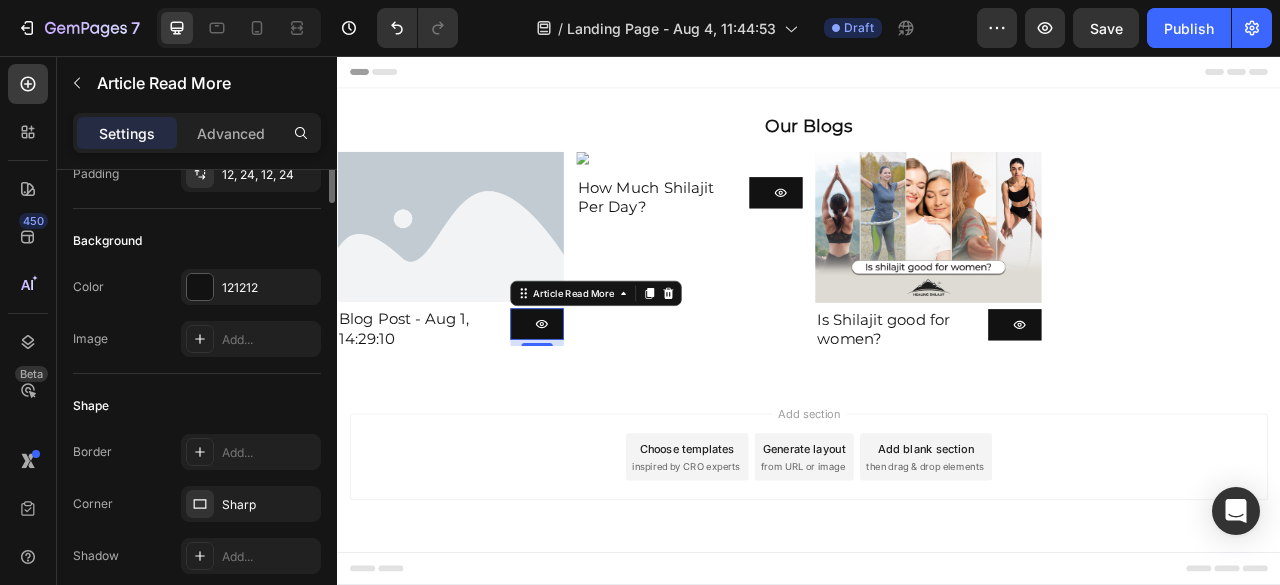 scroll, scrollTop: 252, scrollLeft: 0, axis: vertical 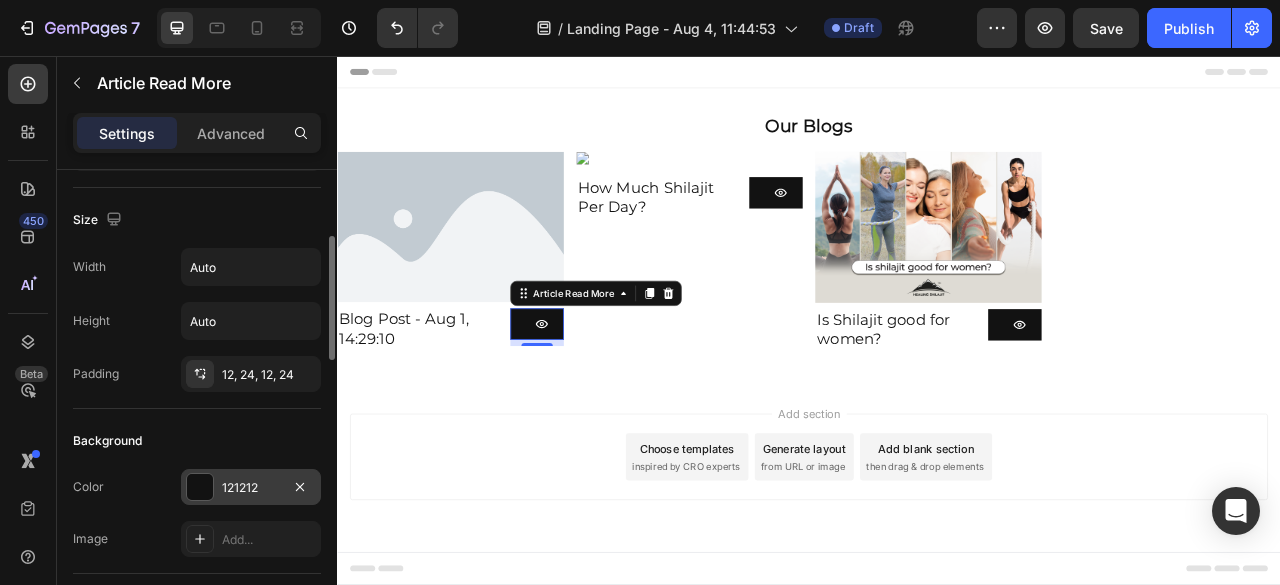 click at bounding box center [200, 487] 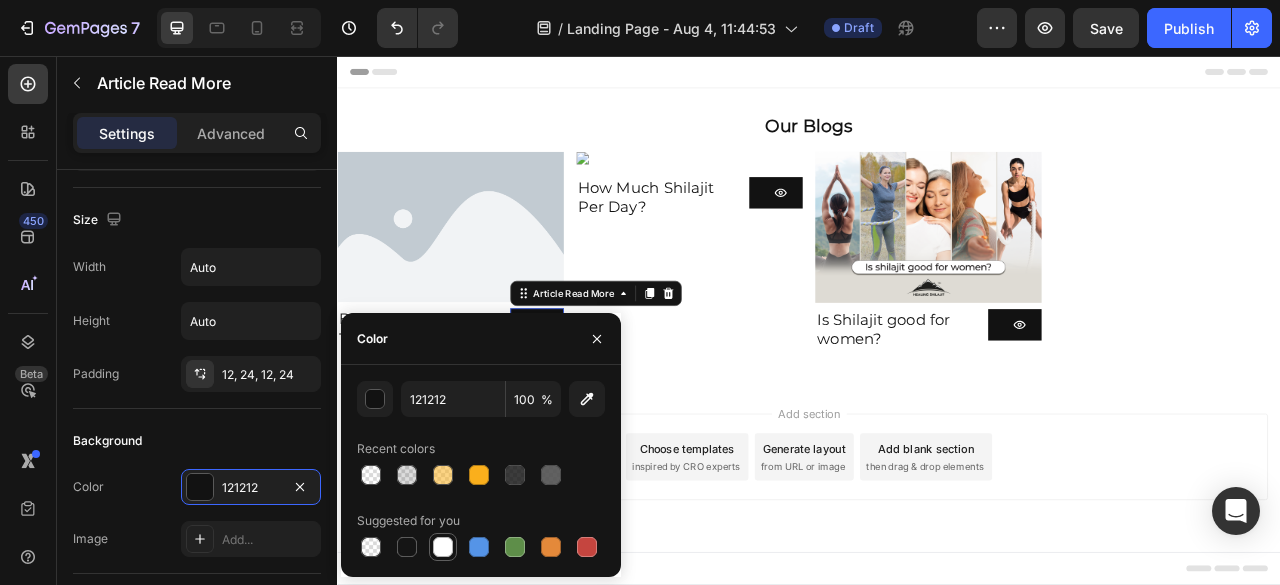 click at bounding box center [443, 547] 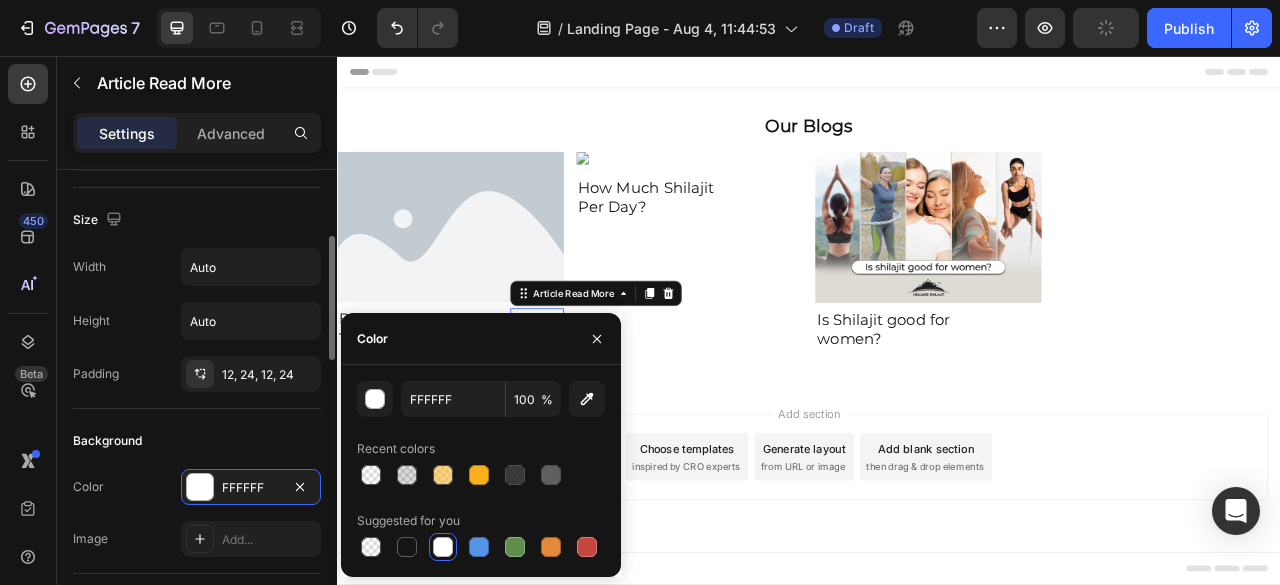 click on "Background Color FFFFFF Image Add..." 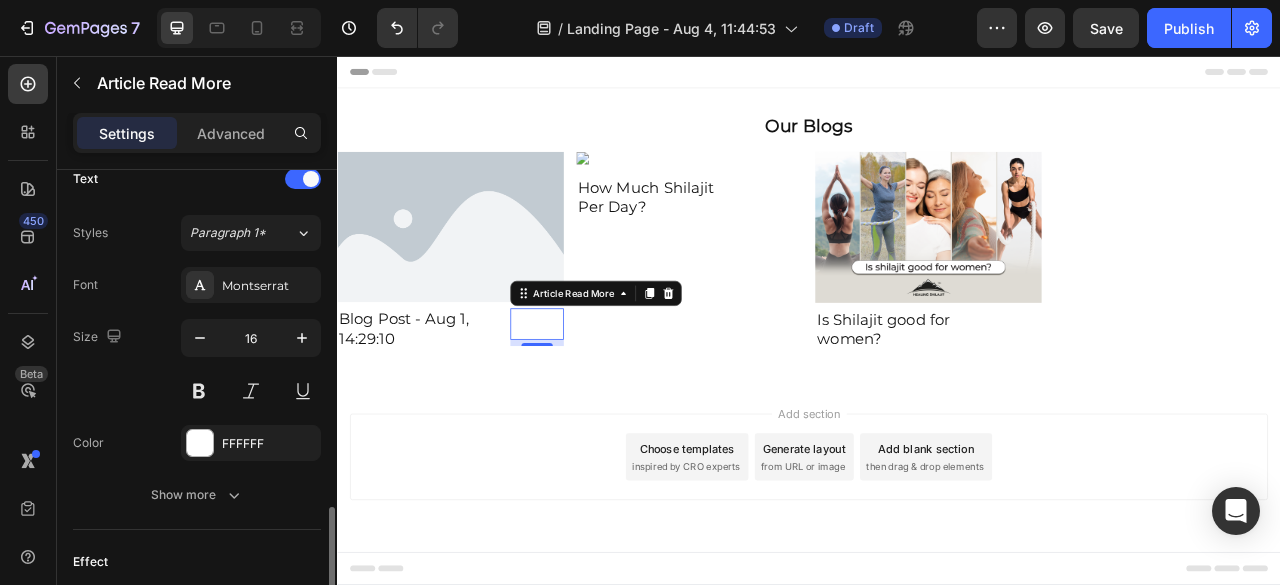 scroll, scrollTop: 1152, scrollLeft: 0, axis: vertical 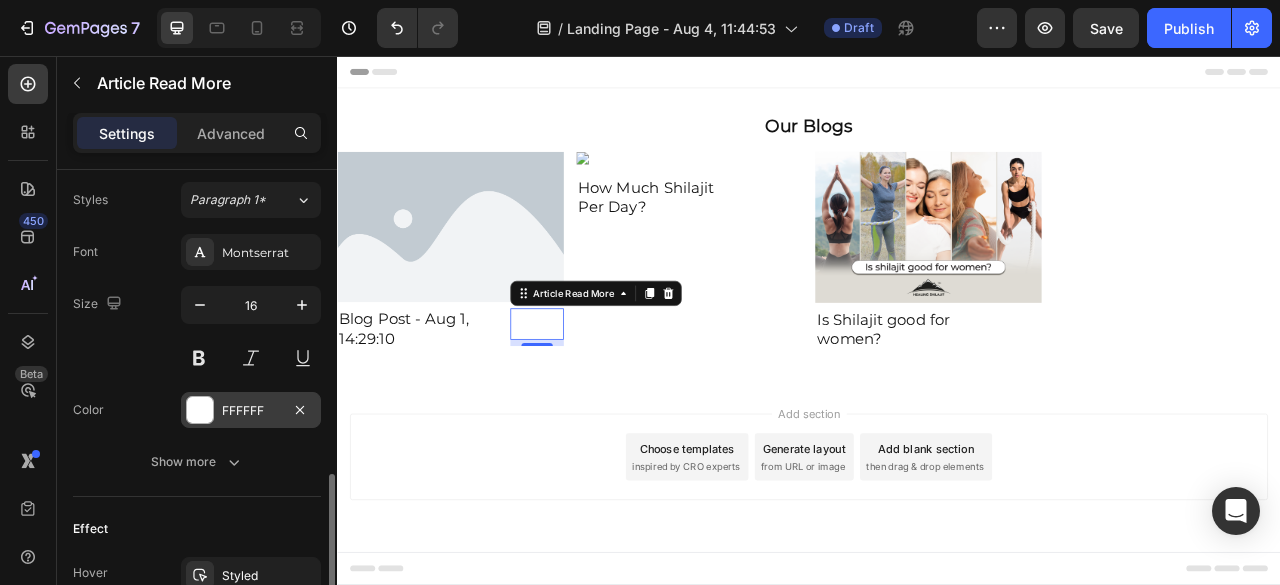 click on "FFFFFF" at bounding box center (251, 410) 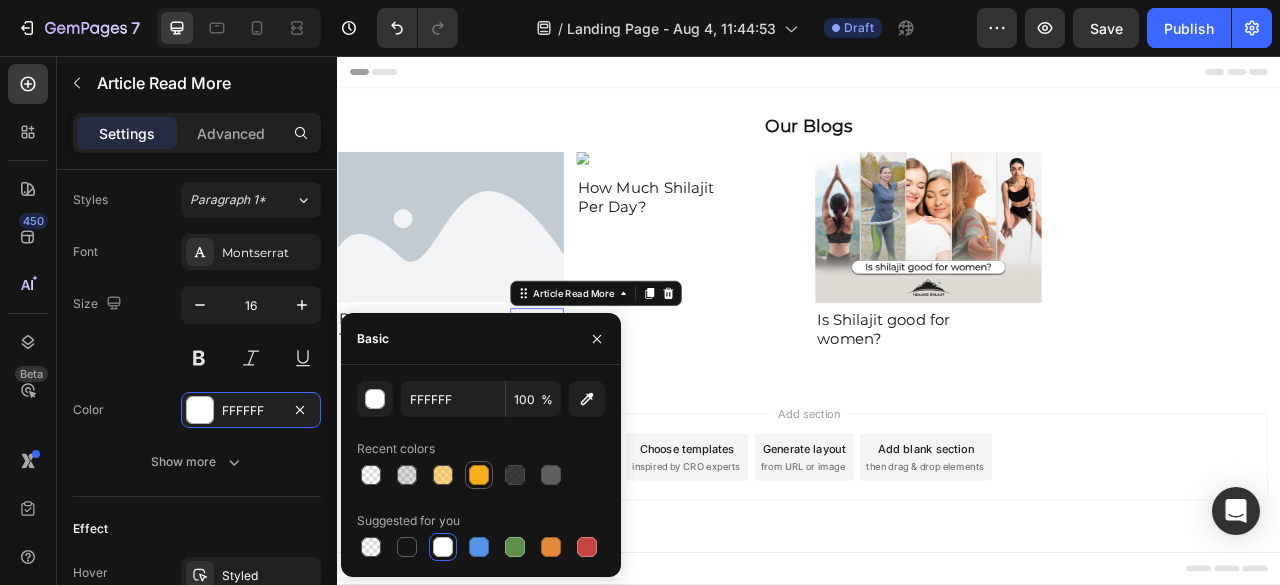 click at bounding box center (479, 475) 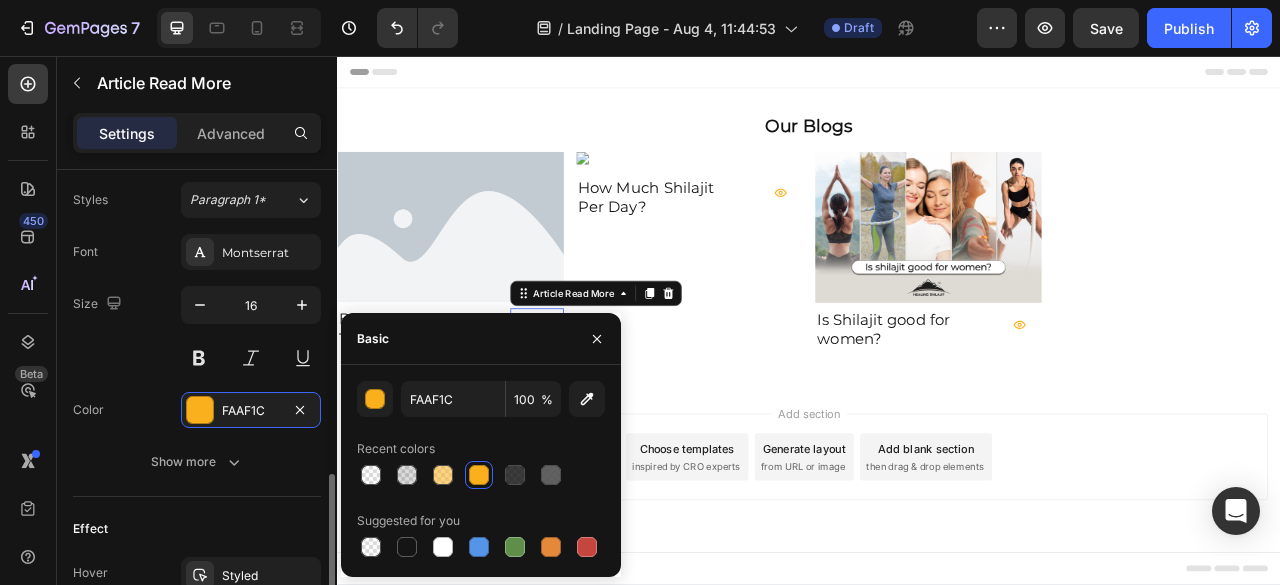 click on "Color FAAF1C" at bounding box center (197, 410) 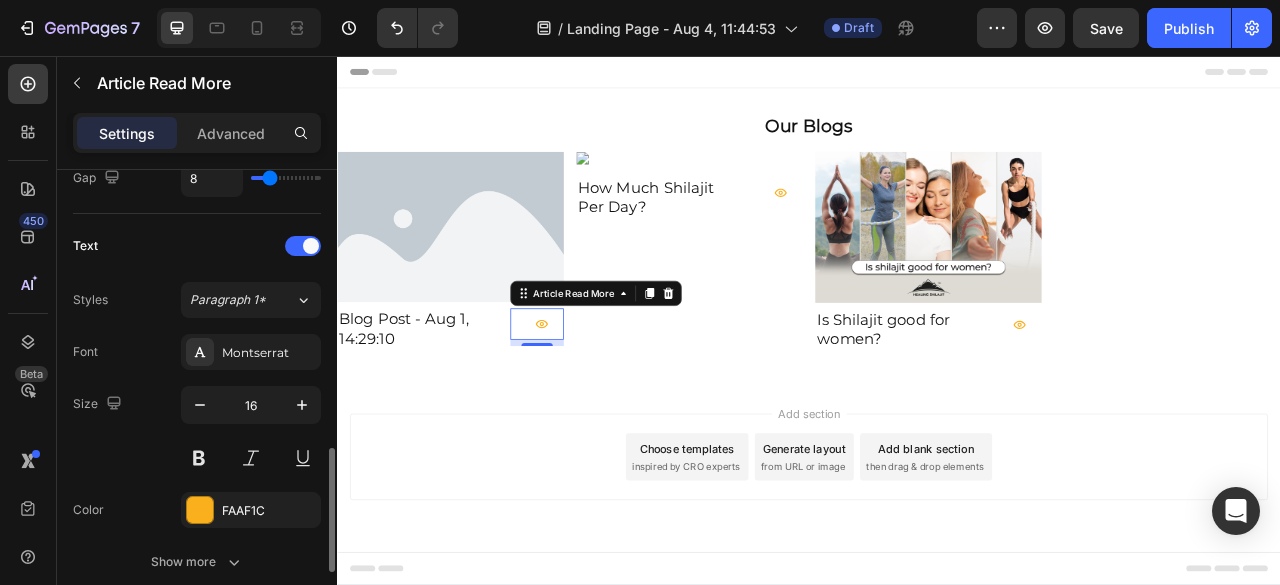 scroll, scrollTop: 1286, scrollLeft: 0, axis: vertical 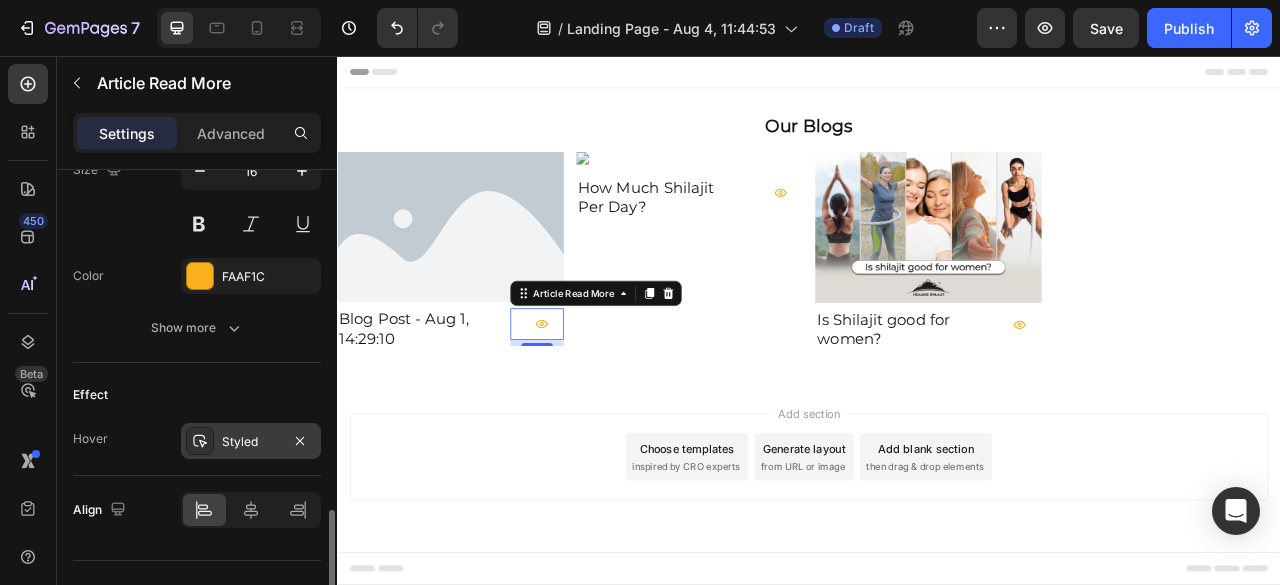 click on "Styled" at bounding box center [251, 442] 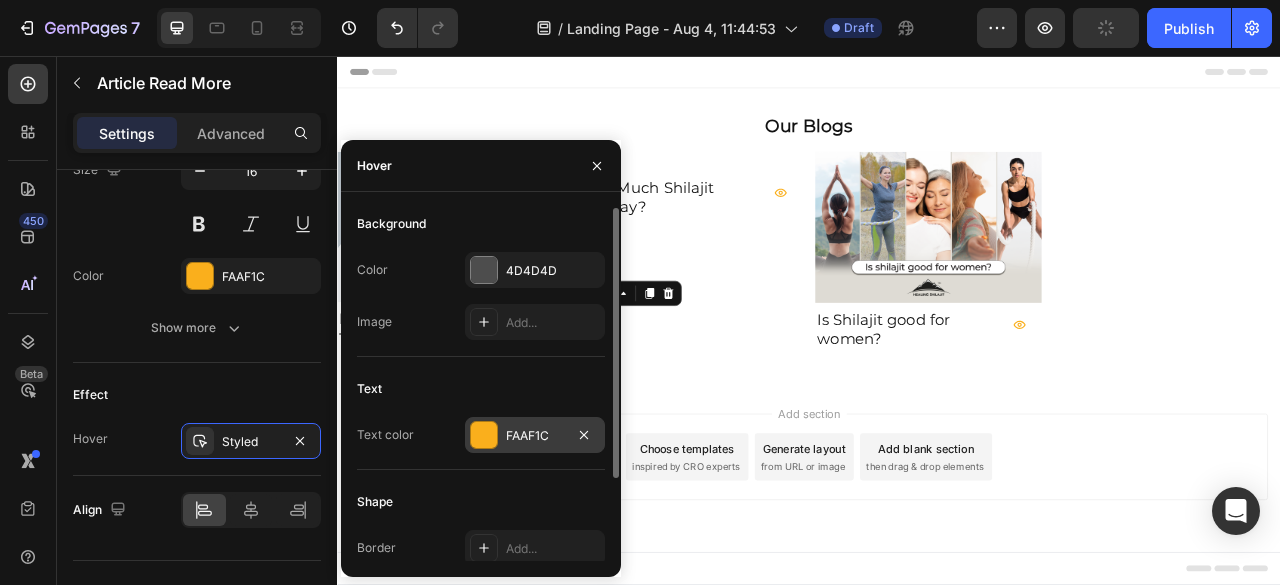 click at bounding box center [484, 435] 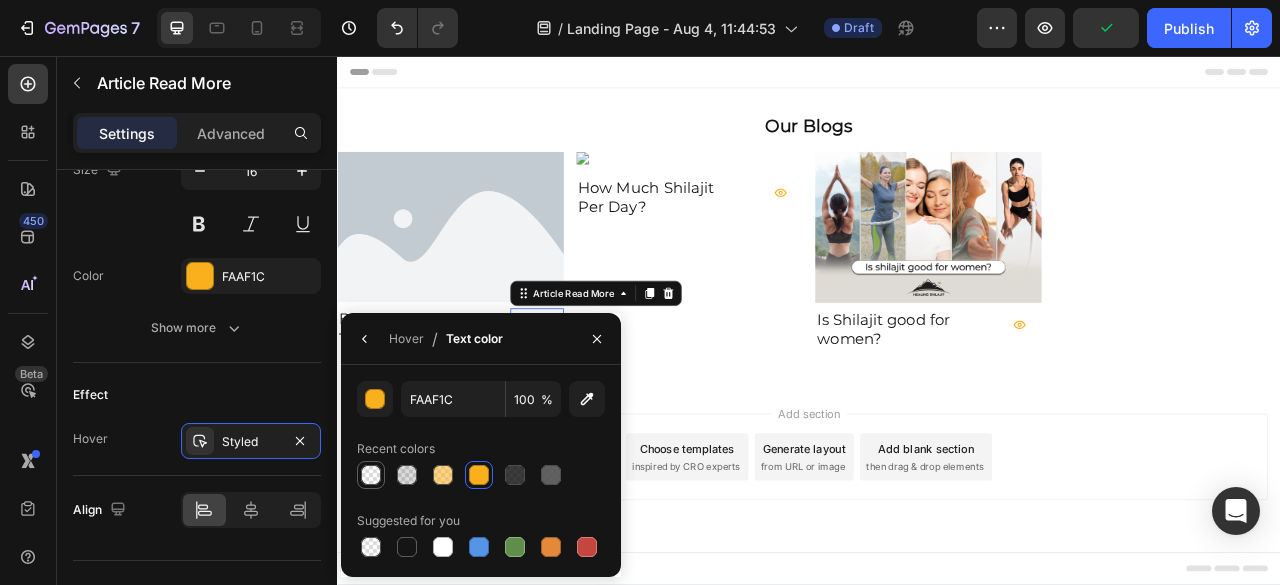 click at bounding box center (371, 475) 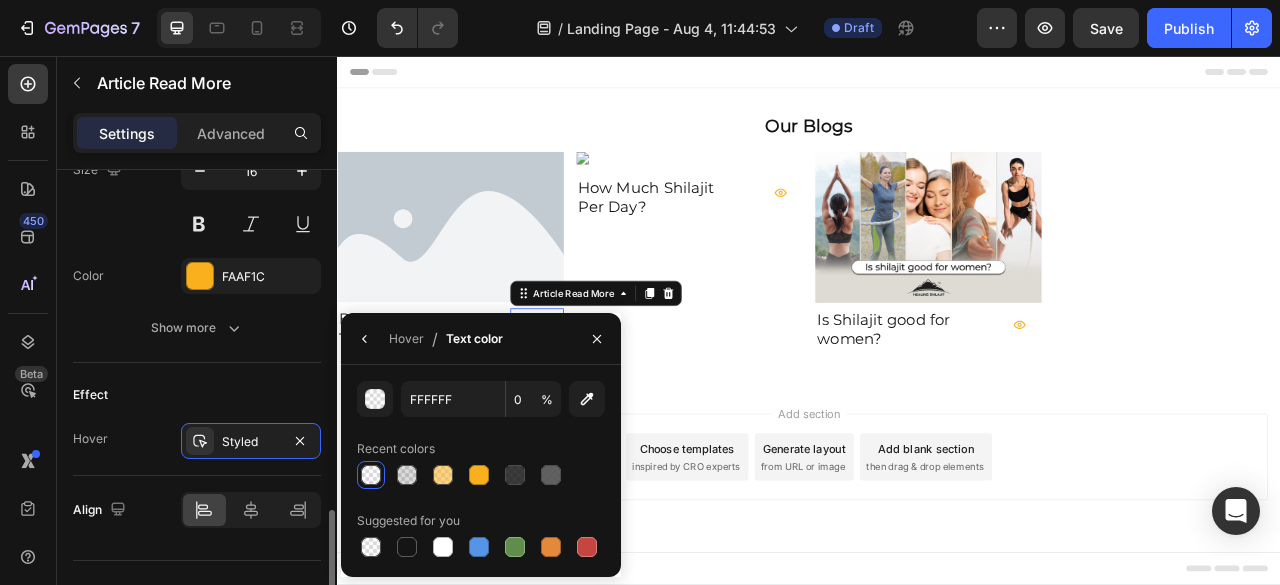 click on "Effect Hover Styled" 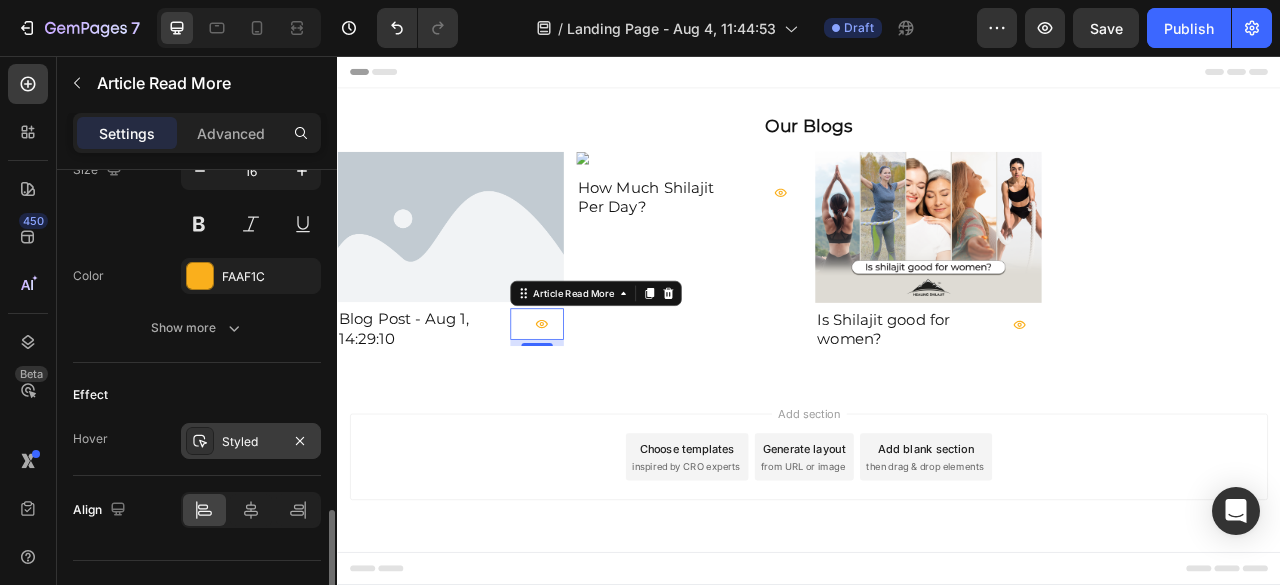 click on "Styled" at bounding box center [251, 441] 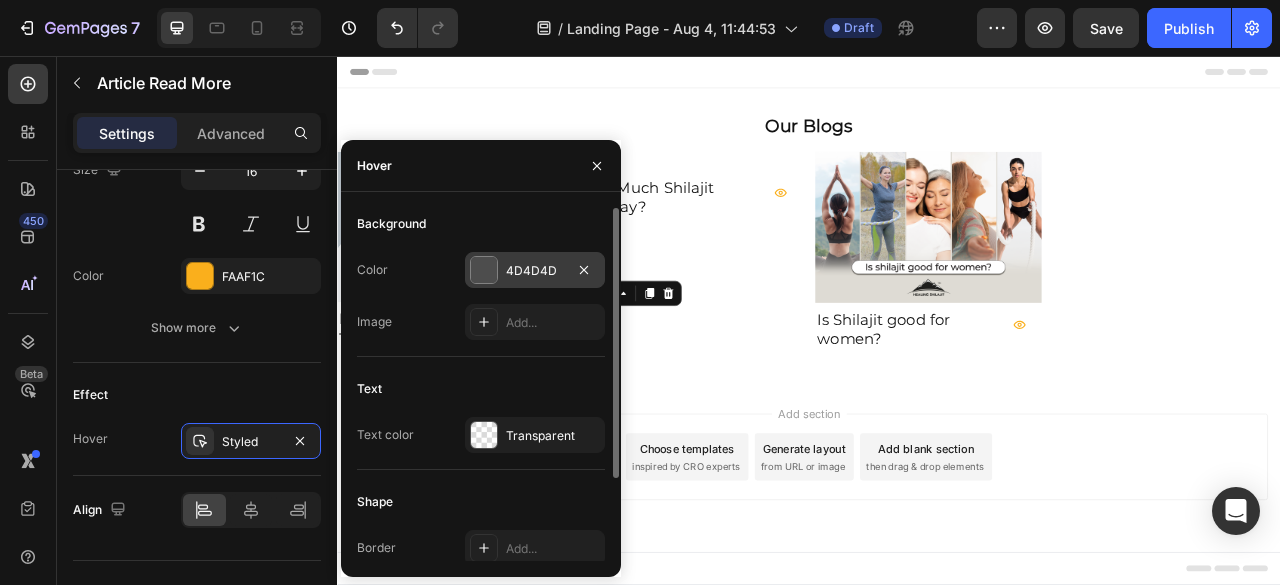 click at bounding box center (484, 270) 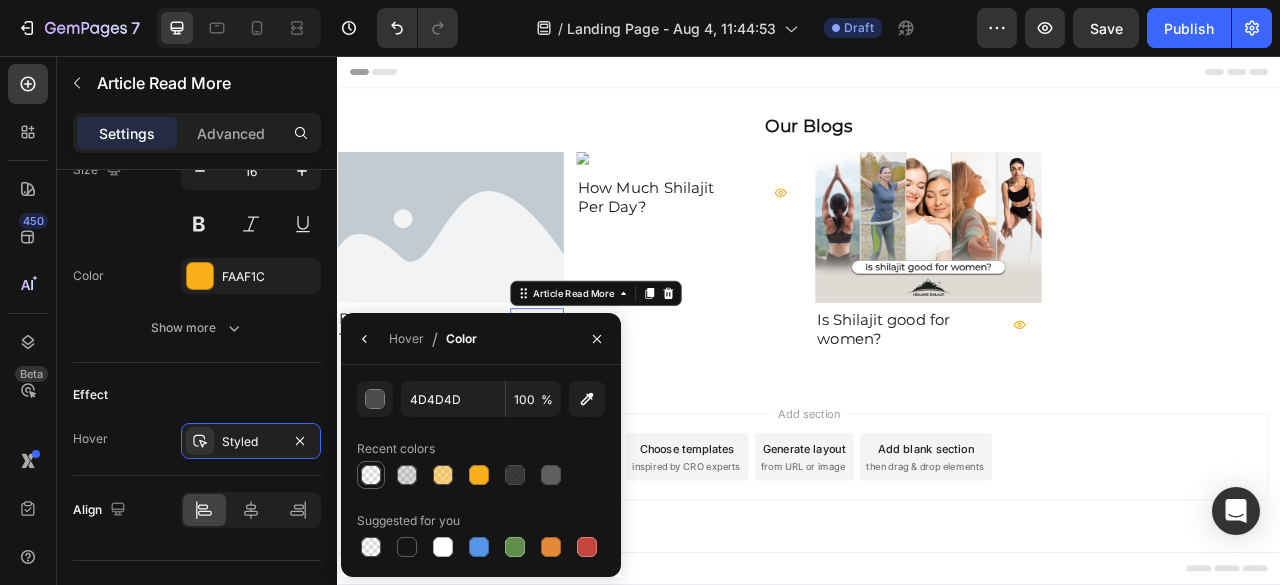 click at bounding box center (371, 475) 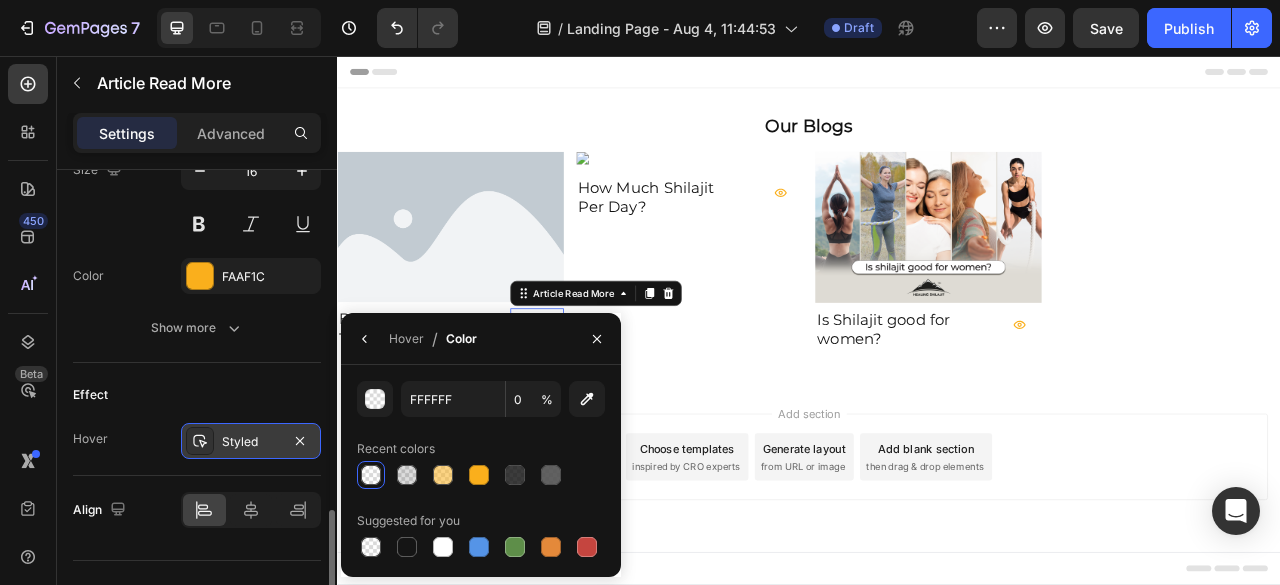 click on "Styled" at bounding box center (251, 442) 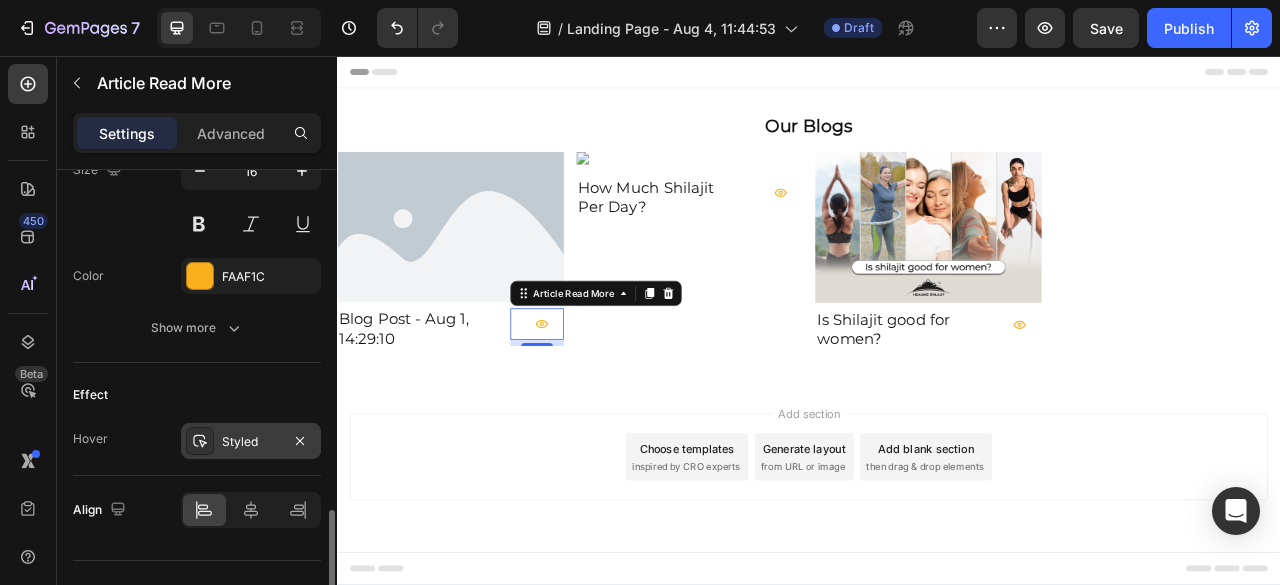 click on "Styled" at bounding box center (251, 442) 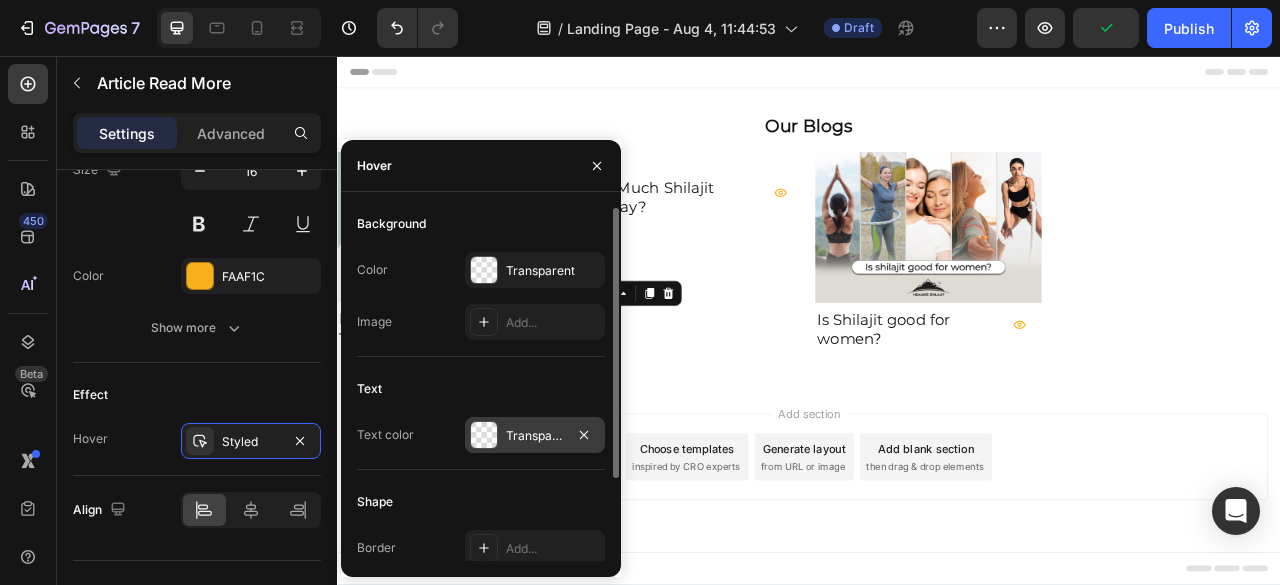 click at bounding box center [484, 435] 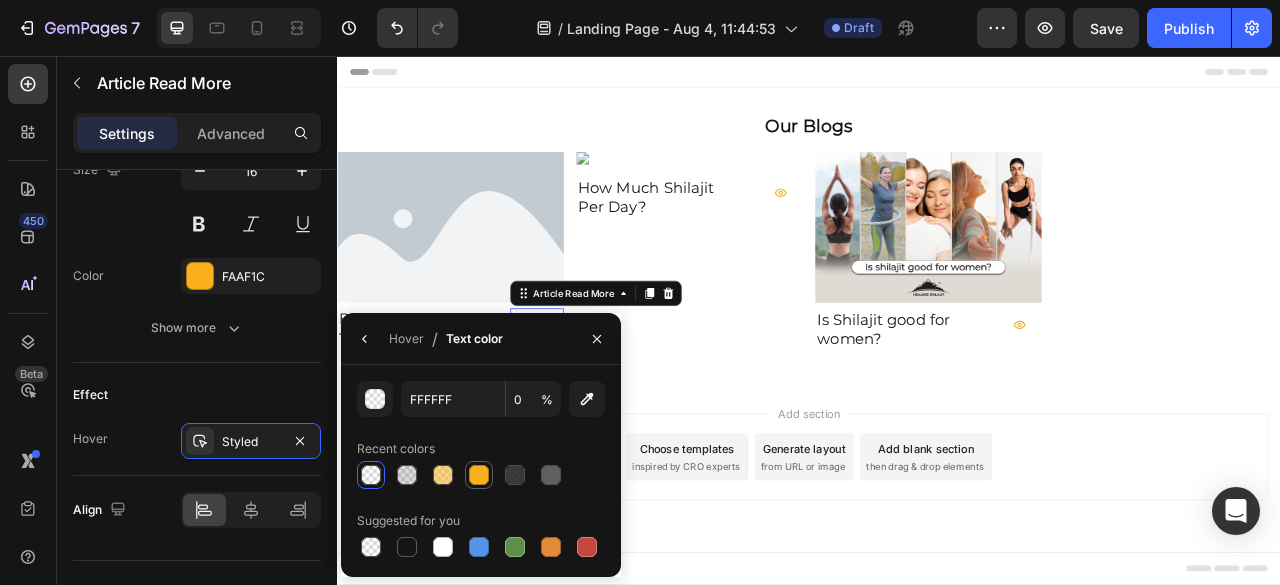 click at bounding box center [479, 475] 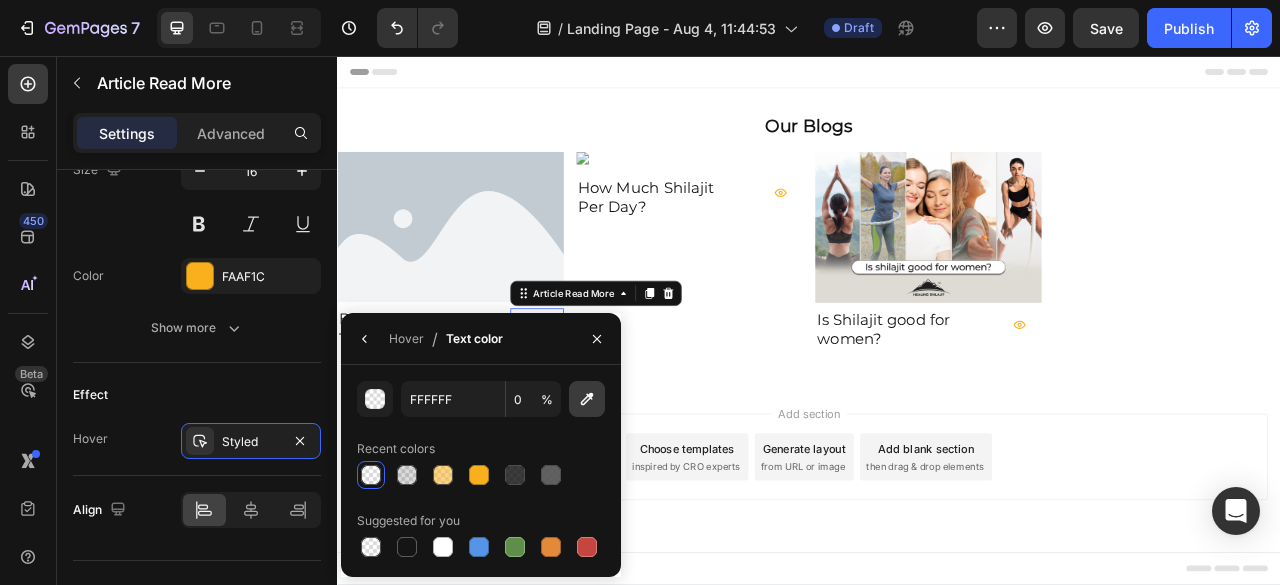 type on "FAAF1C" 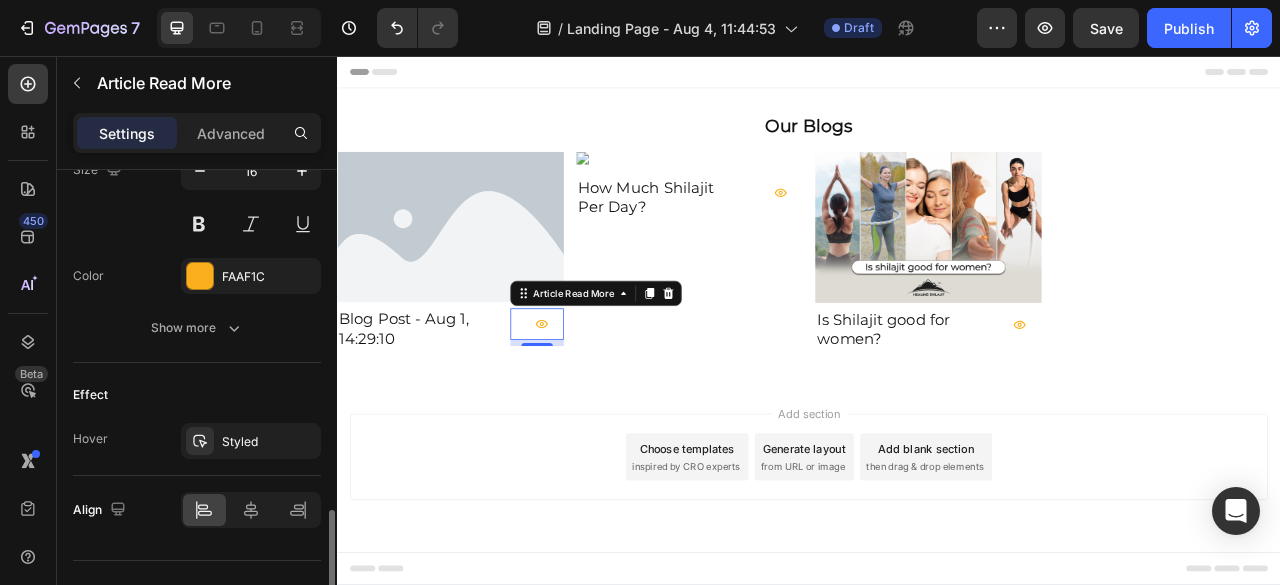 click on "Effect" at bounding box center (197, 395) 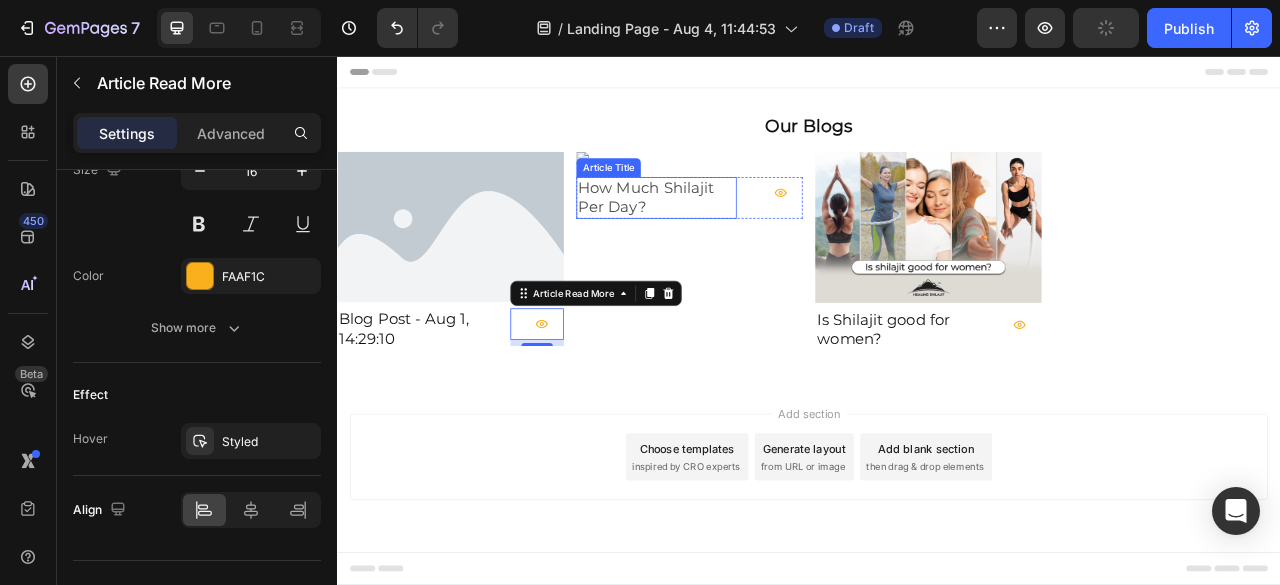 click on "How Much Shilajit Per Day?" at bounding box center [743, 236] 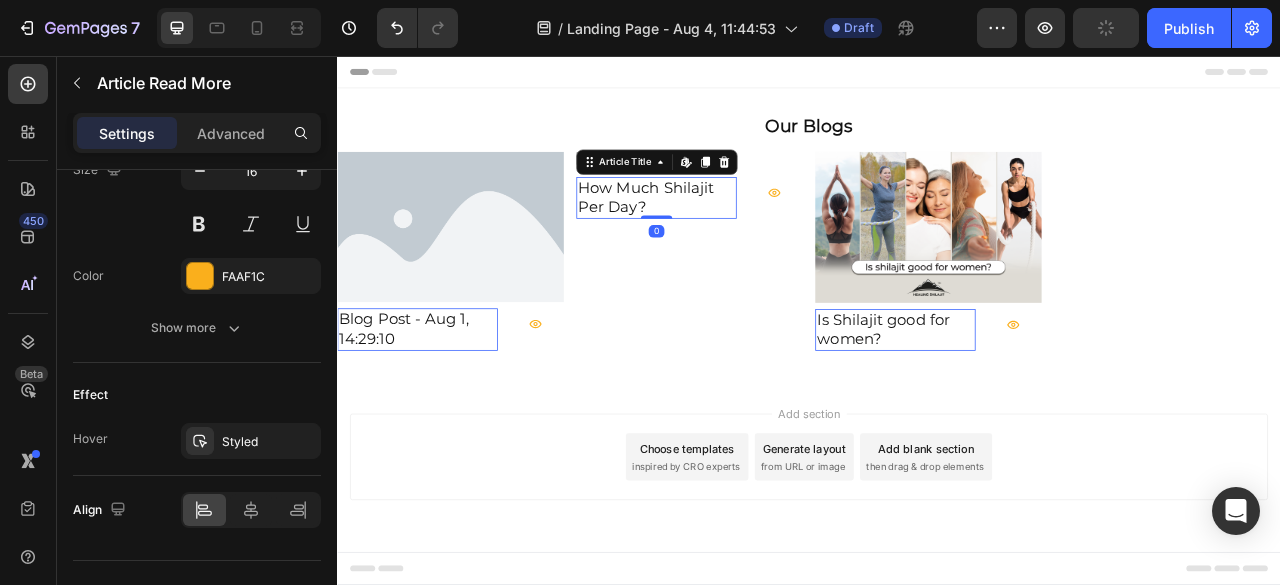 scroll, scrollTop: 0, scrollLeft: 0, axis: both 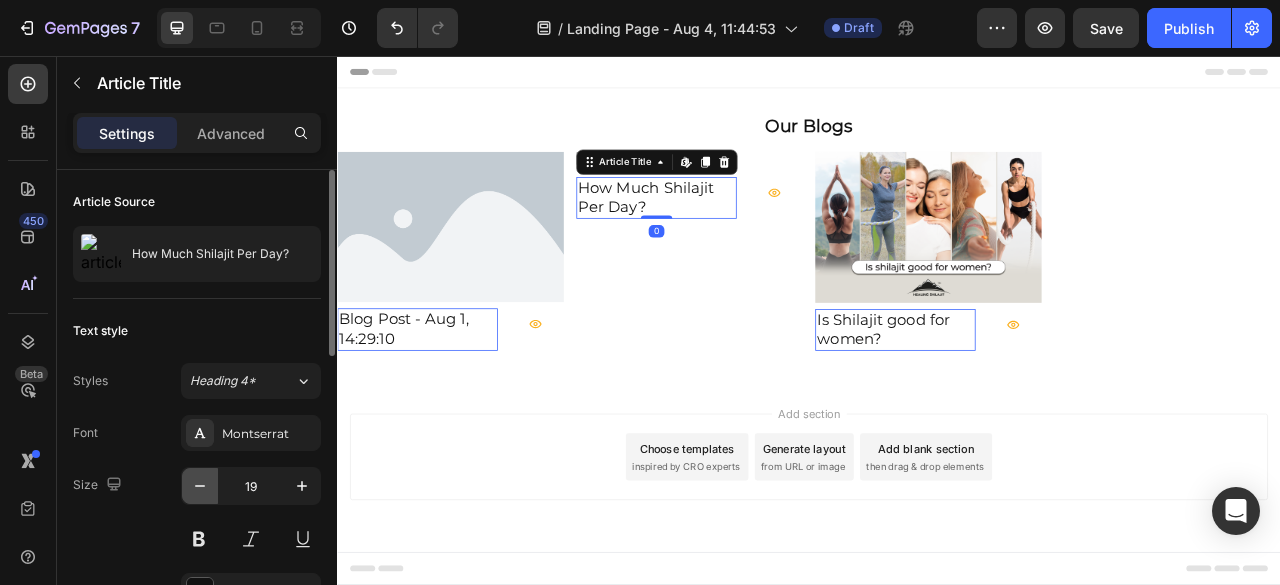 click 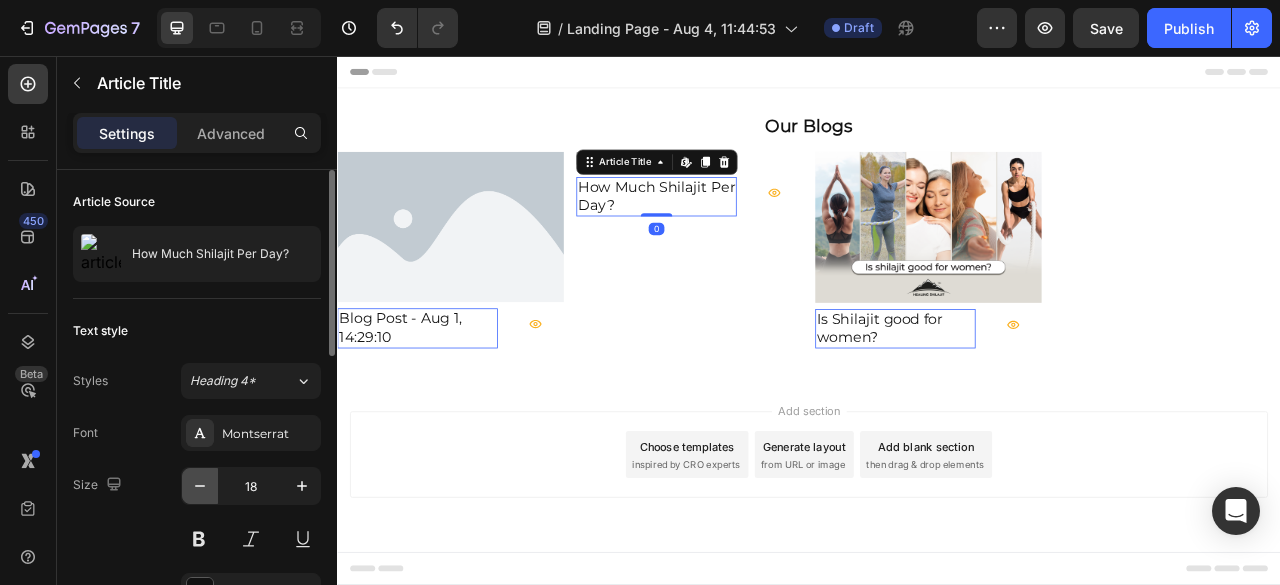 click 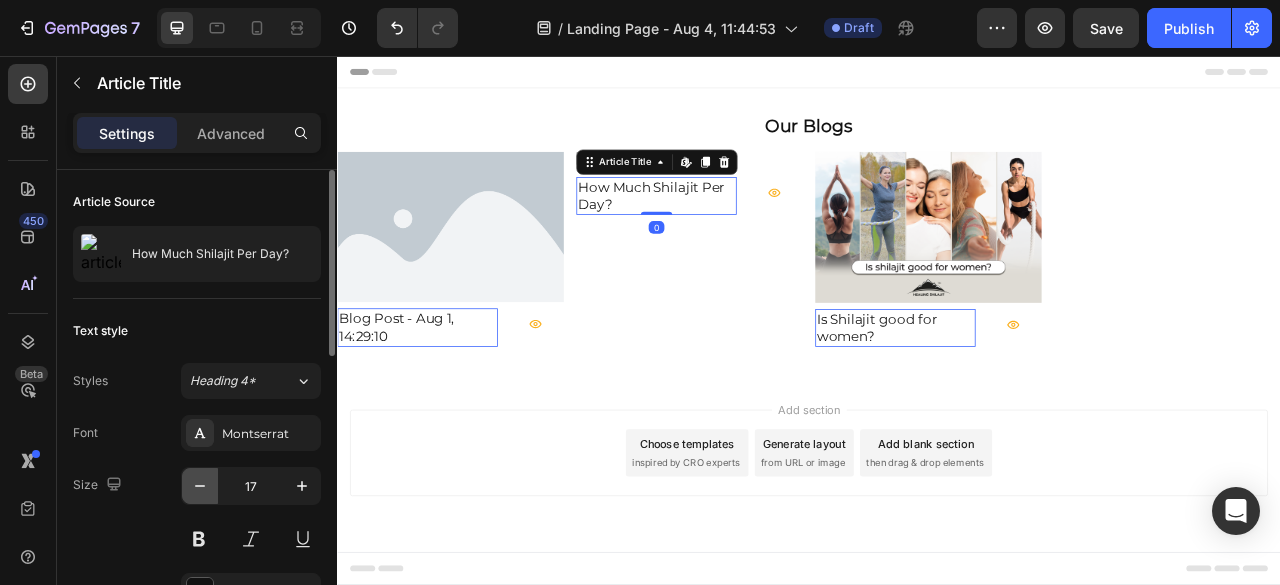 click 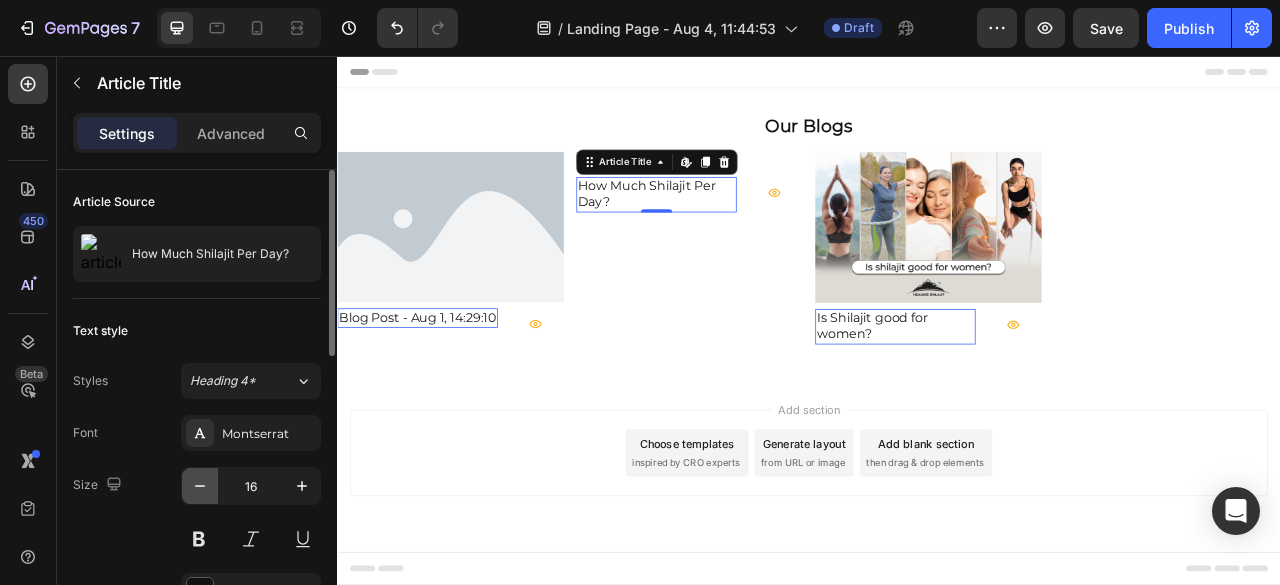 click 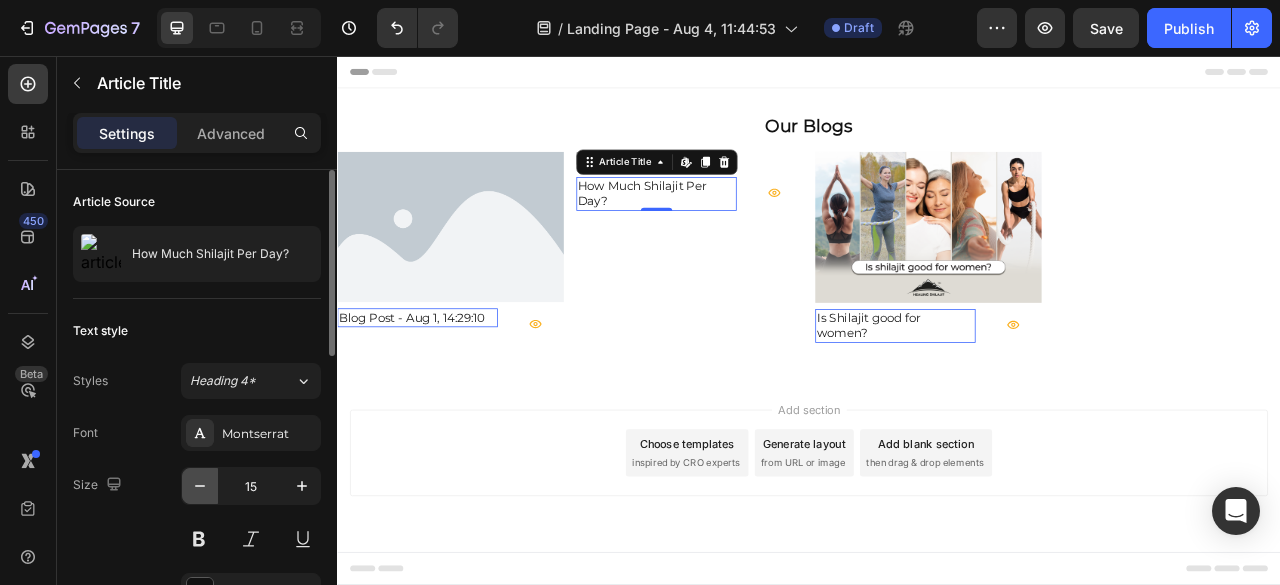 click 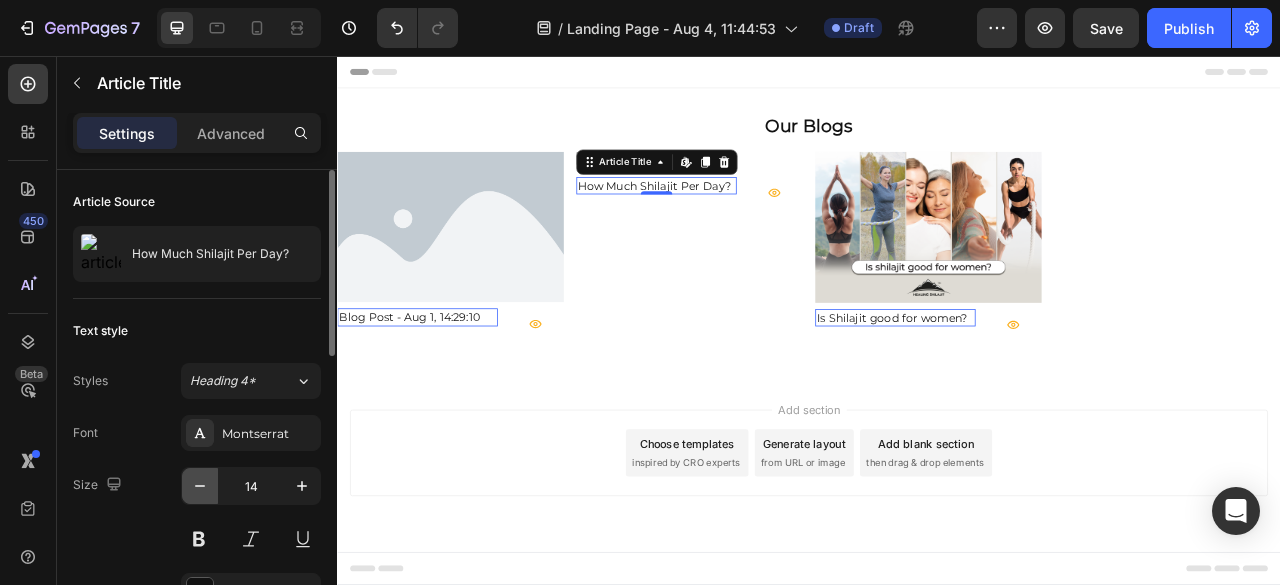 click 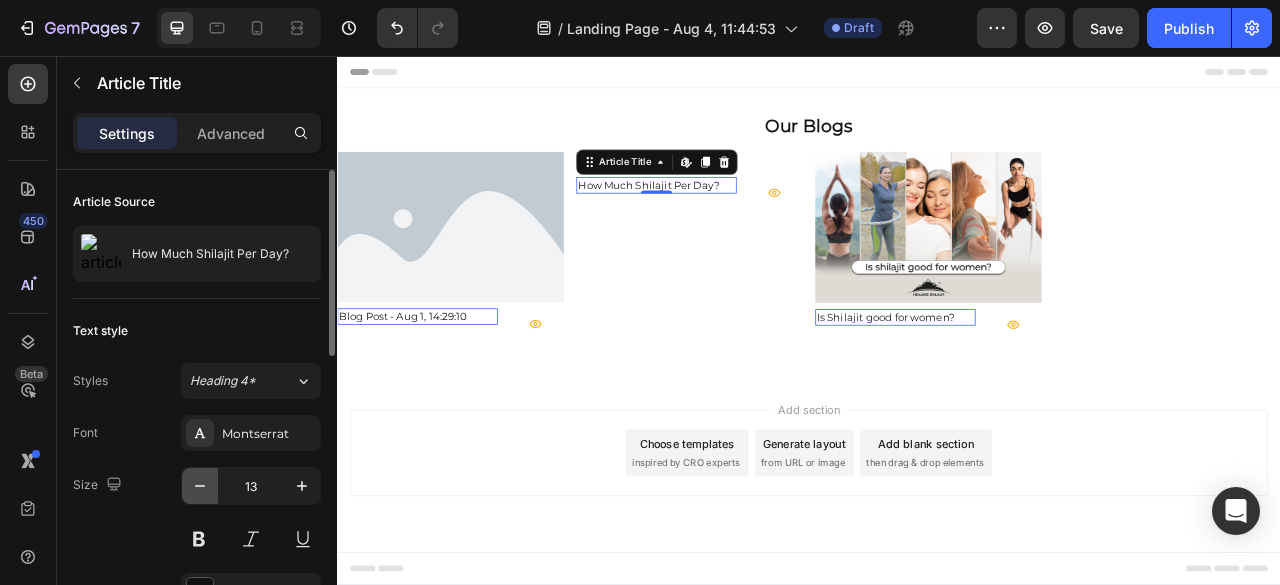 click 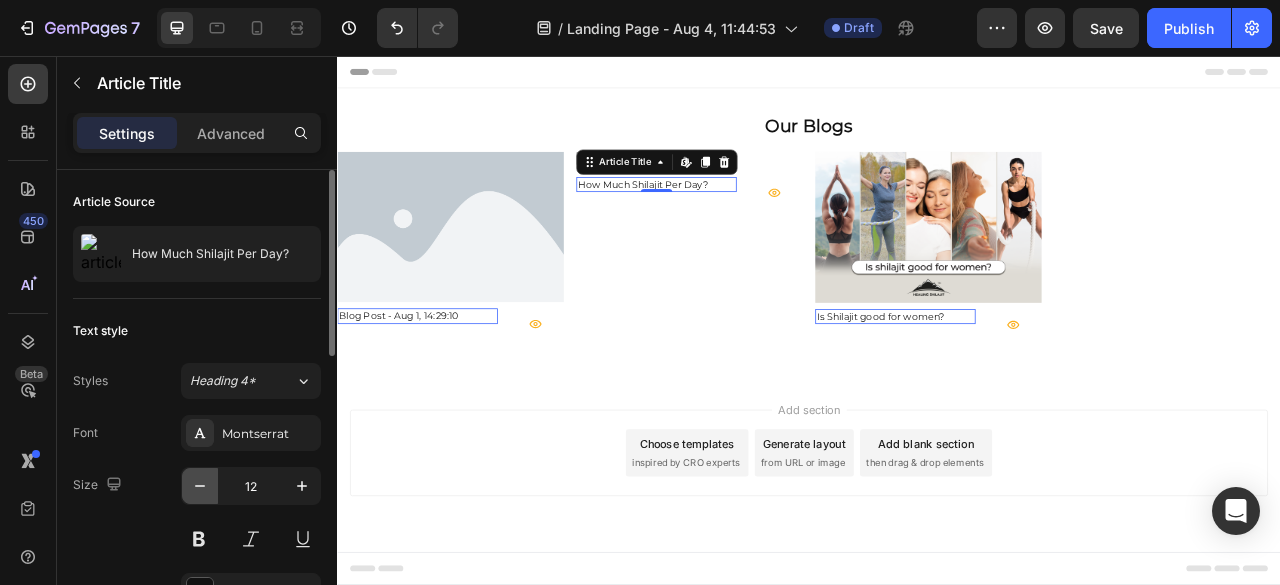 click 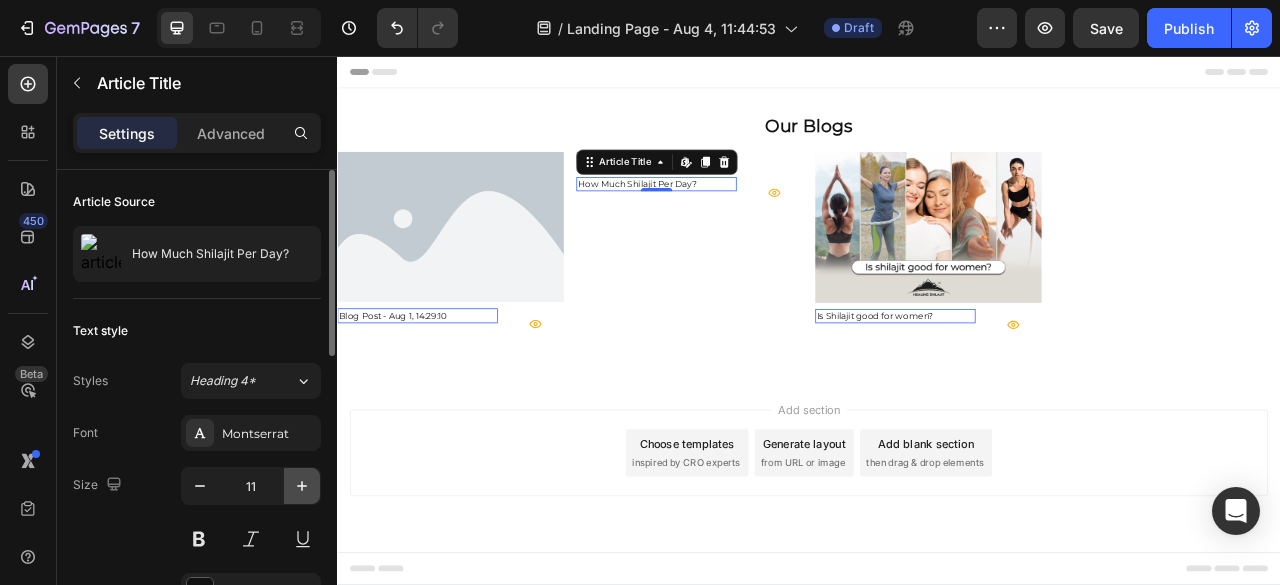 click 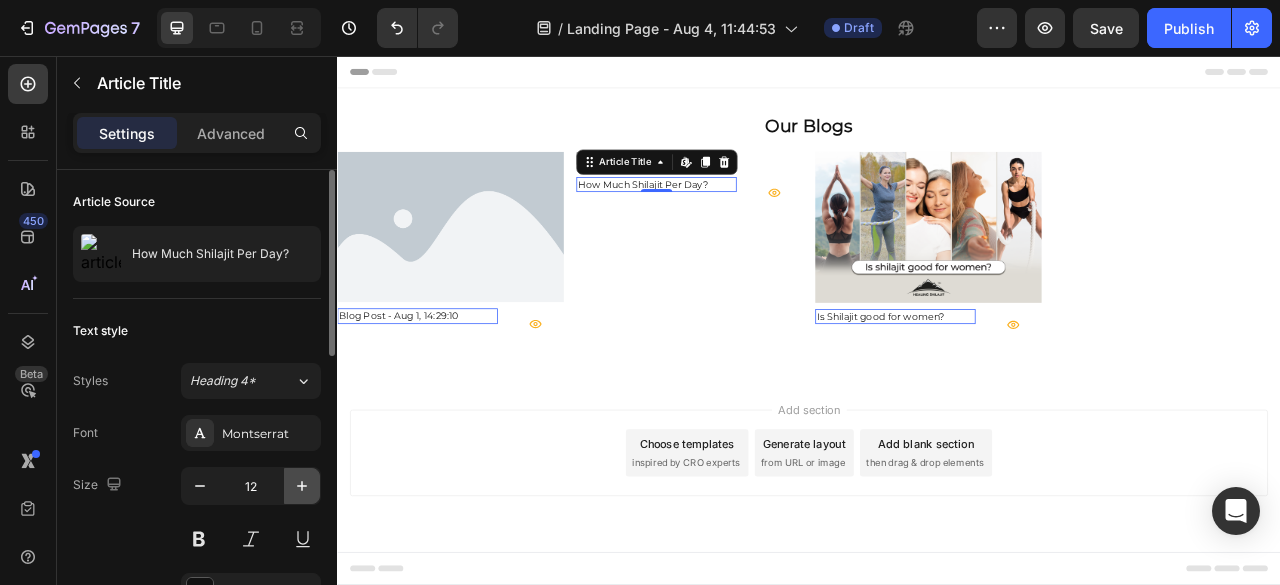 click 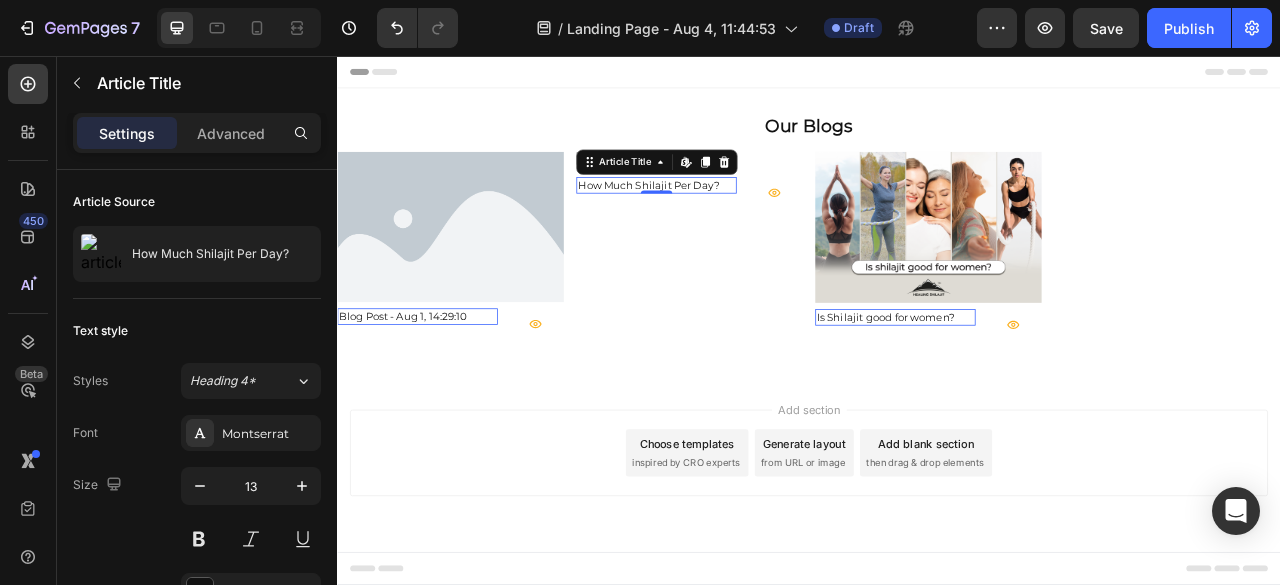 click on "0" at bounding box center (337, 56) 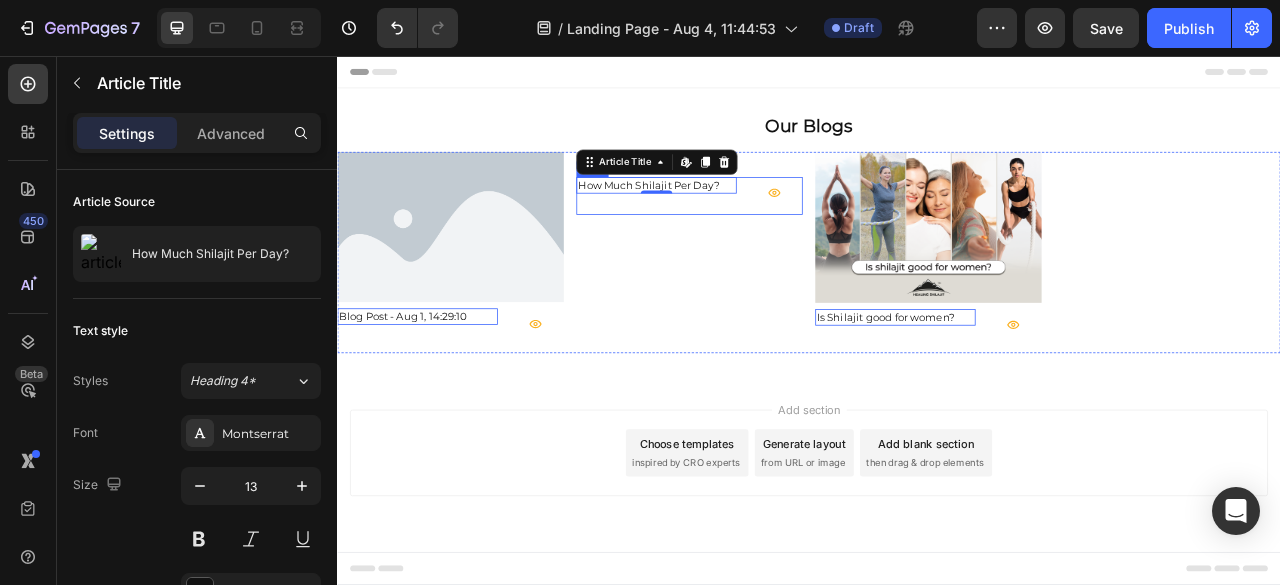 click on "How Much Shilajit Per Day? Article Title   Edit content in Shopify 0
Article Read More Row" at bounding box center [481, 401] 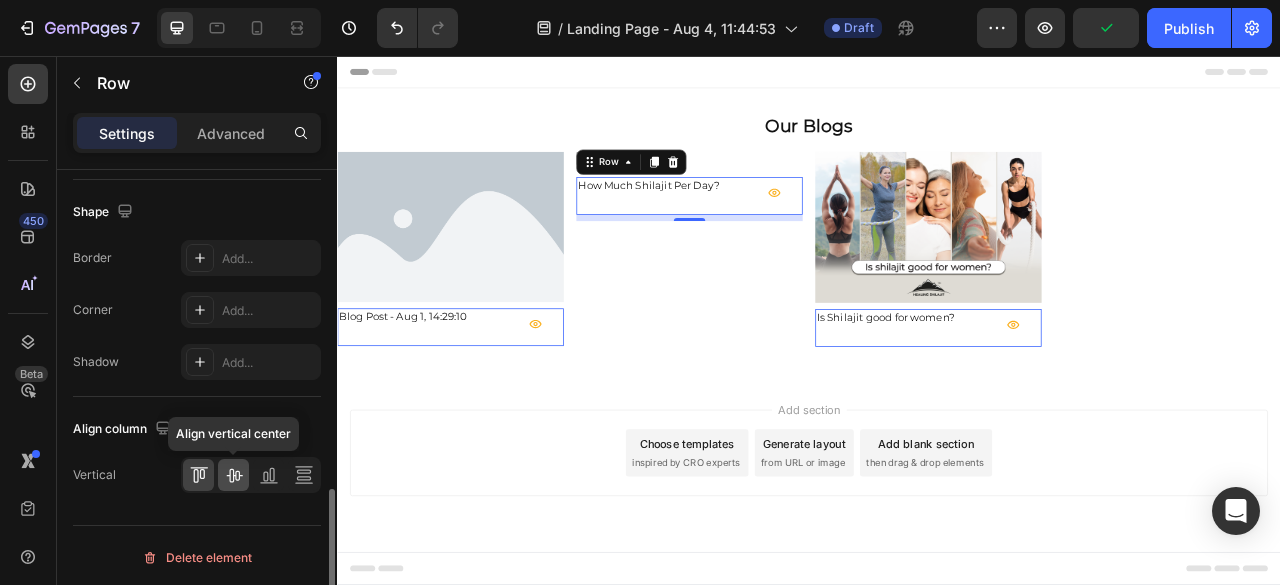 click 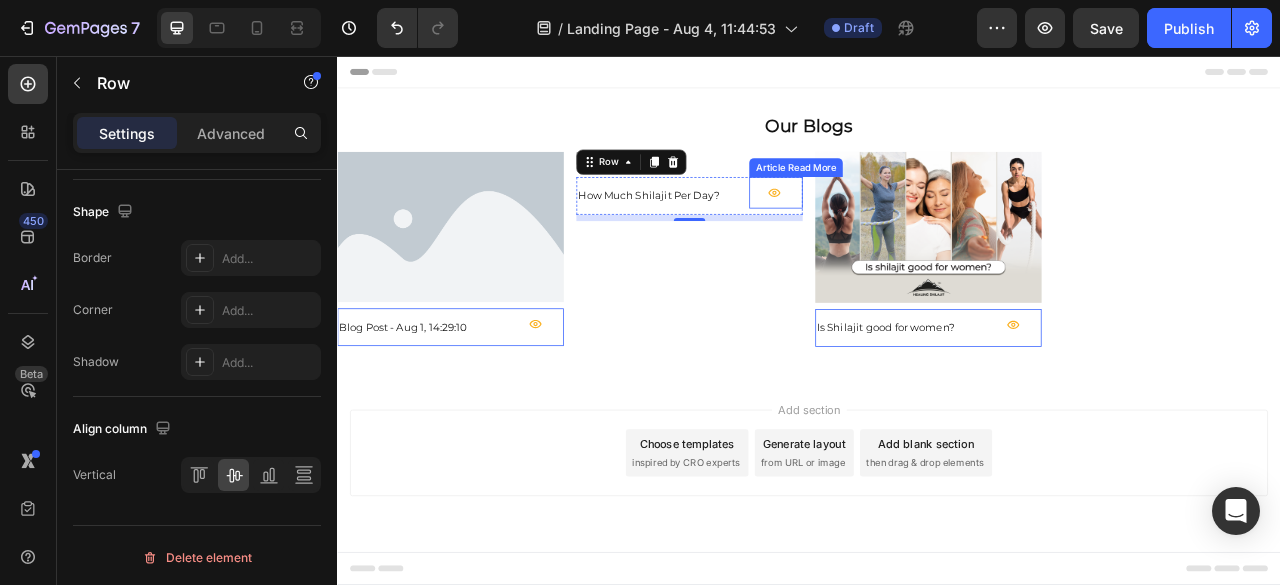 click 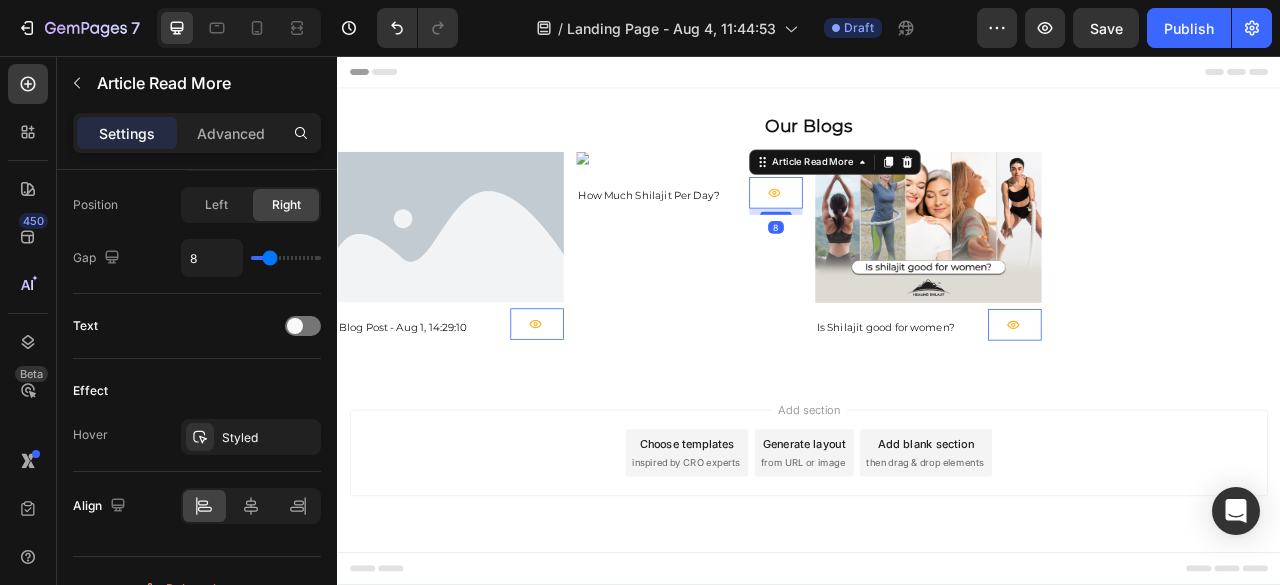 scroll, scrollTop: 0, scrollLeft: 0, axis: both 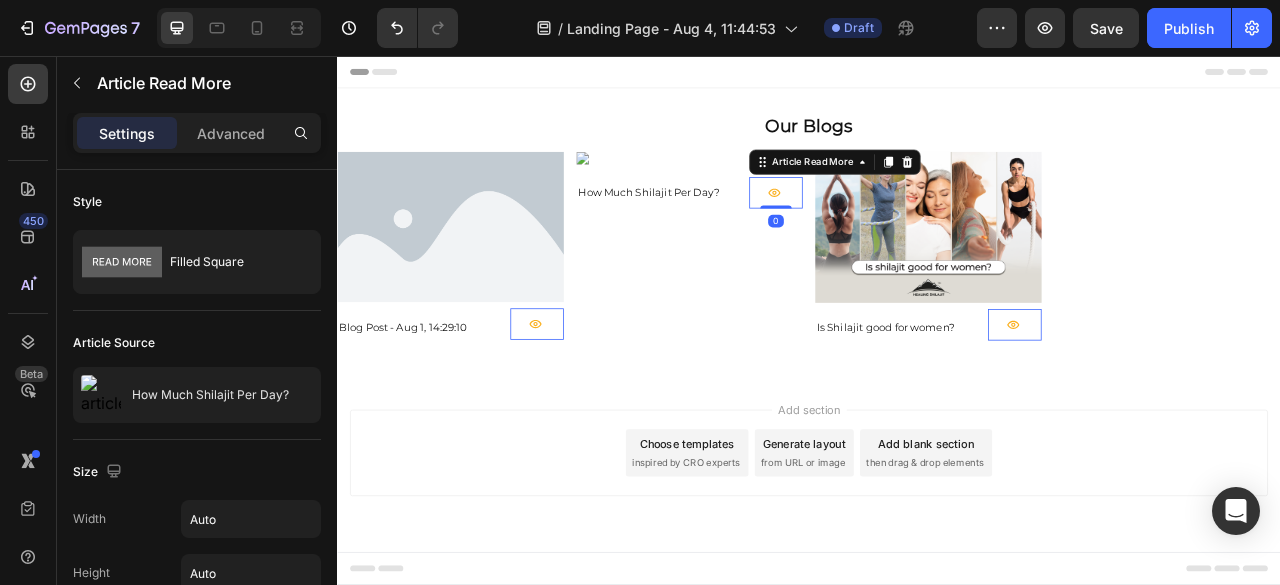 drag, startPoint x: 893, startPoint y: 422, endPoint x: 904, endPoint y: 405, distance: 20.248457 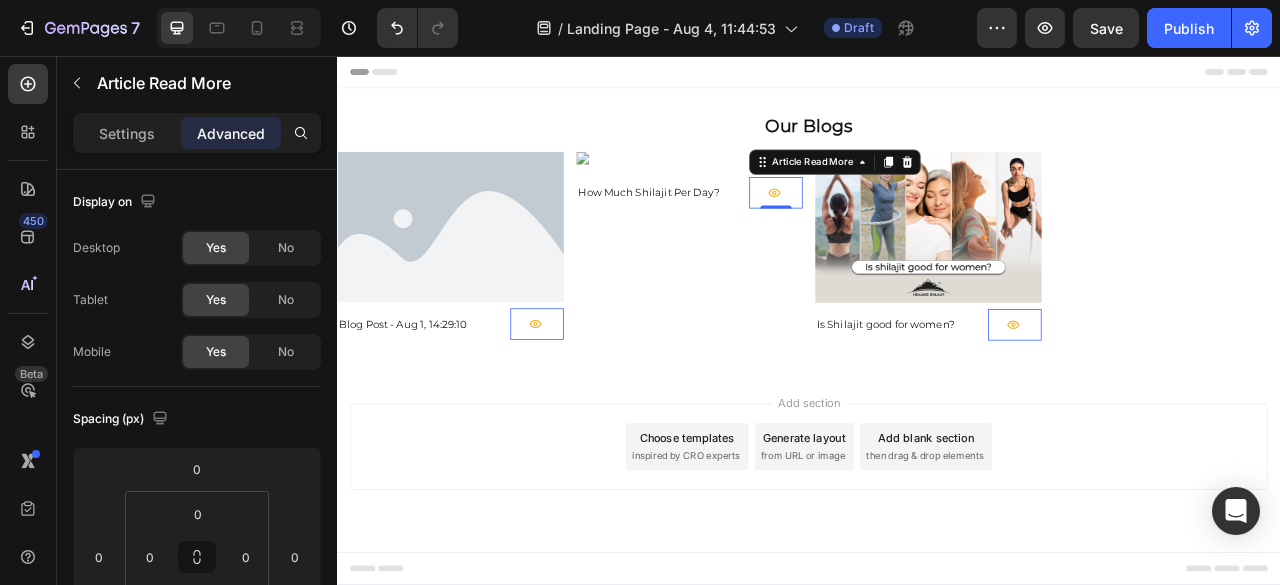 click at bounding box center [589, 397] 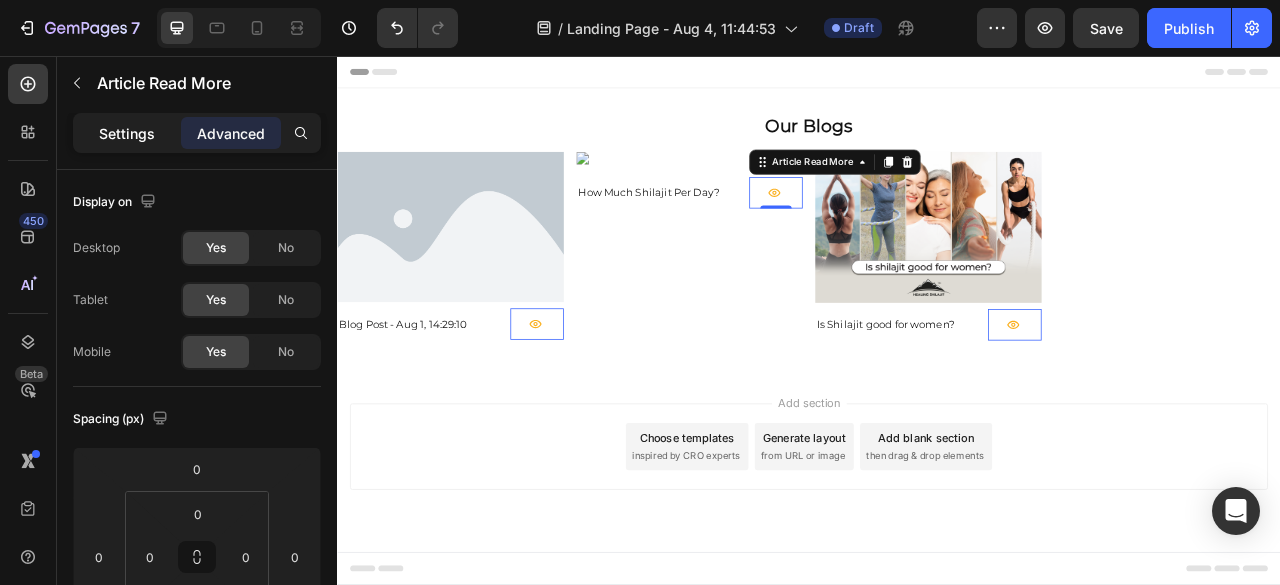 click on "Settings" at bounding box center [127, 133] 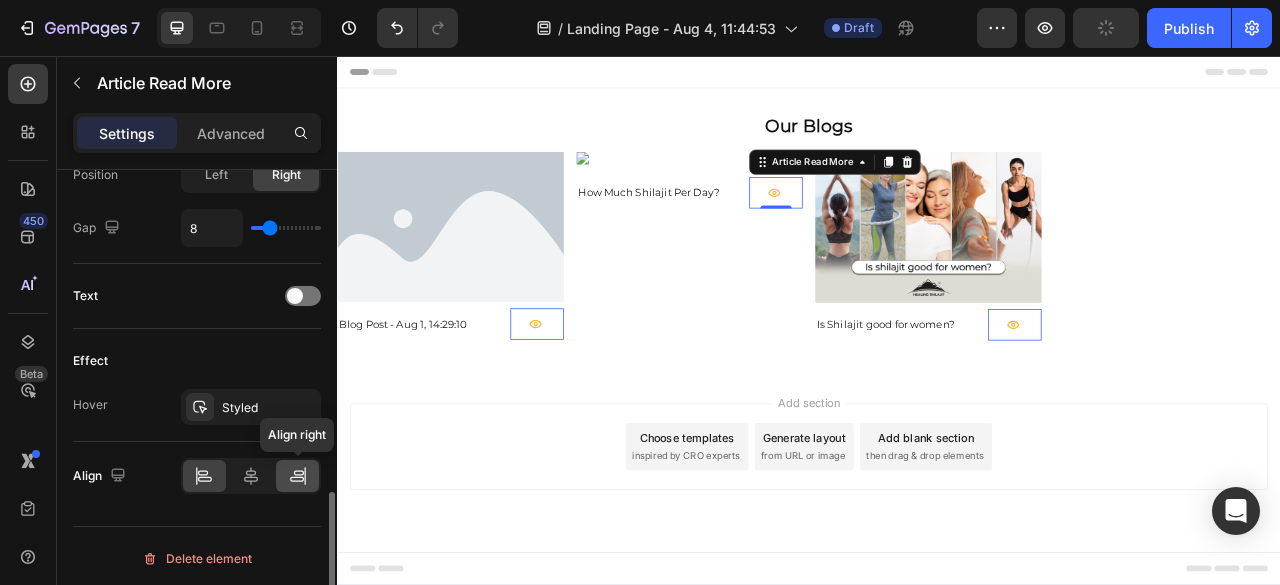click 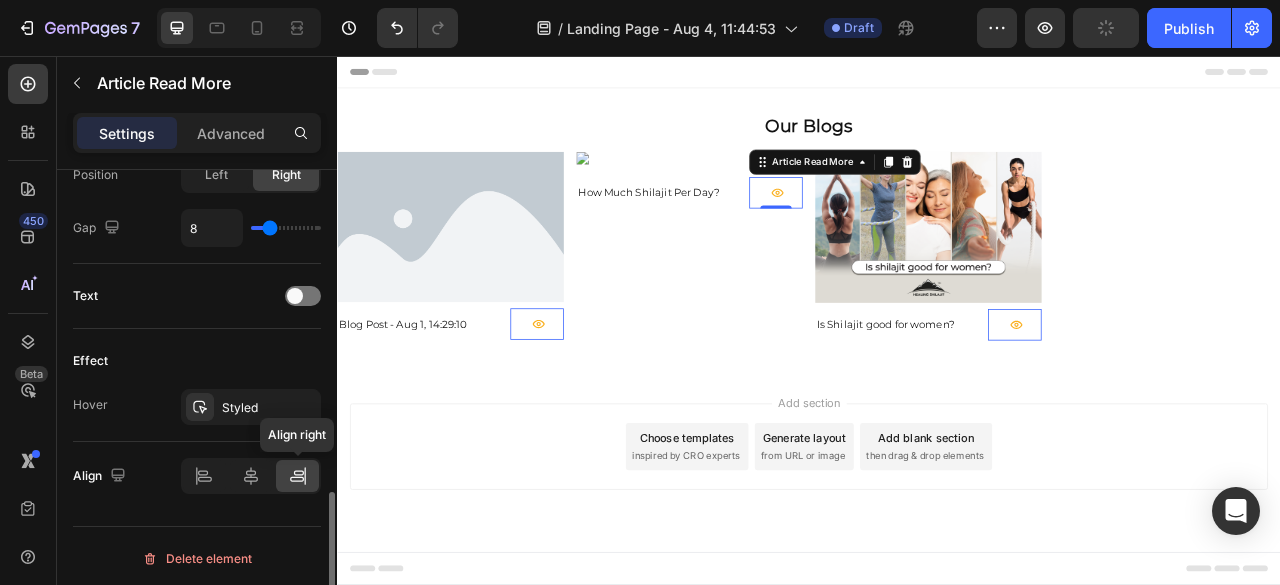scroll, scrollTop: 1002, scrollLeft: 0, axis: vertical 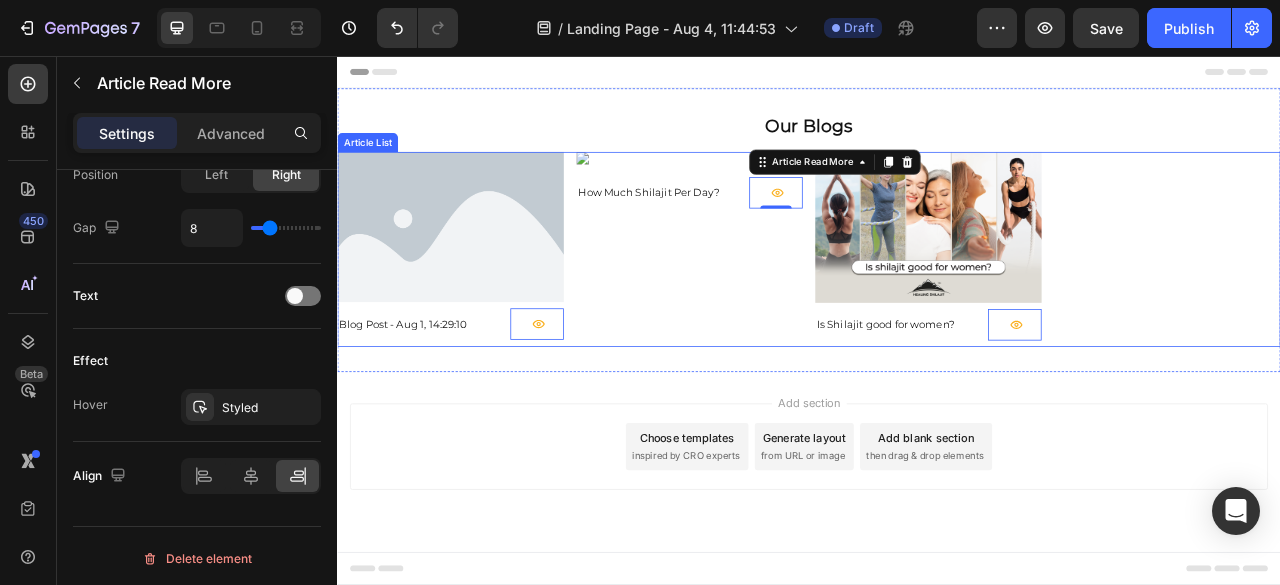 click on "Article Image Blog Post - Aug 1, 14:29:10 Article Title
Article Read More   0 Row Article List Article Image How Much Shilajit Per Day? Article Title
Article Read More   0 Row Article List Article Image Is Shilajit good for women? Article Title
Article Read More   0 Row Article List" at bounding box center [937, 302] 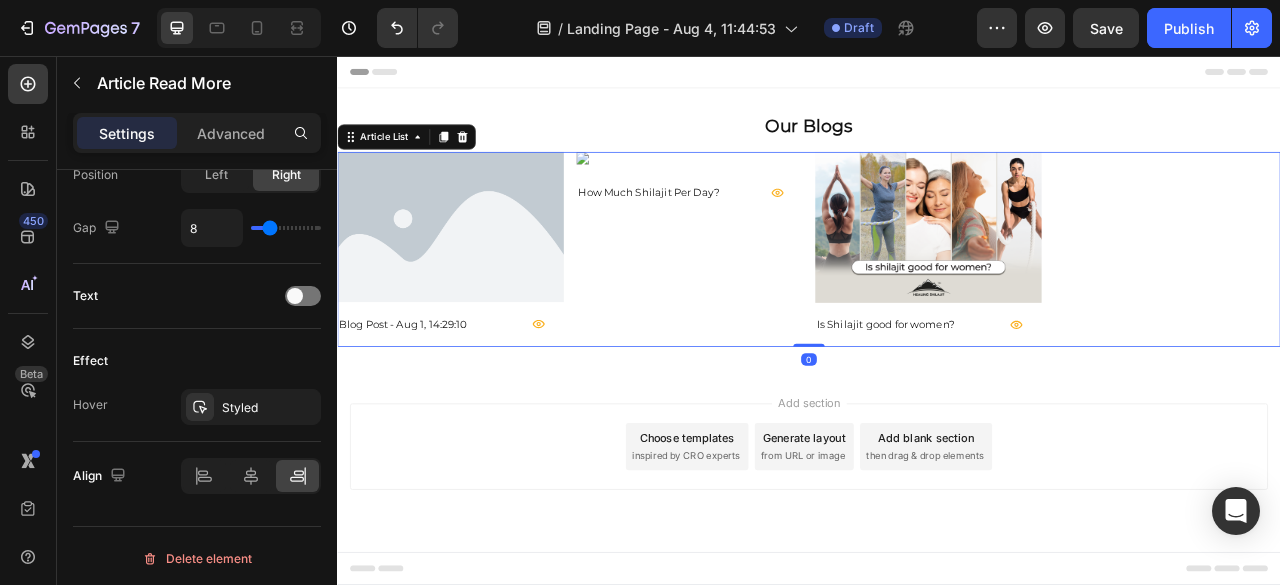 scroll, scrollTop: 0, scrollLeft: 0, axis: both 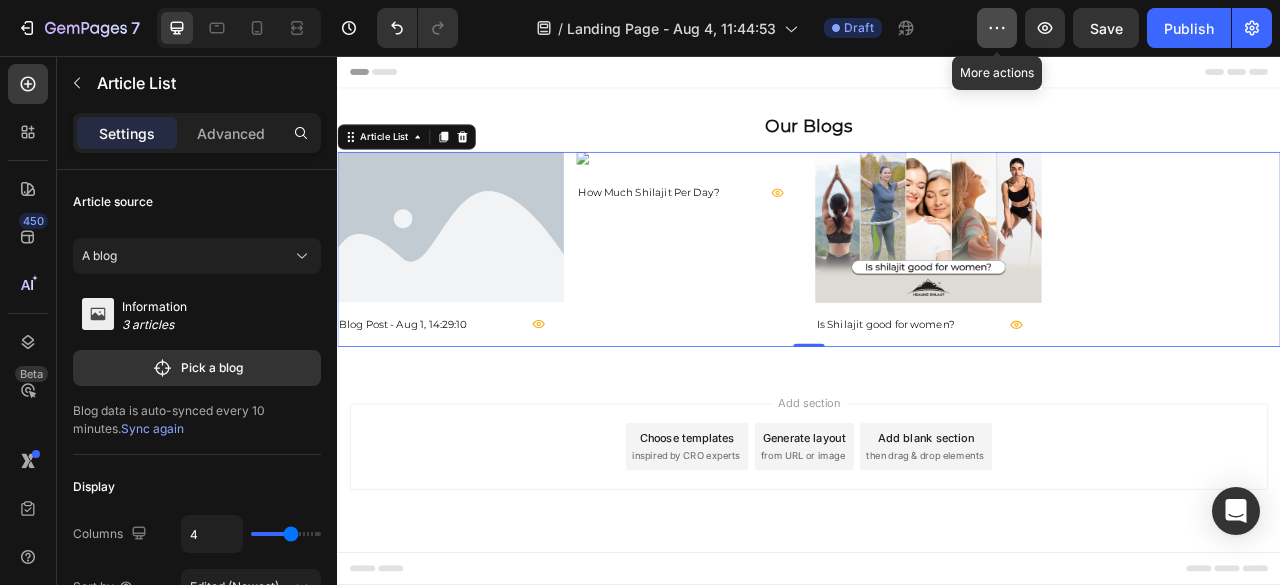 click 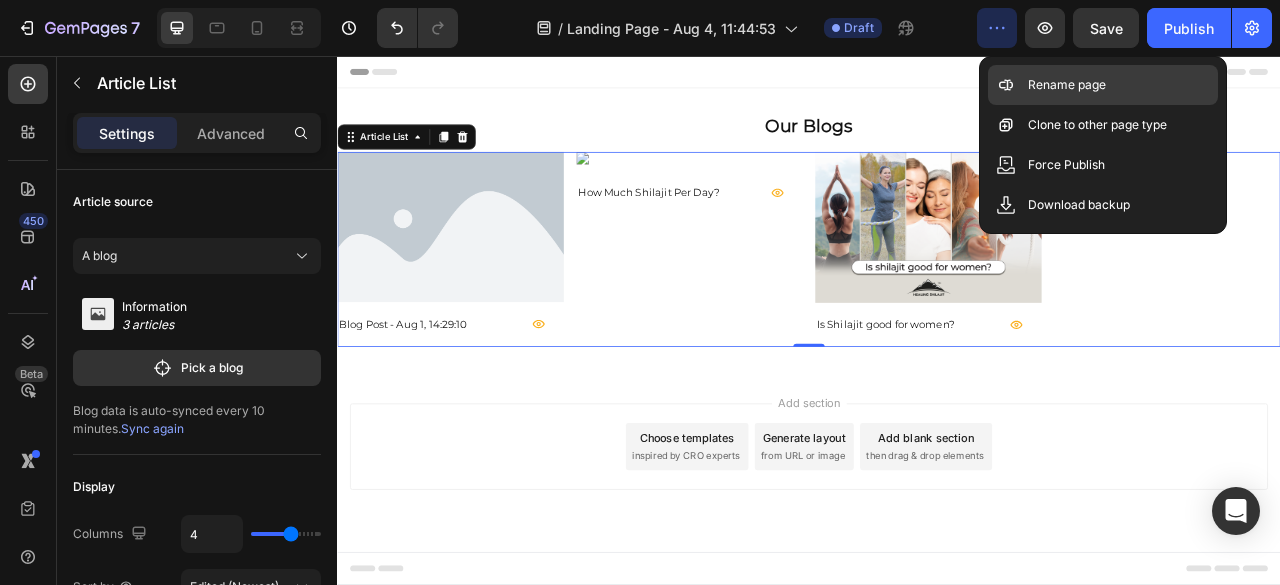 click on "Rename page" 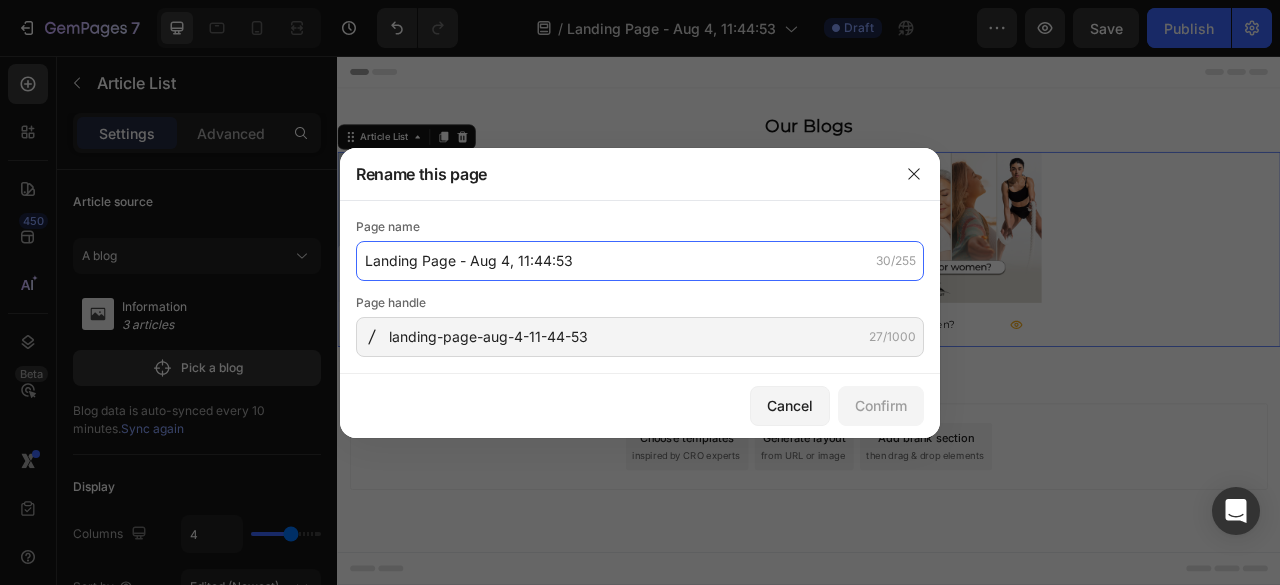 click on "Landing Page - Aug 4, 11:44:53" 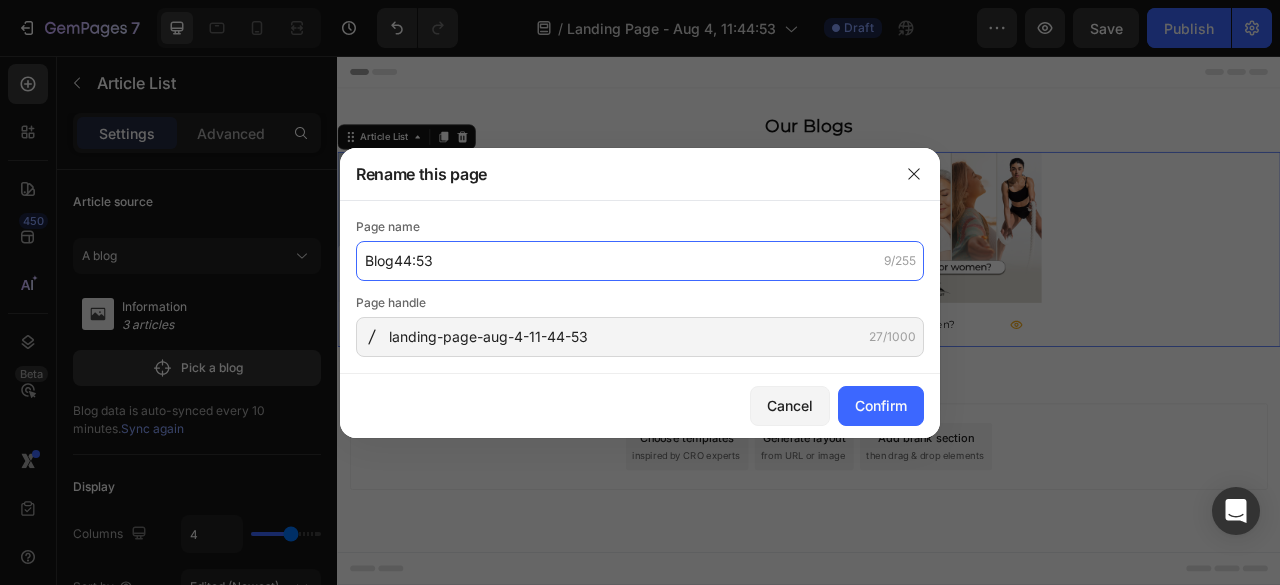 click on "Blog44:53" 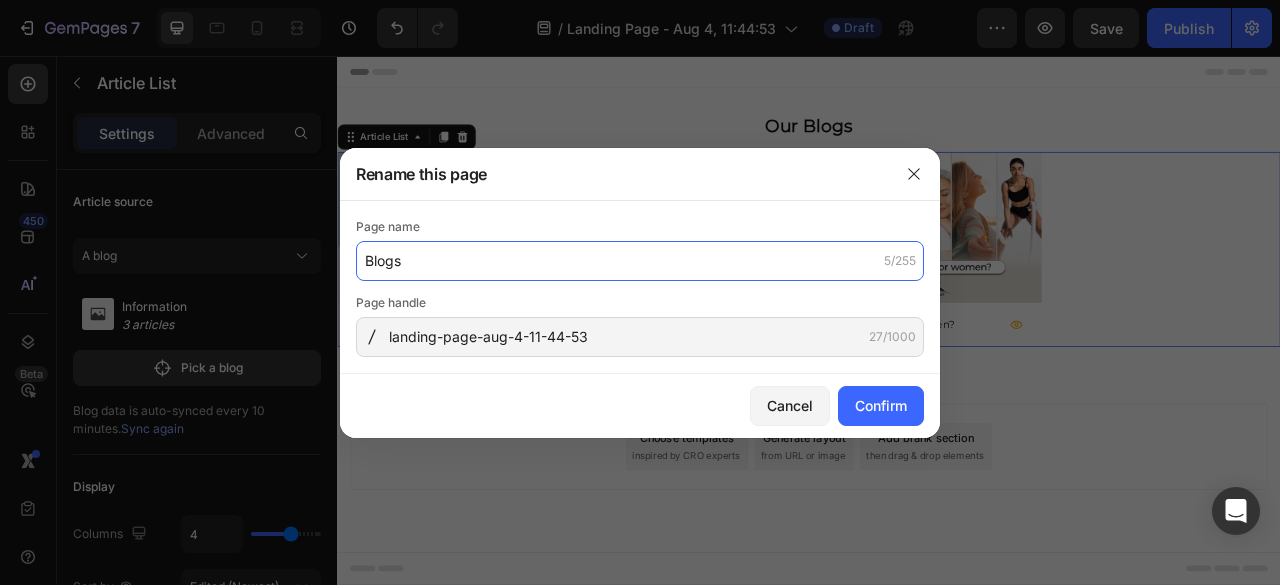 type on "Blogs" 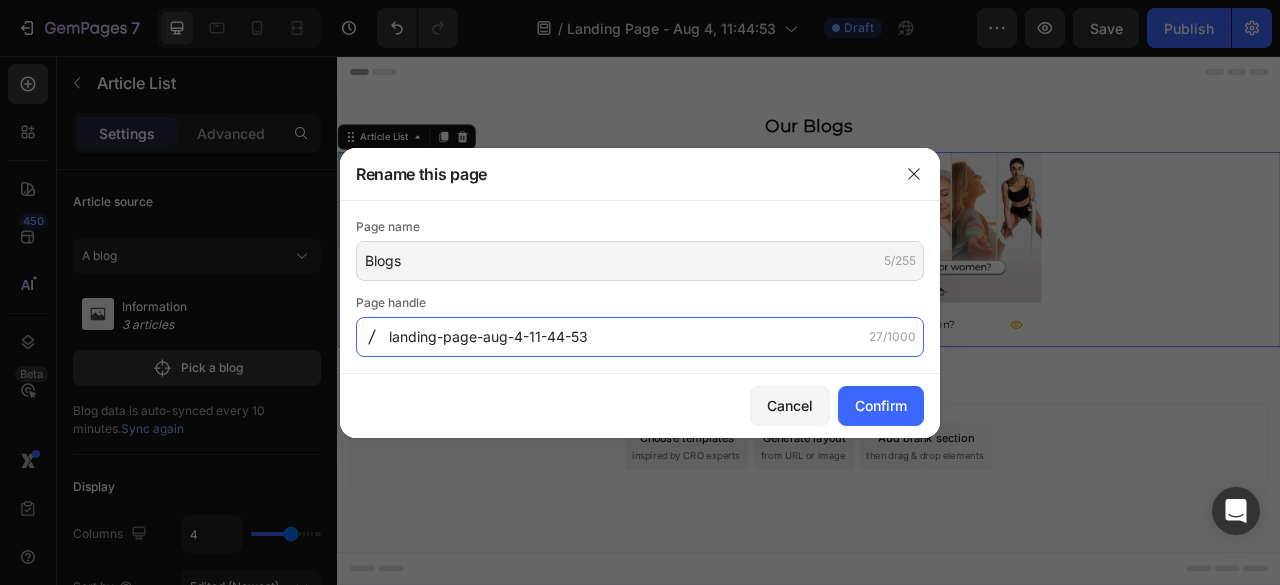 click on "landing-page-aug-4-11-44-53" 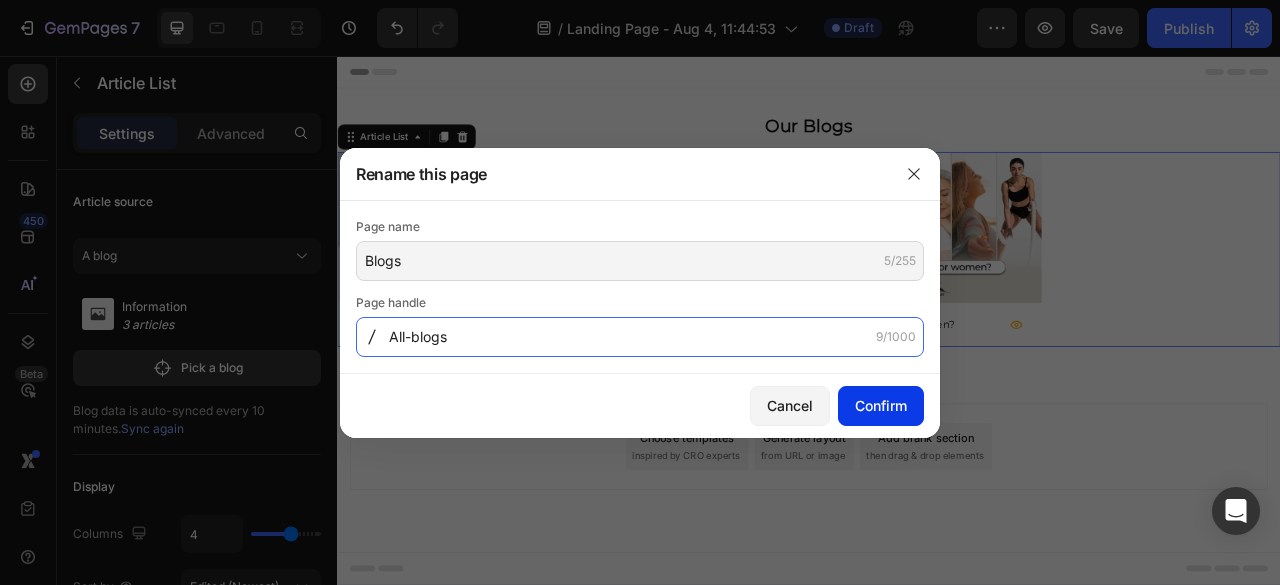 type on "All-blogs" 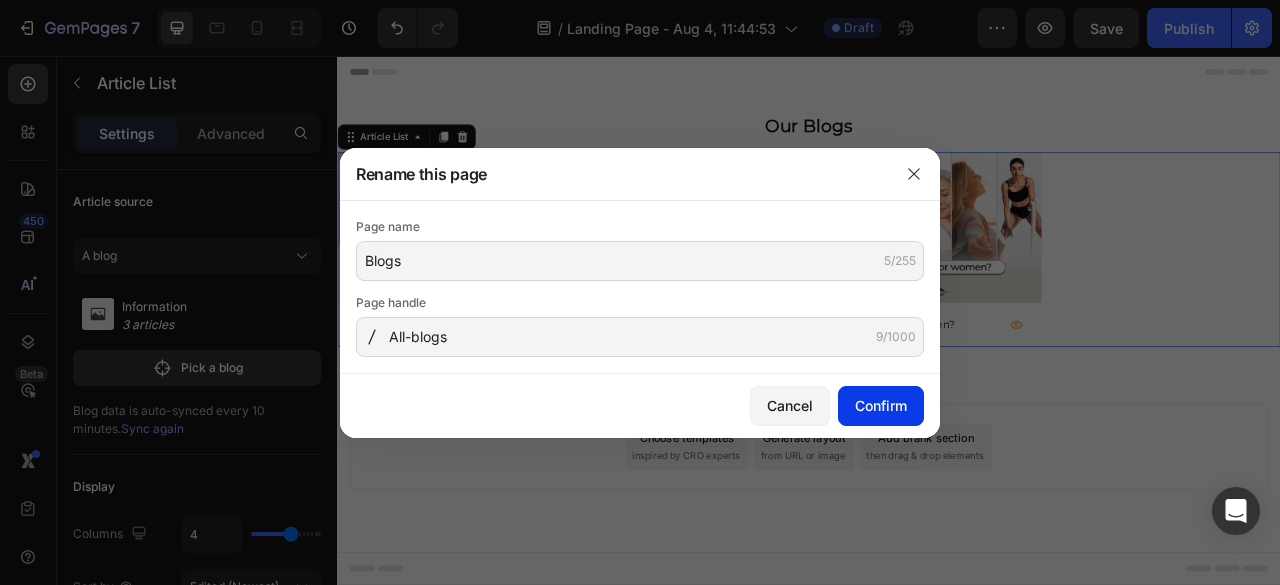 click on "Confirm" 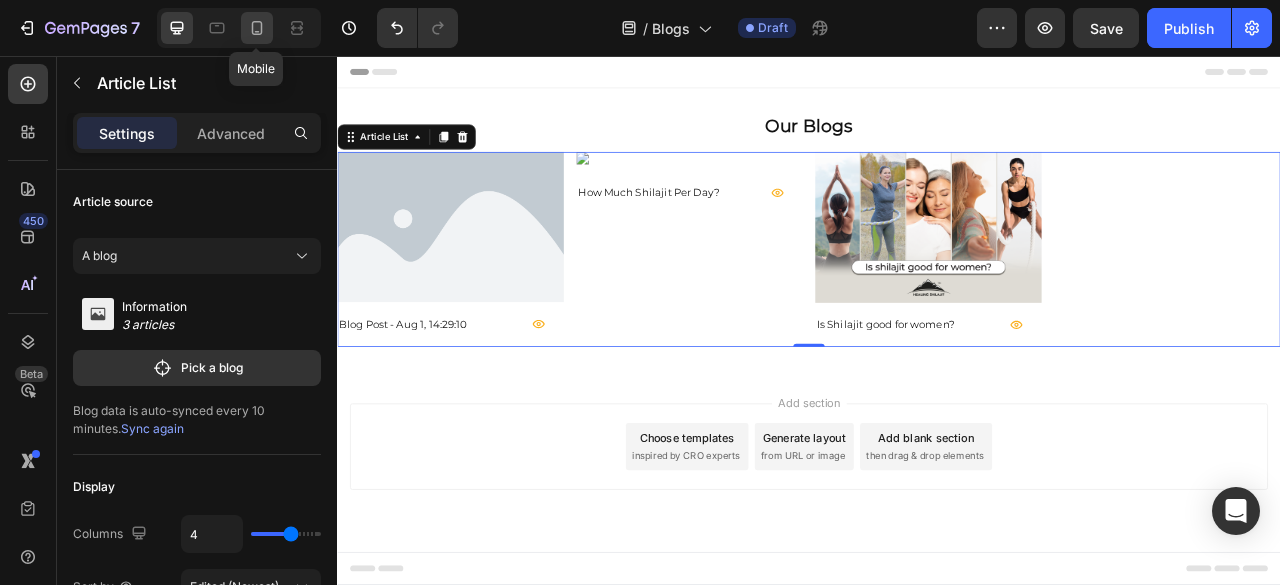 click 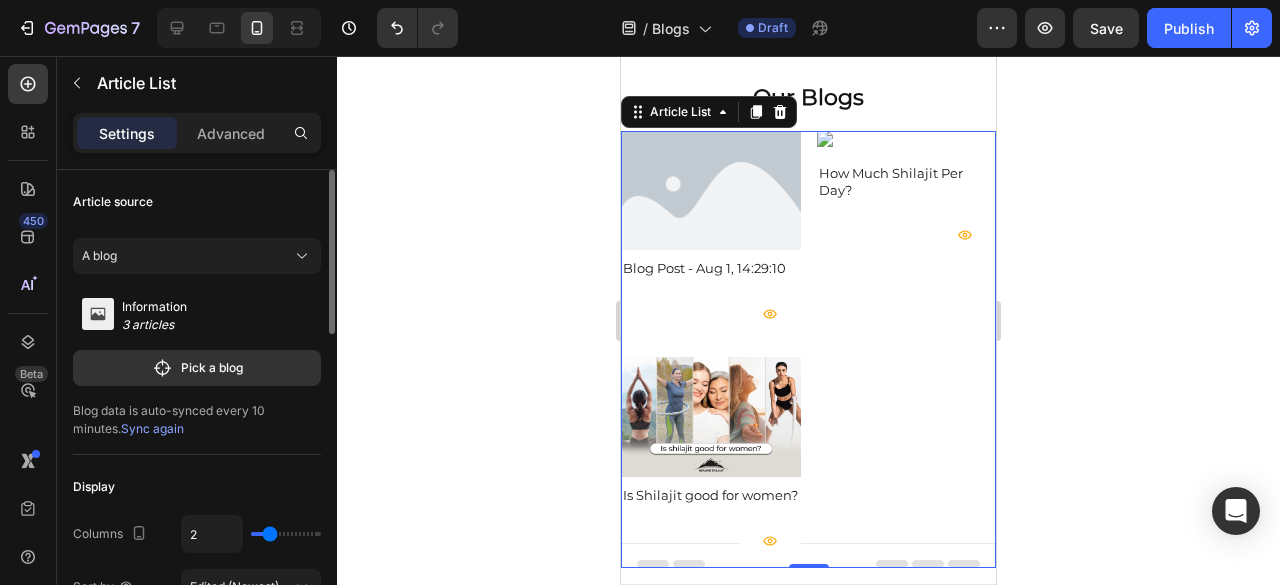 scroll, scrollTop: 51, scrollLeft: 0, axis: vertical 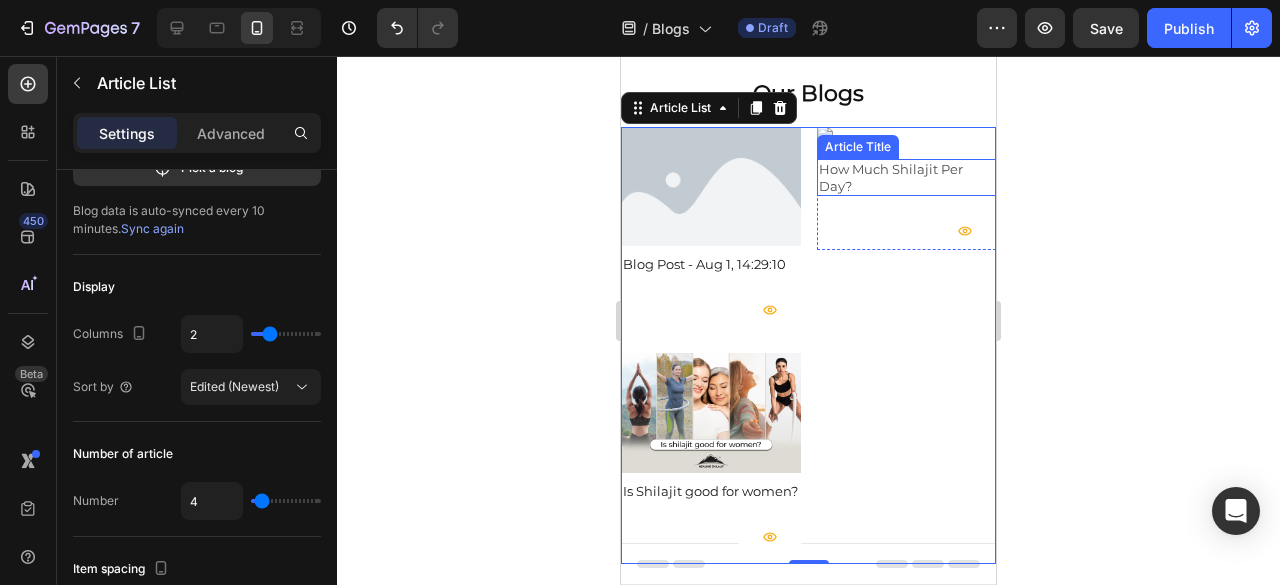 click on "How Much Shilajit Per Day?" at bounding box center [907, 178] 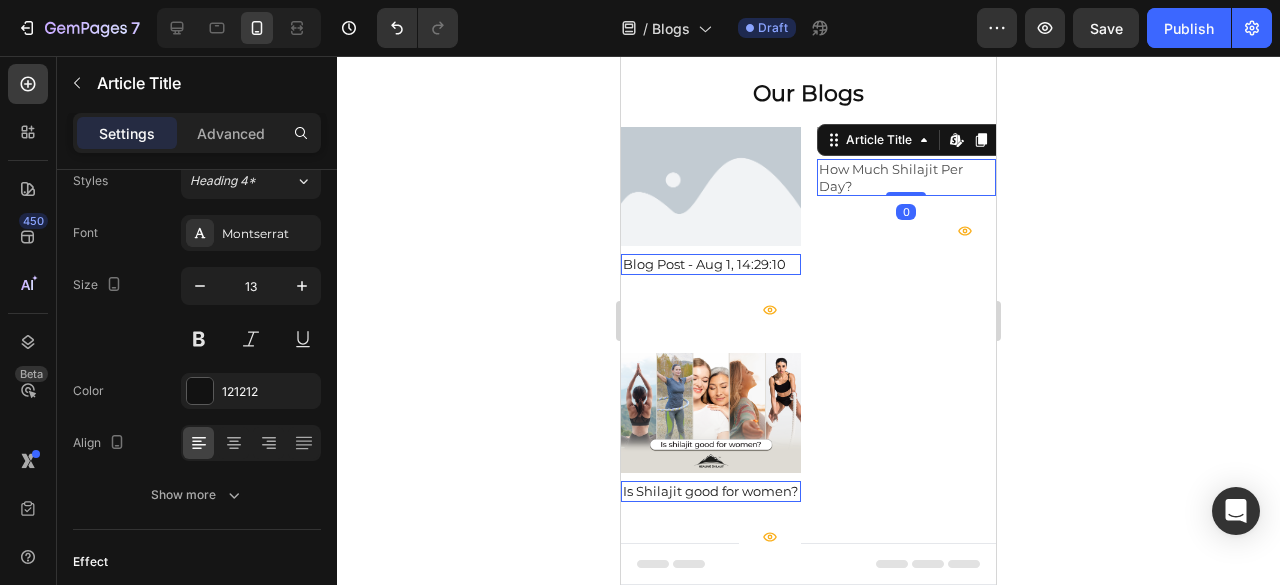 scroll, scrollTop: 0, scrollLeft: 0, axis: both 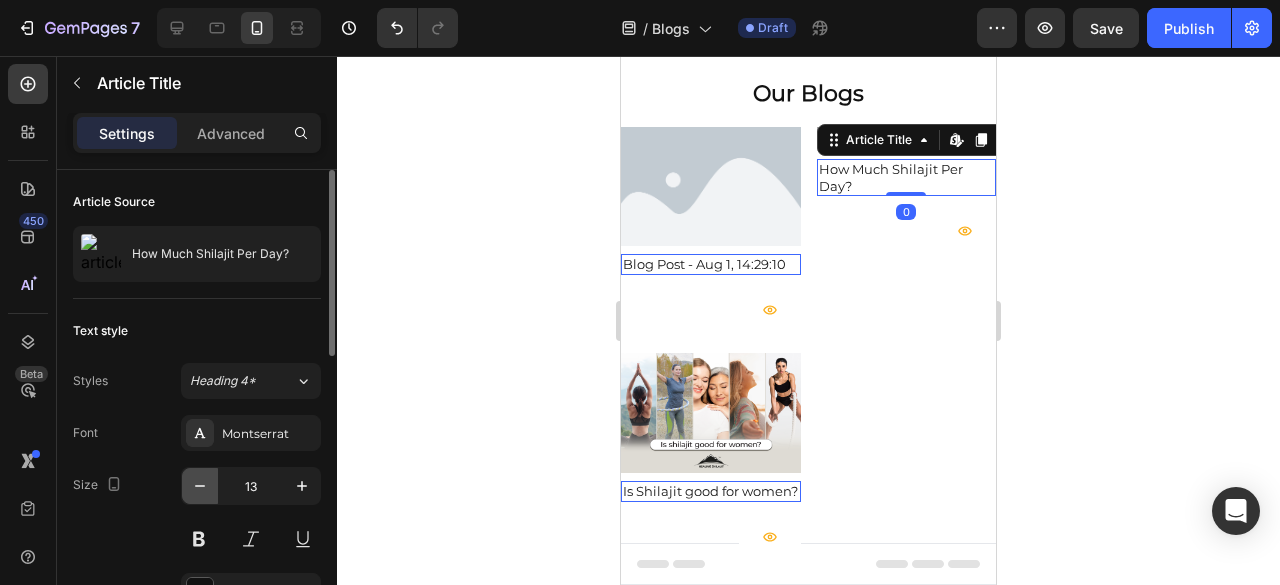 click at bounding box center [200, 486] 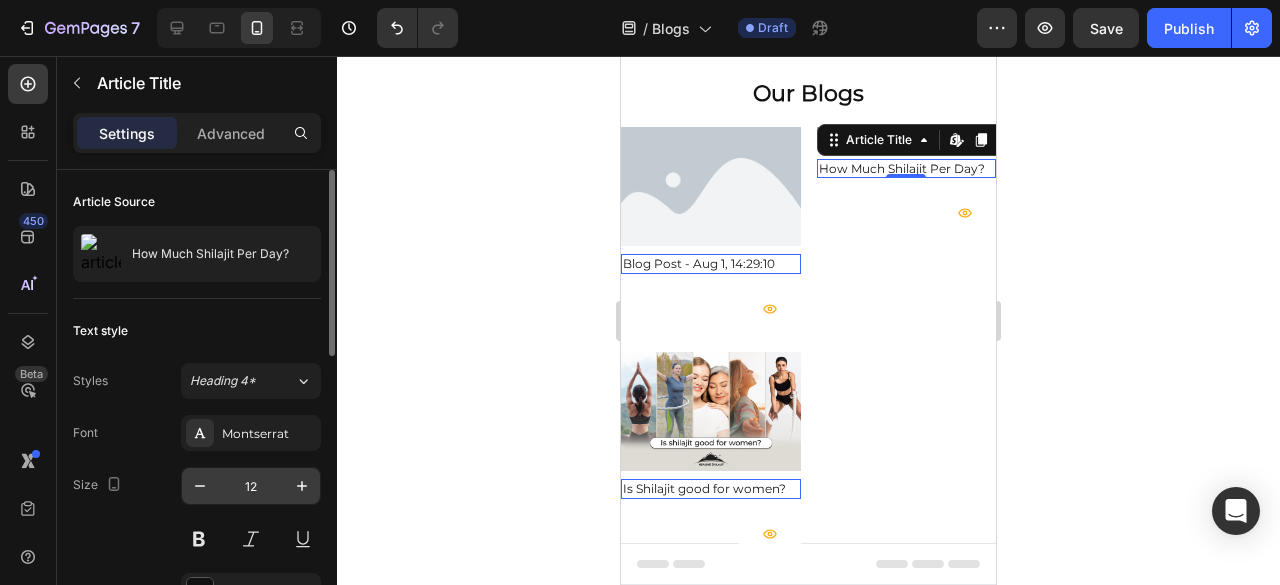 click on "12" at bounding box center (251, 486) 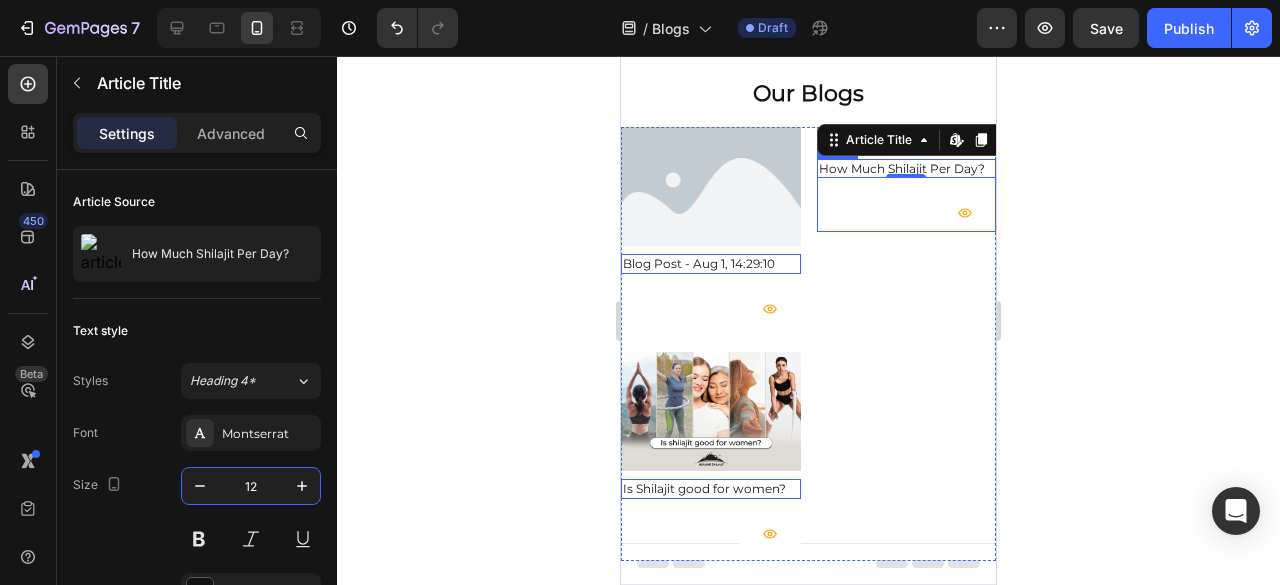 click on "How Much Shilajit Per Day? Article Title   Edit content in Shopify 0
Article Read More Row" at bounding box center (711, 291) 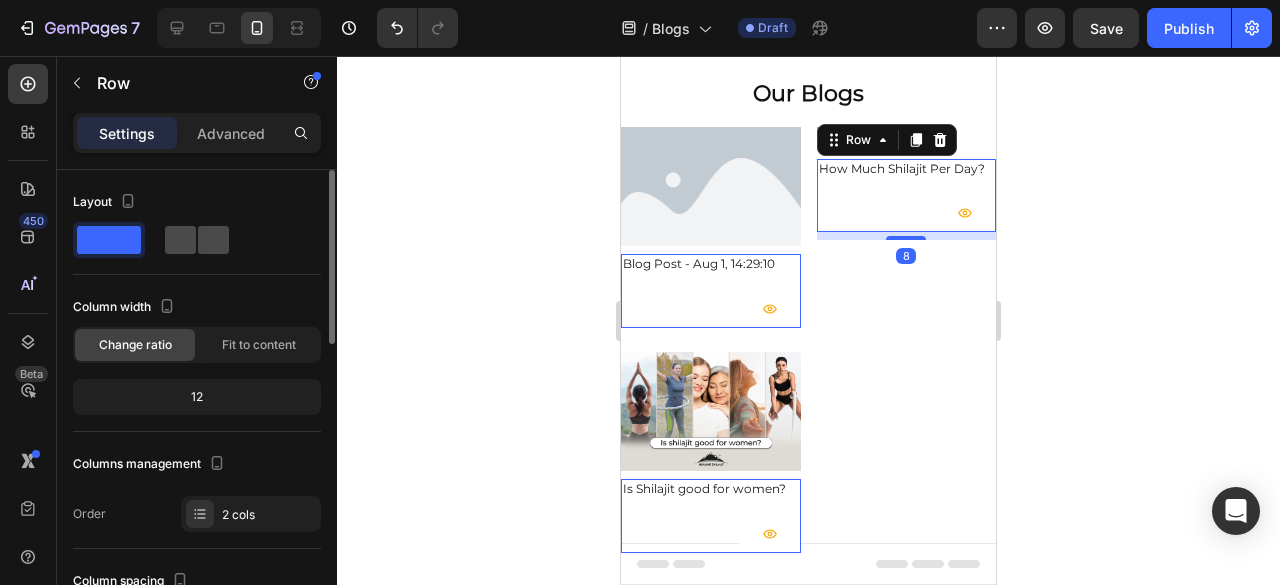 click 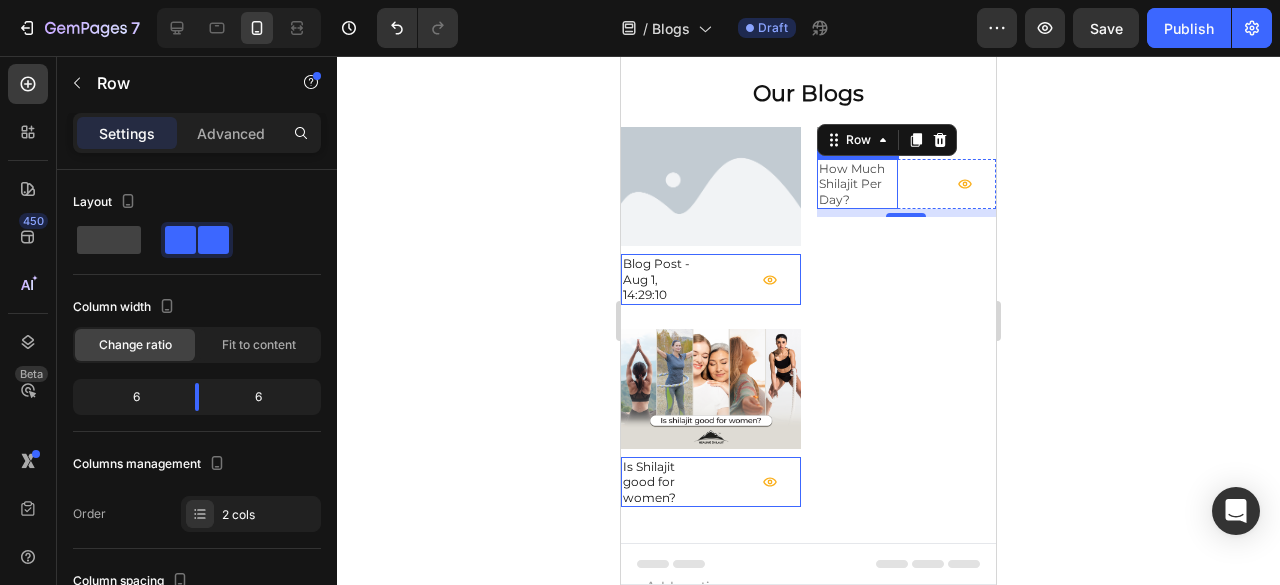 click on "How Much Shilajit Per Day?" at bounding box center (858, 184) 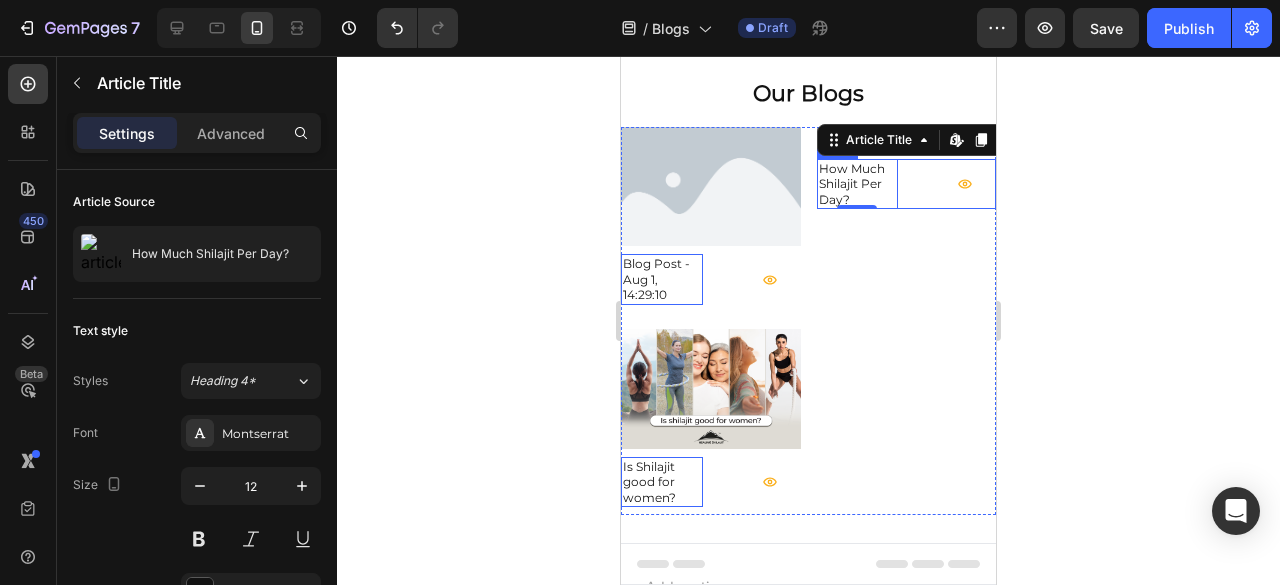 click on "How Much Shilajit Per Day? Article Title   Edit content in Shopify 0
Article Read More Row" at bounding box center [711, 279] 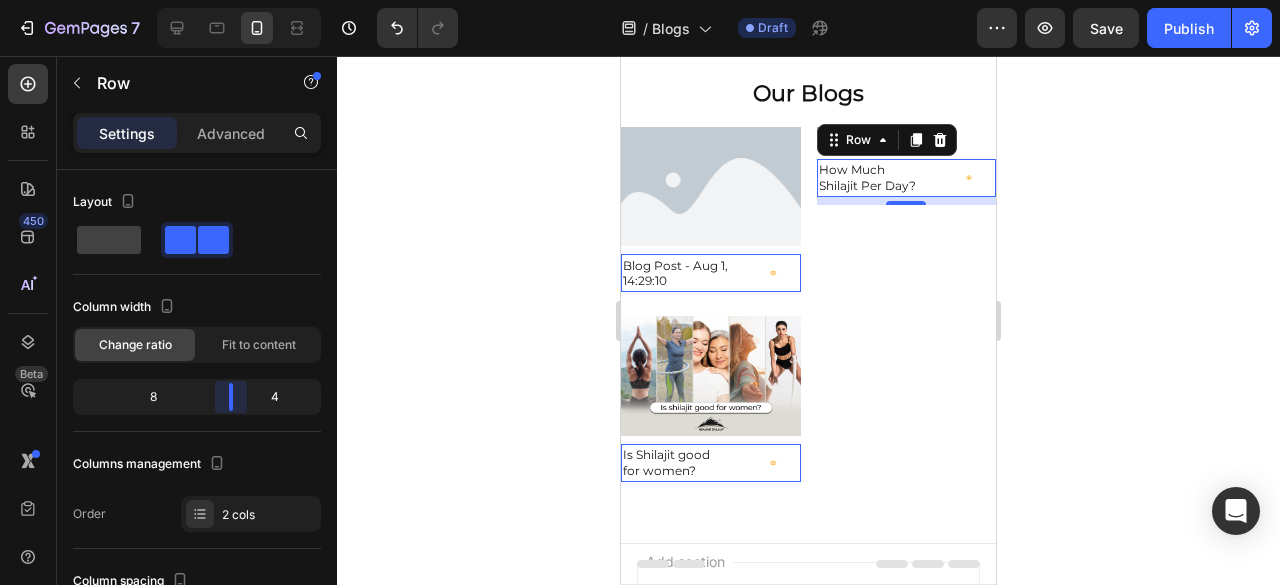 drag, startPoint x: 198, startPoint y: 395, endPoint x: 248, endPoint y: 397, distance: 50.039986 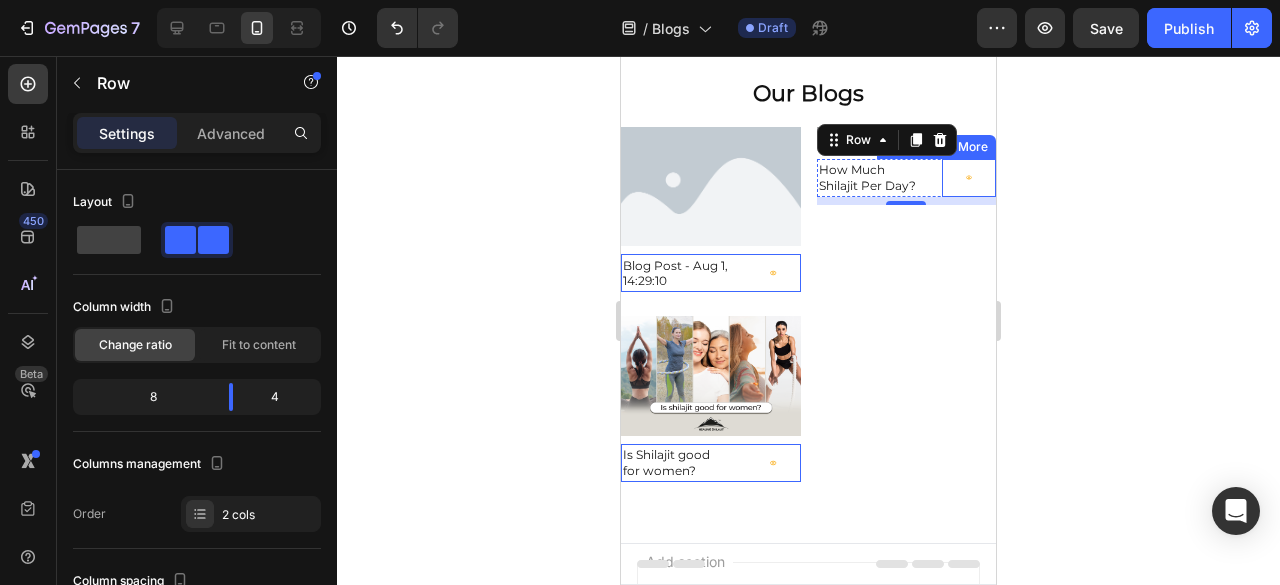 click at bounding box center [773, 273] 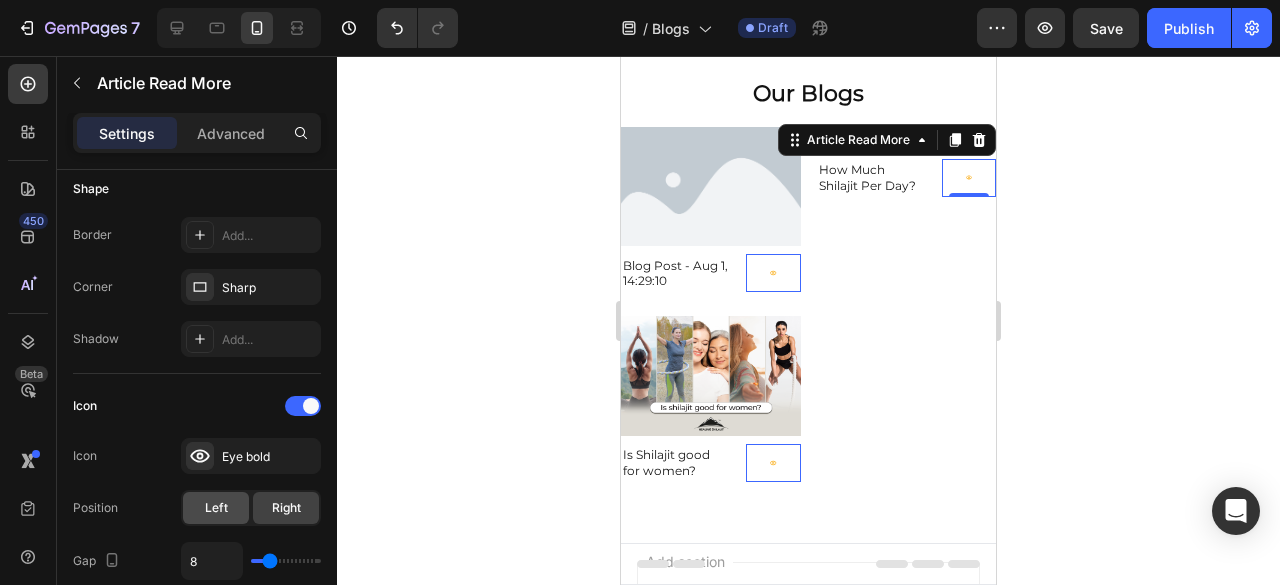 scroll, scrollTop: 936, scrollLeft: 0, axis: vertical 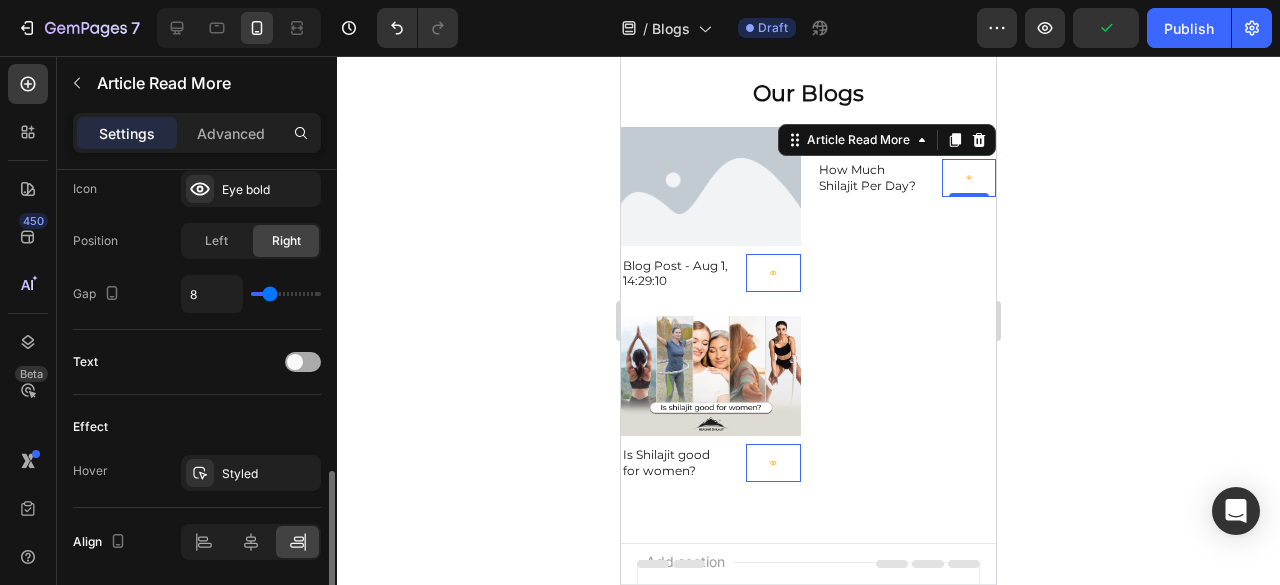 click at bounding box center [295, 362] 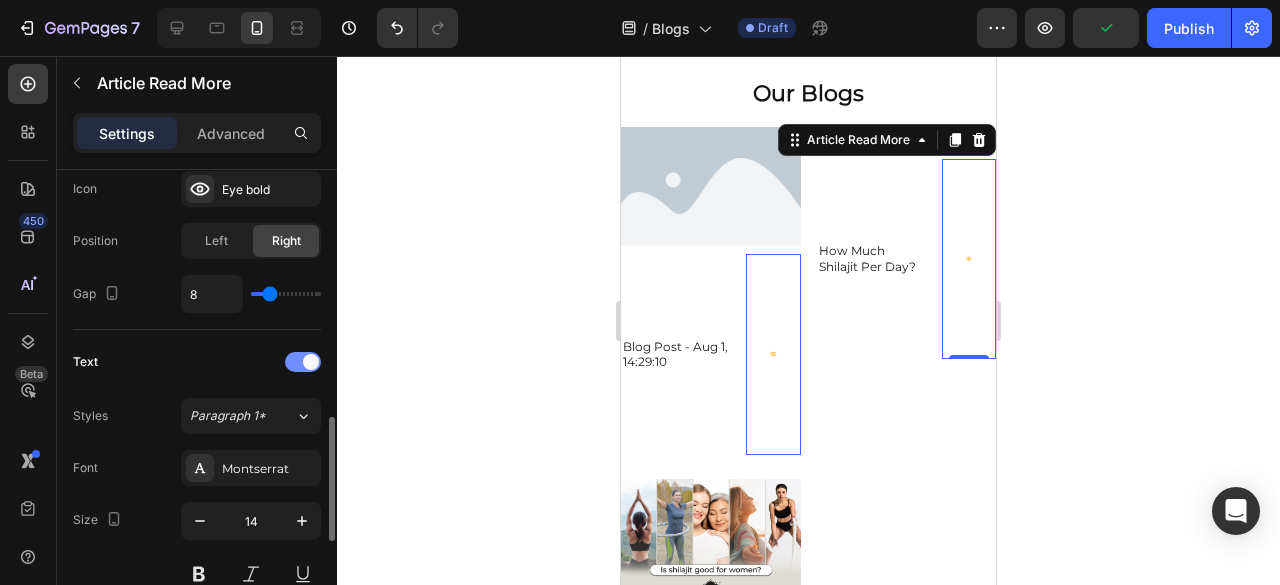 click at bounding box center [303, 362] 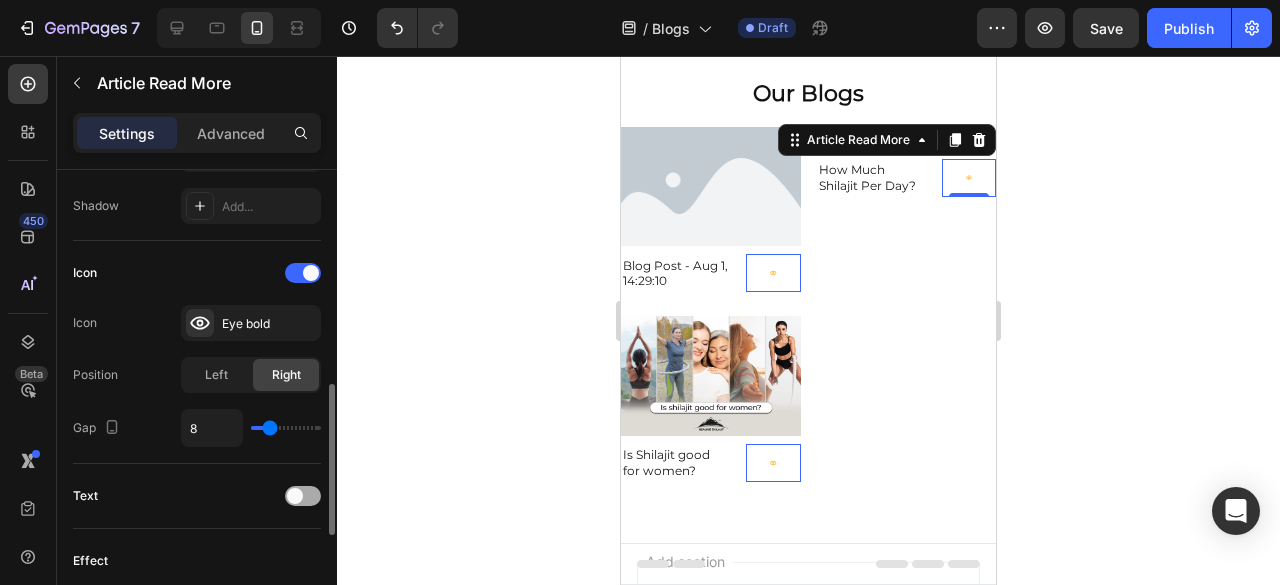 scroll, scrollTop: 602, scrollLeft: 0, axis: vertical 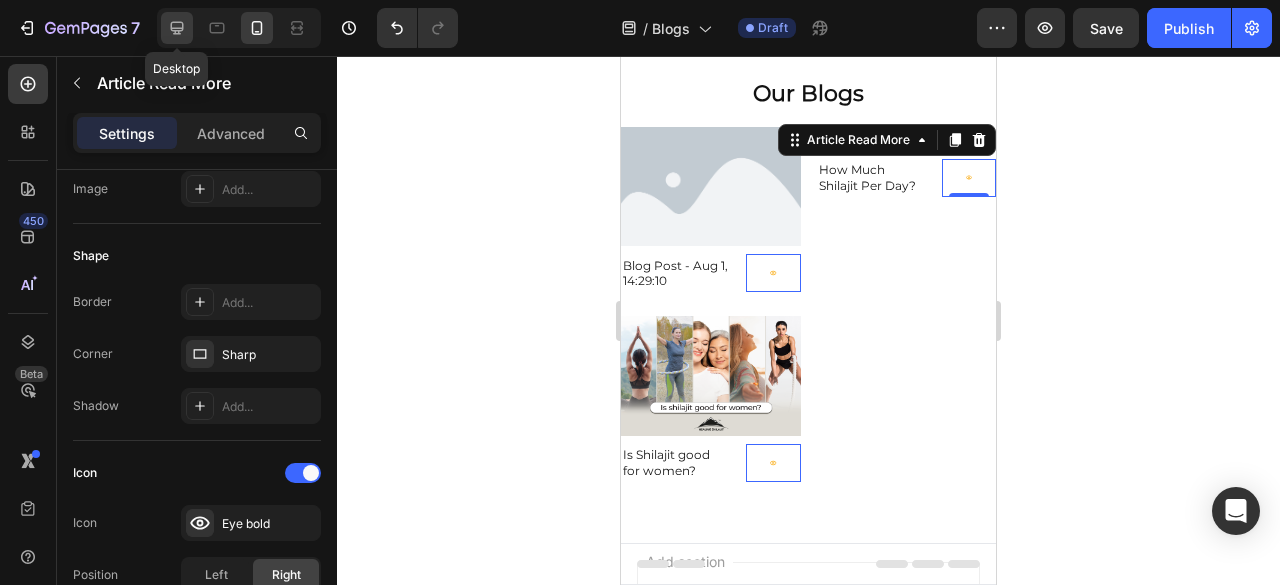 click 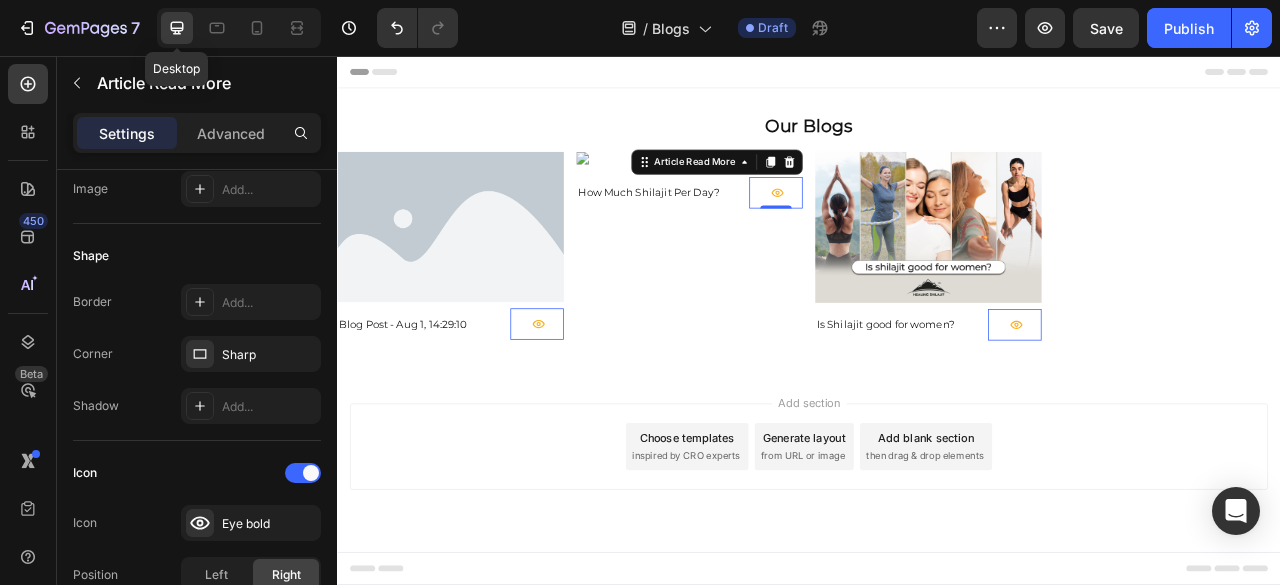 scroll, scrollTop: 0, scrollLeft: 0, axis: both 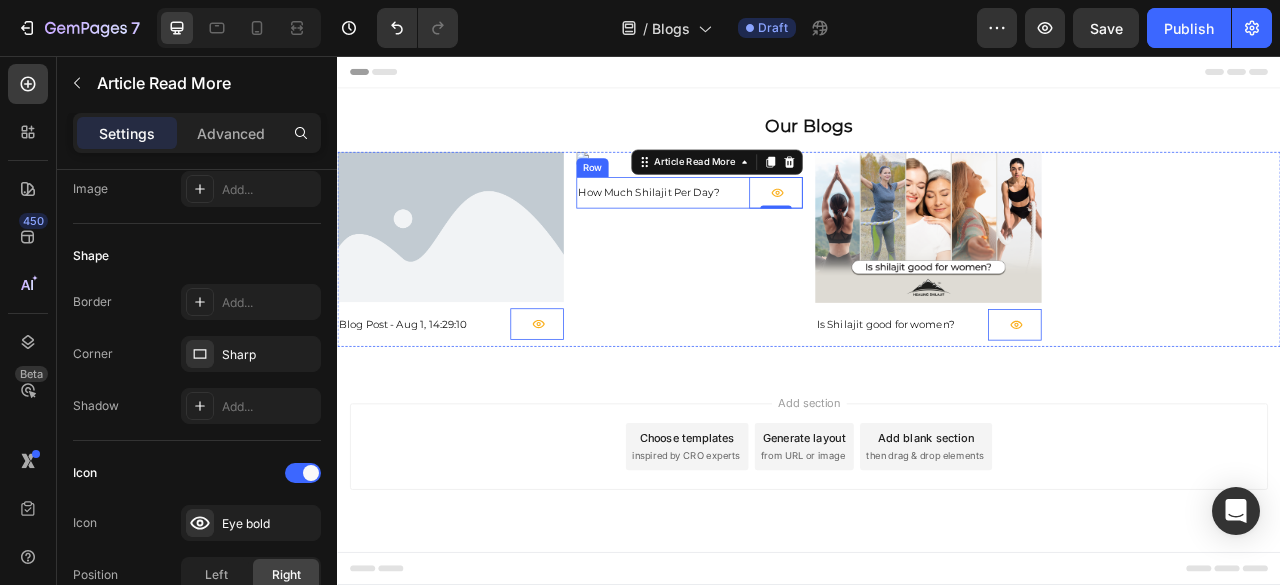 click on "How Much Shilajit Per Day? Article Title
Article Read More   0 Row" at bounding box center (481, 397) 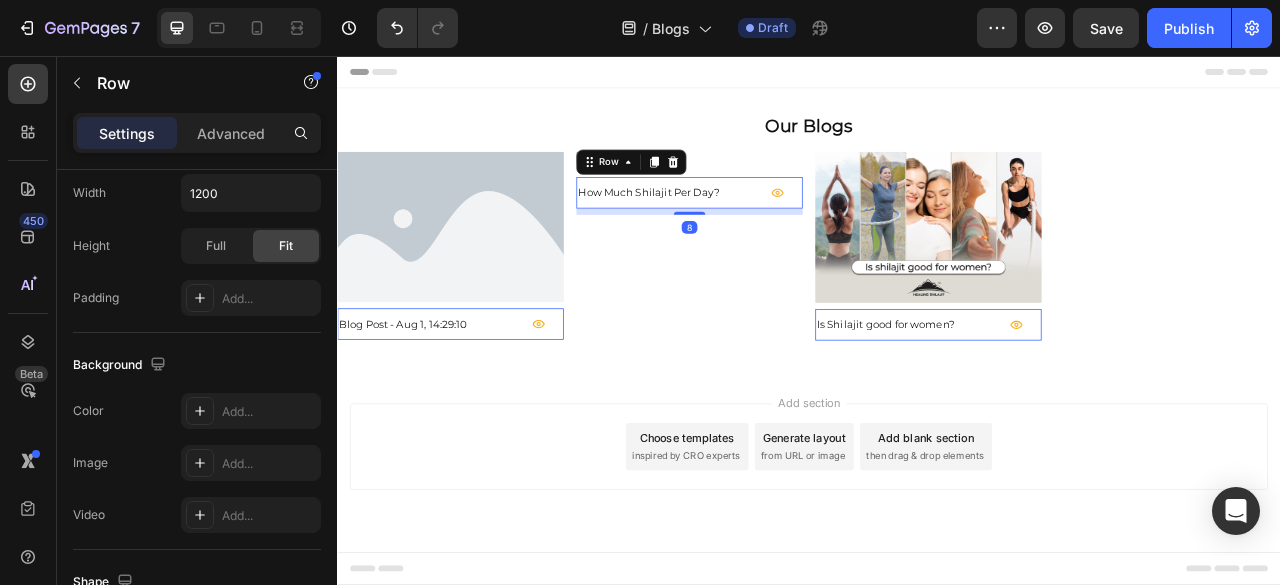 scroll, scrollTop: 0, scrollLeft: 0, axis: both 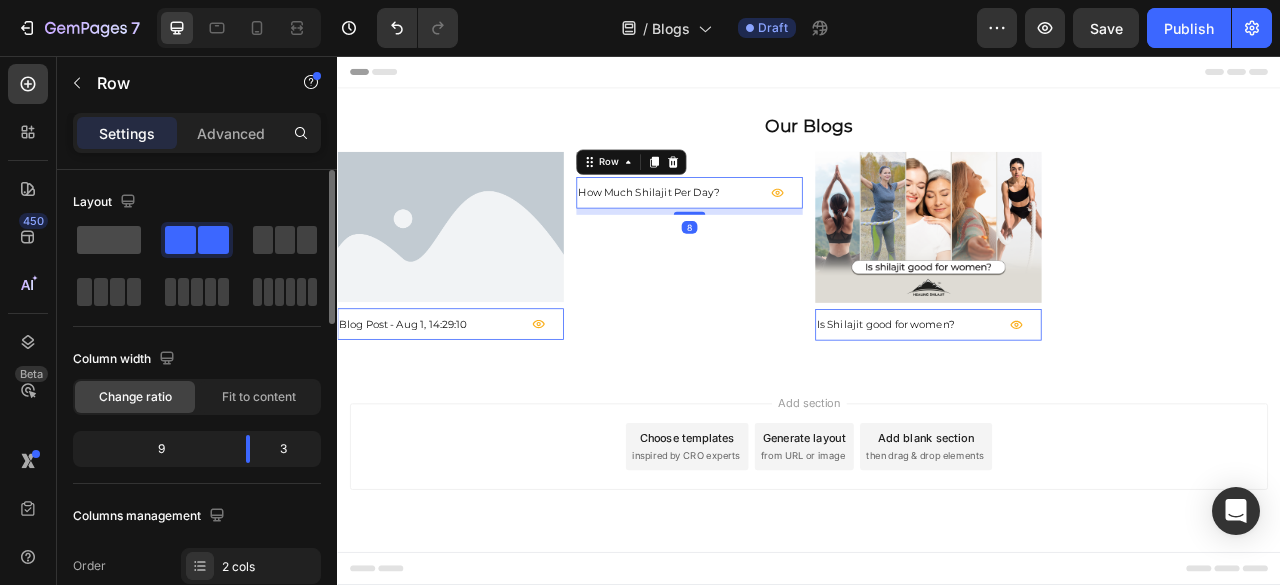 click 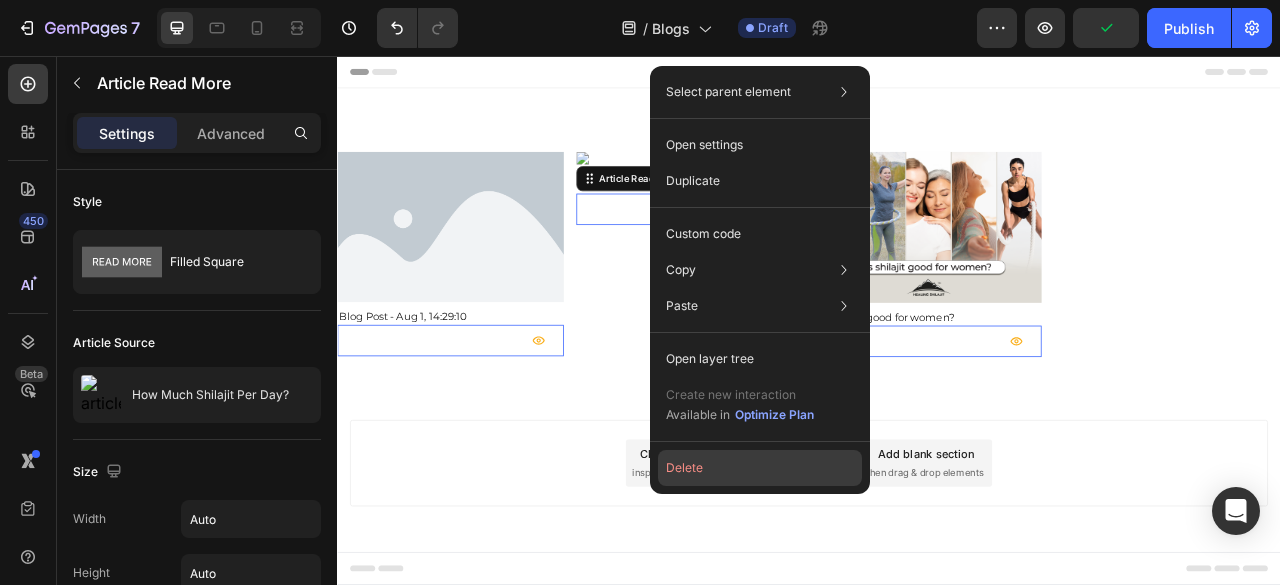 click on "Delete" 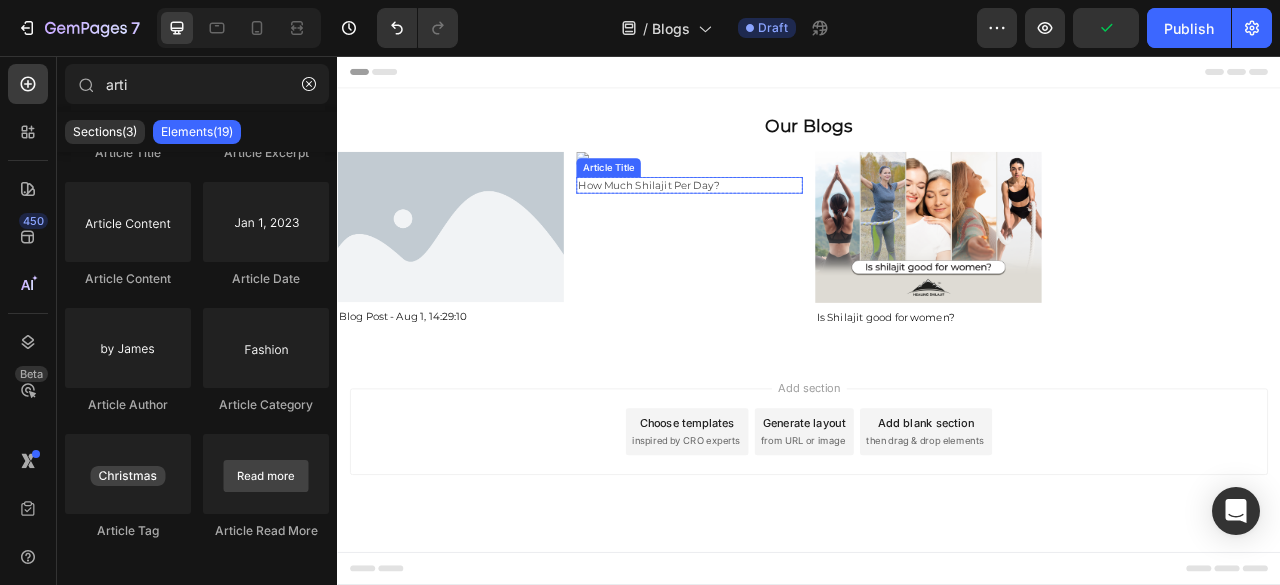 click on "How Much Shilajit Per Day?" at bounding box center [785, 220] 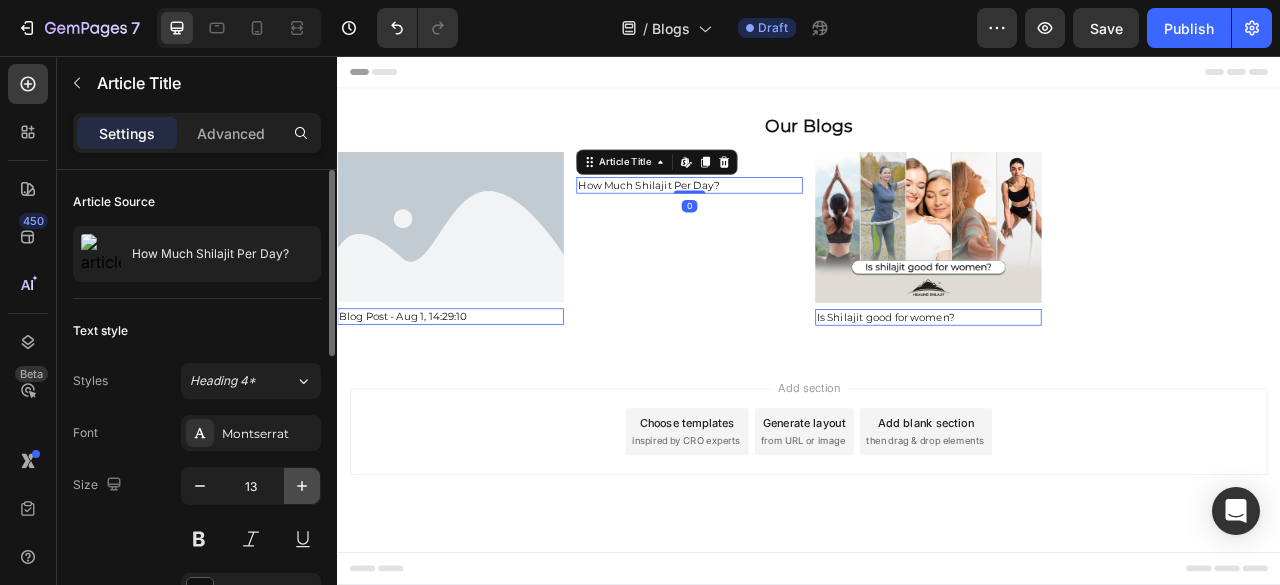click at bounding box center (302, 486) 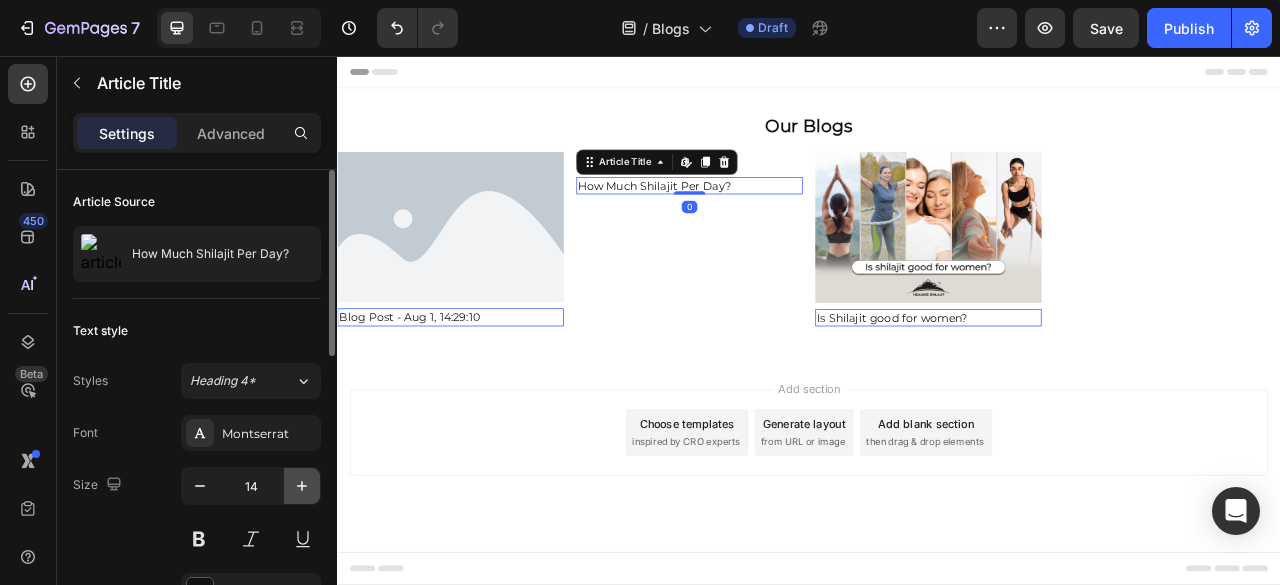 click at bounding box center [302, 486] 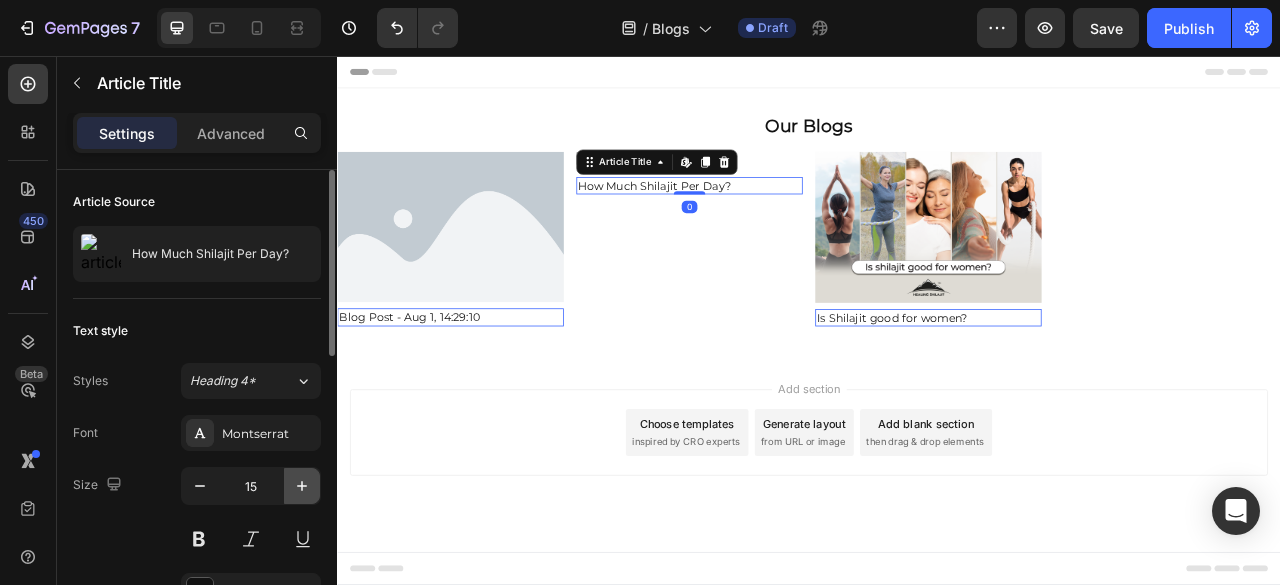 click at bounding box center [302, 486] 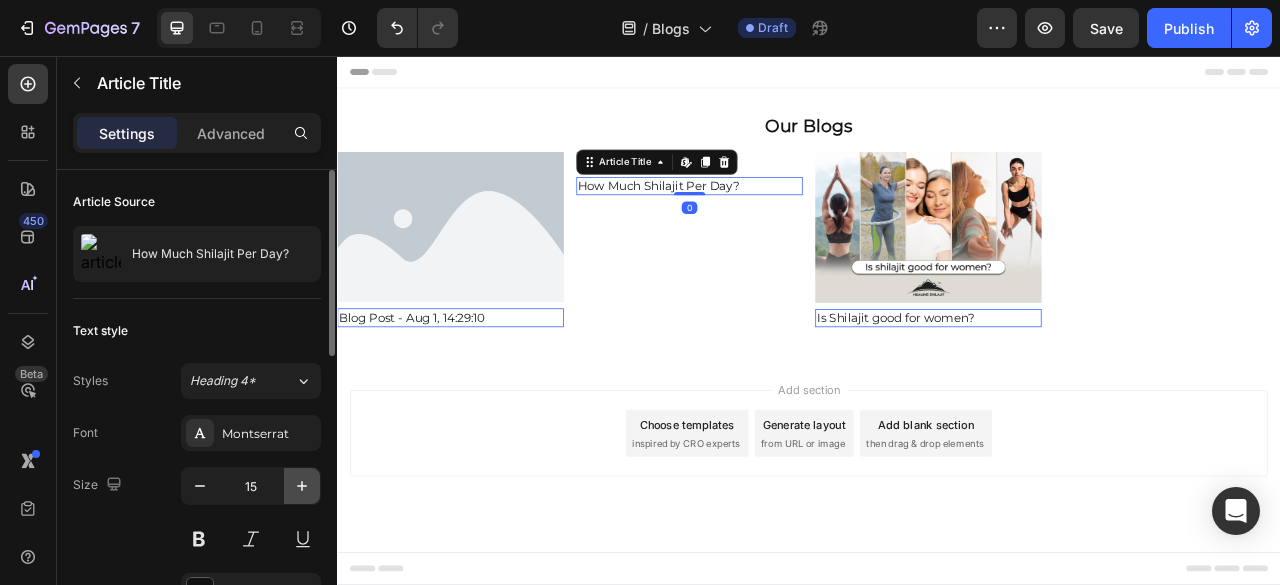 type on "16" 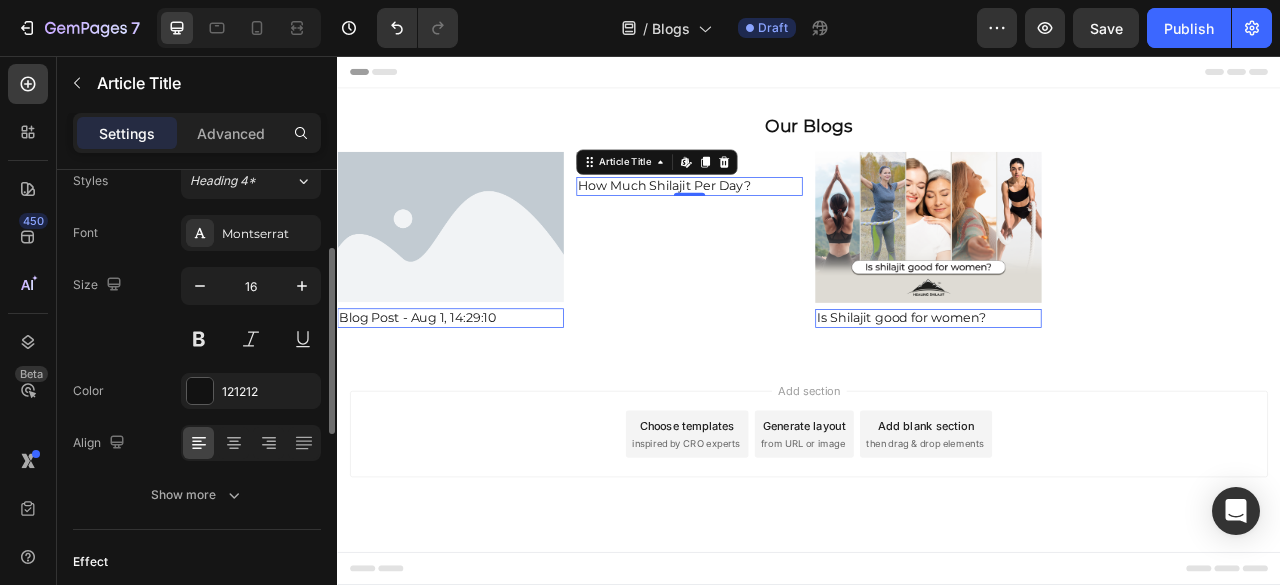 scroll, scrollTop: 266, scrollLeft: 0, axis: vertical 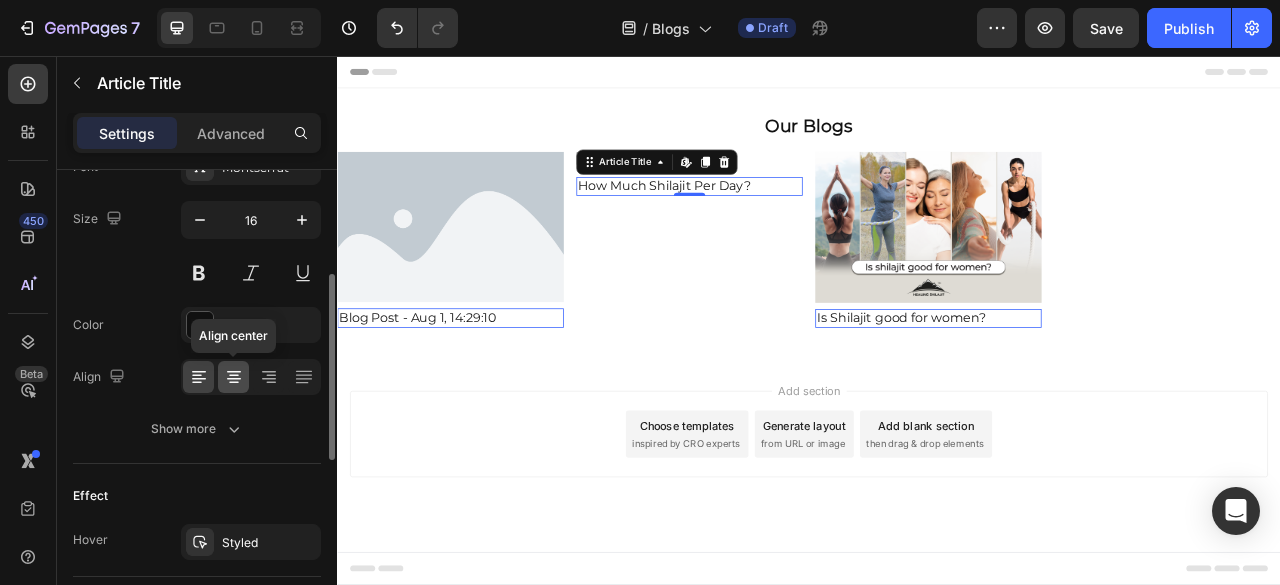 click 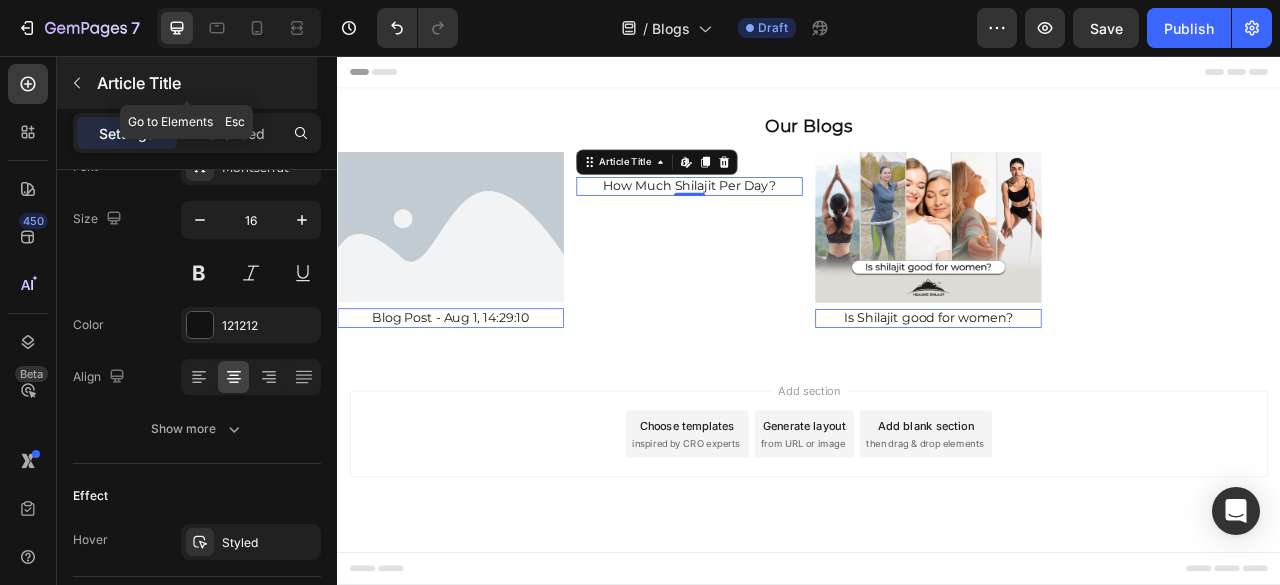 click at bounding box center (77, 83) 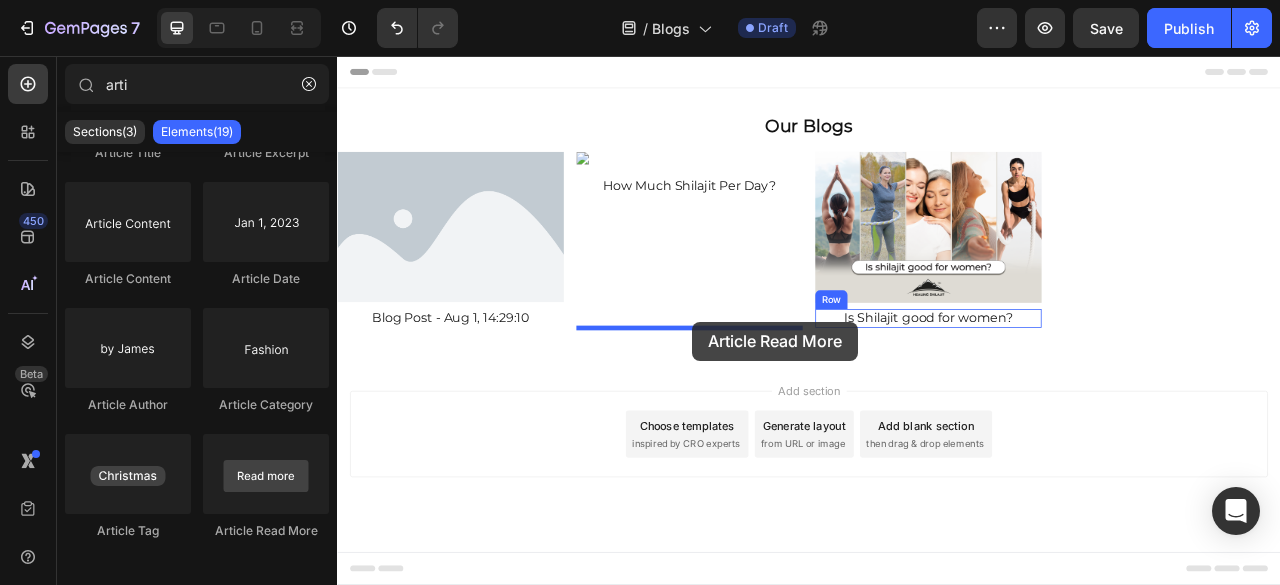 drag, startPoint x: 609, startPoint y: 465, endPoint x: 789, endPoint y: 394, distance: 193.49677 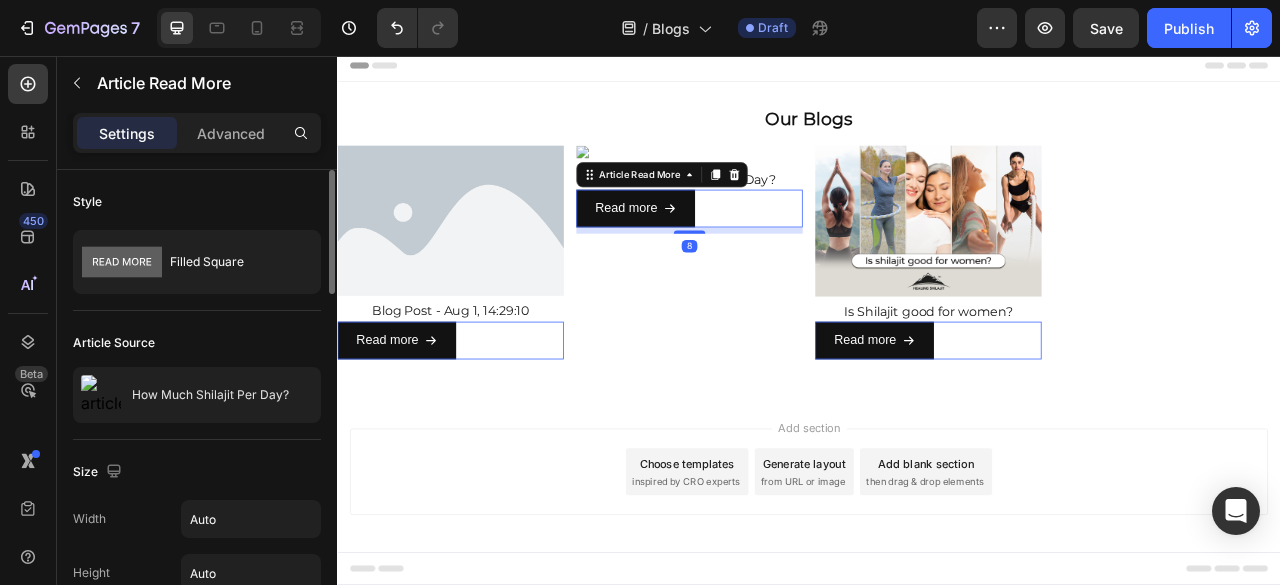 scroll, scrollTop: 11, scrollLeft: 0, axis: vertical 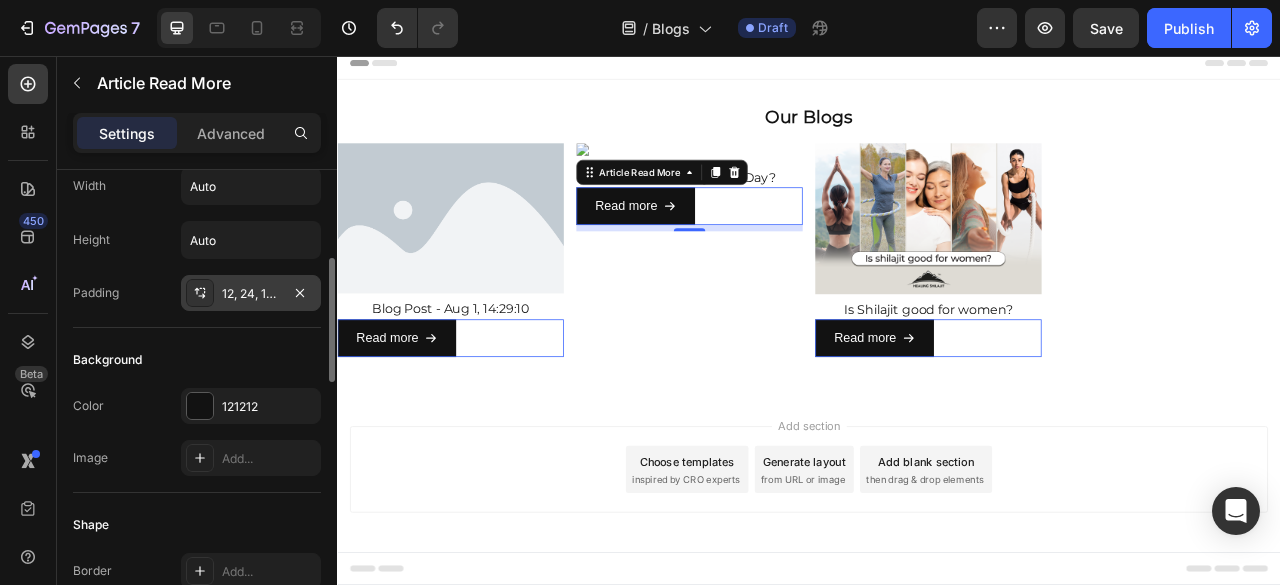 click on "12, 24, 12, 24" at bounding box center (251, 294) 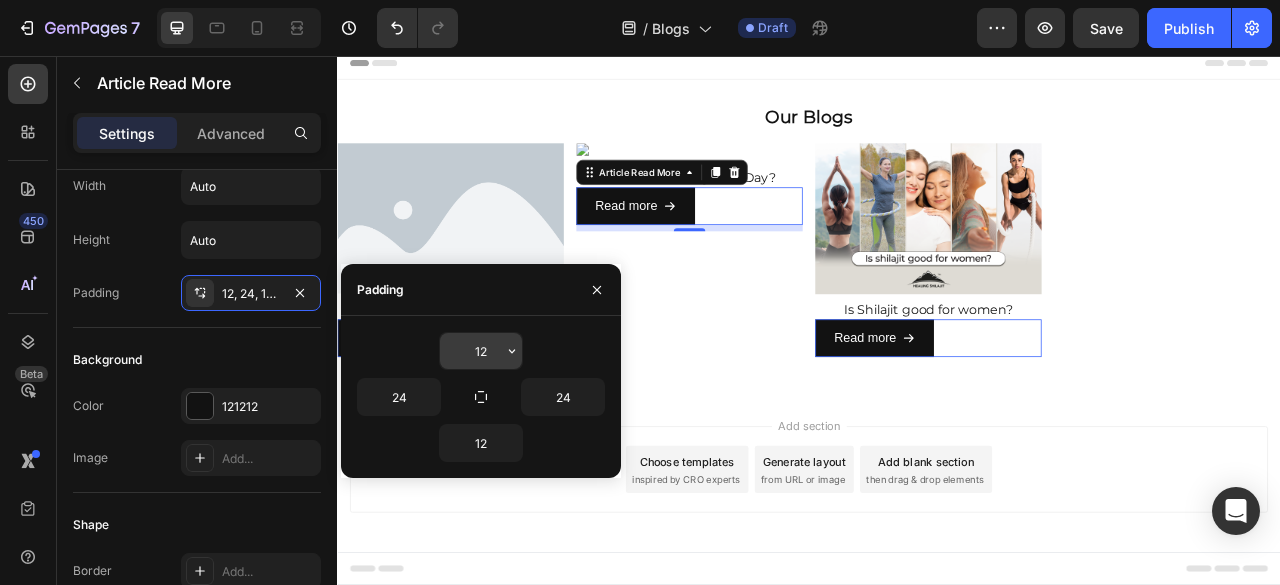 click on "12" at bounding box center [481, 351] 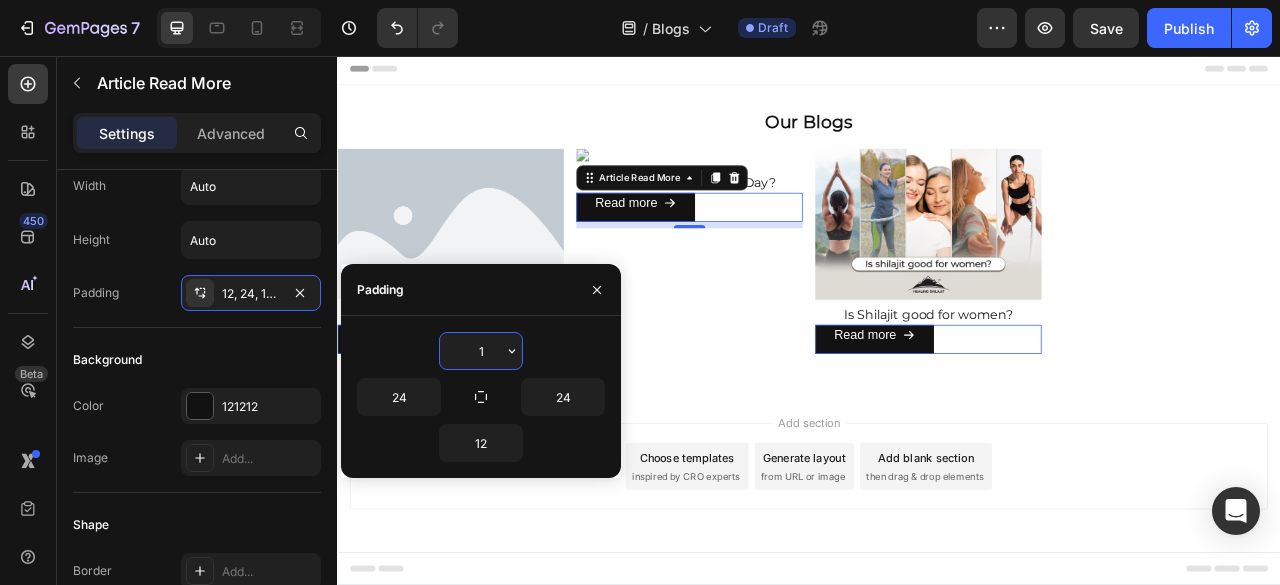scroll, scrollTop: 0, scrollLeft: 0, axis: both 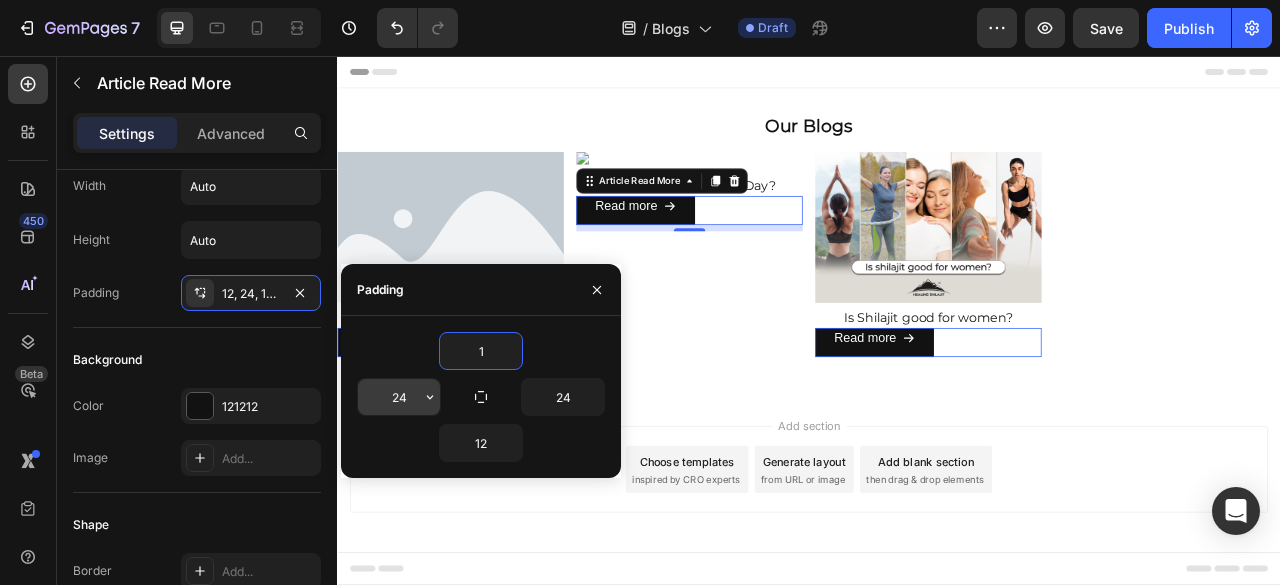 type on "1" 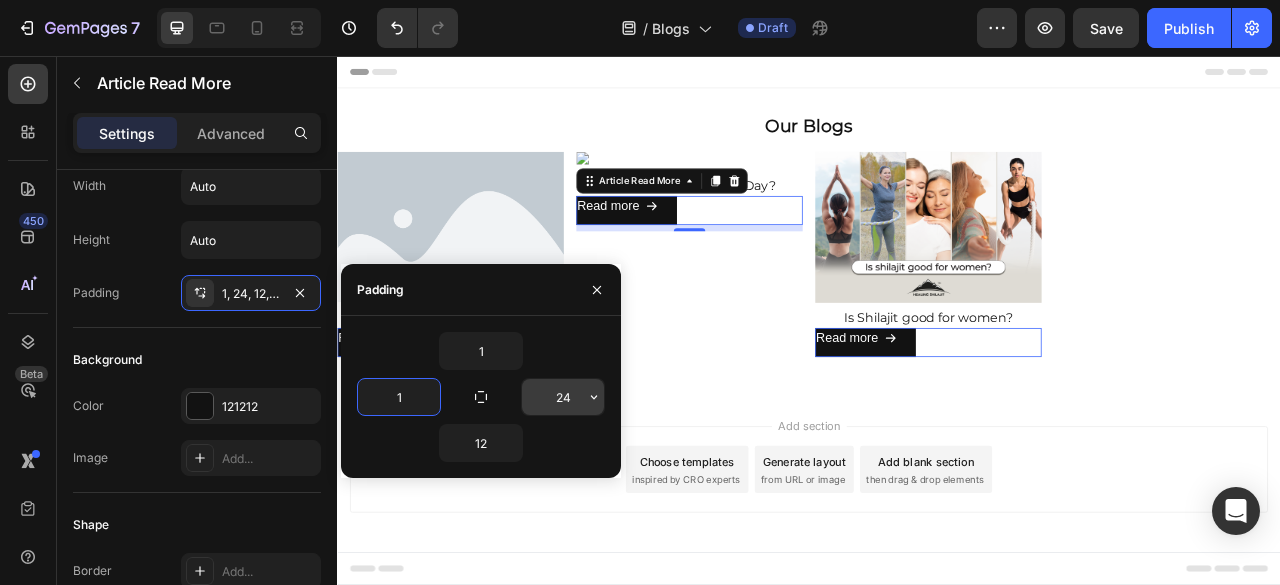 type on "1" 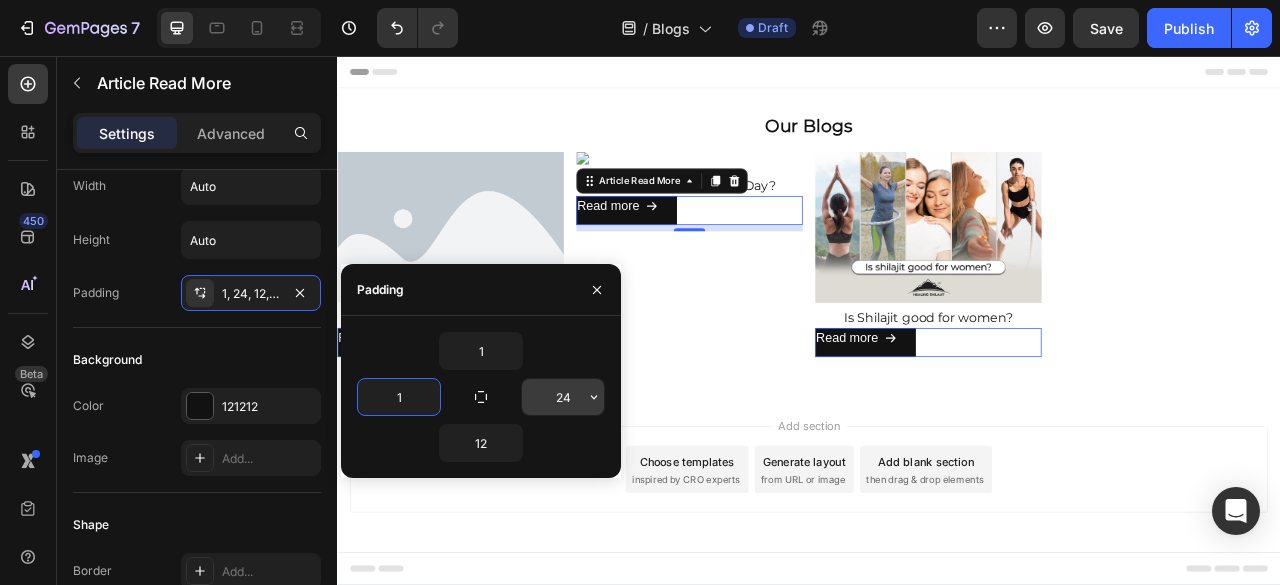 click on "24" at bounding box center [563, 397] 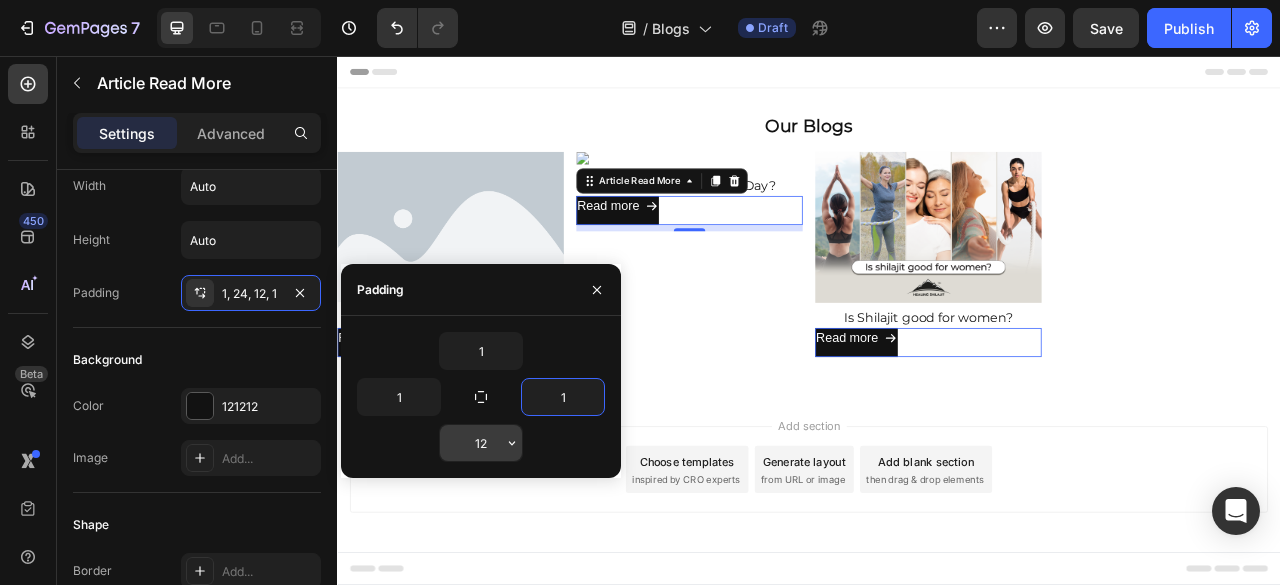 type on "1" 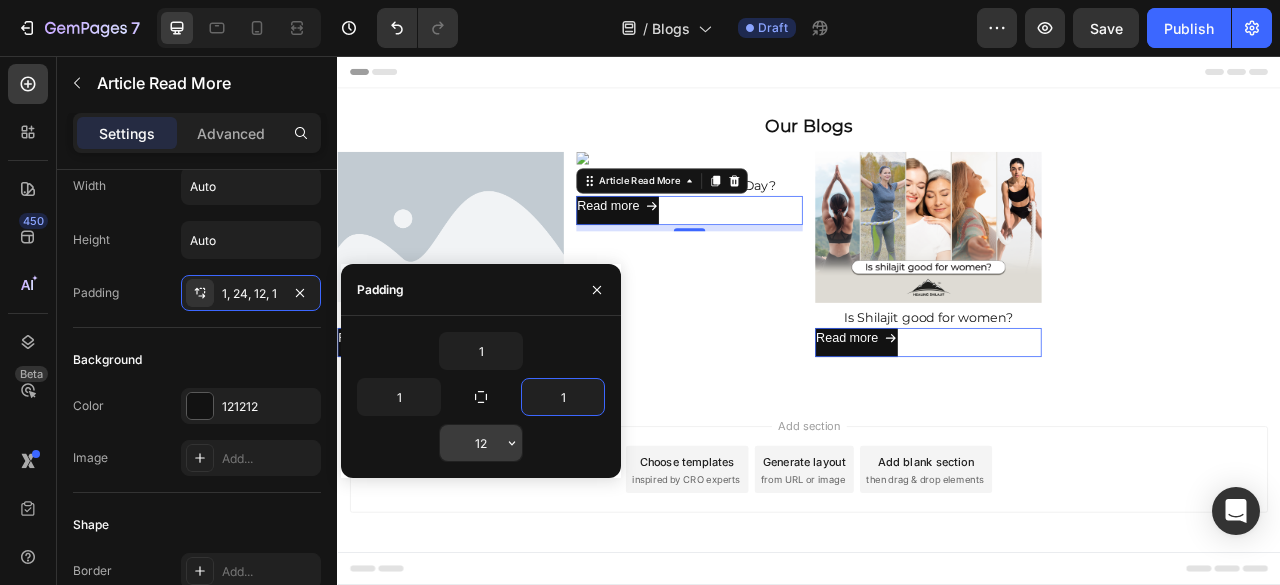 click on "12" at bounding box center (481, 443) 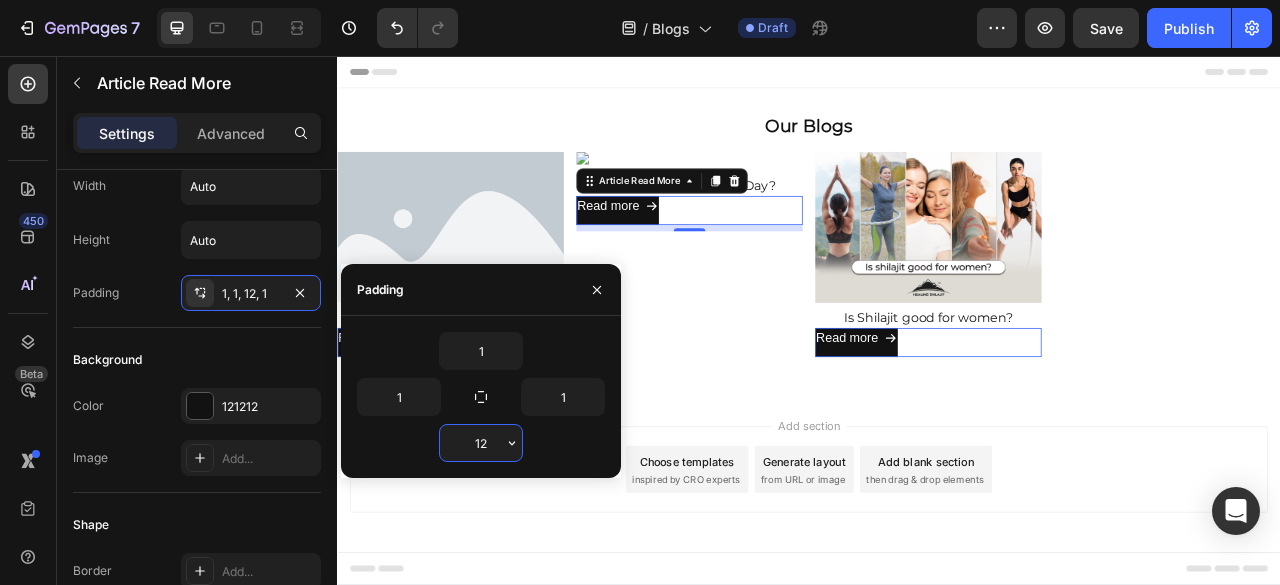 type on "1" 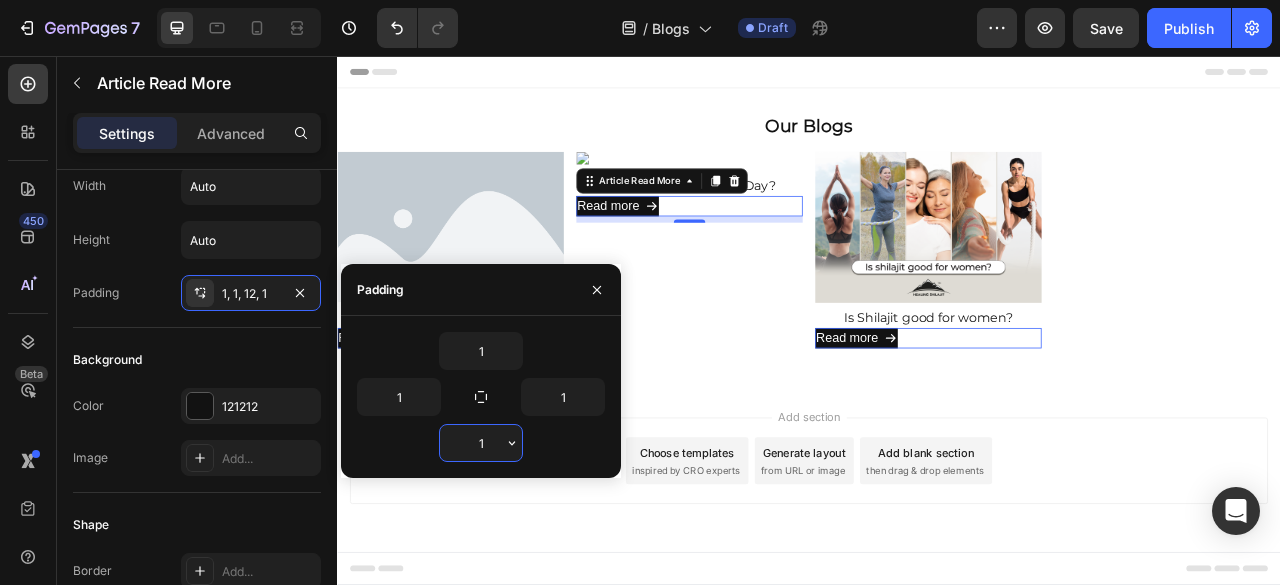 scroll, scrollTop: 0, scrollLeft: 0, axis: both 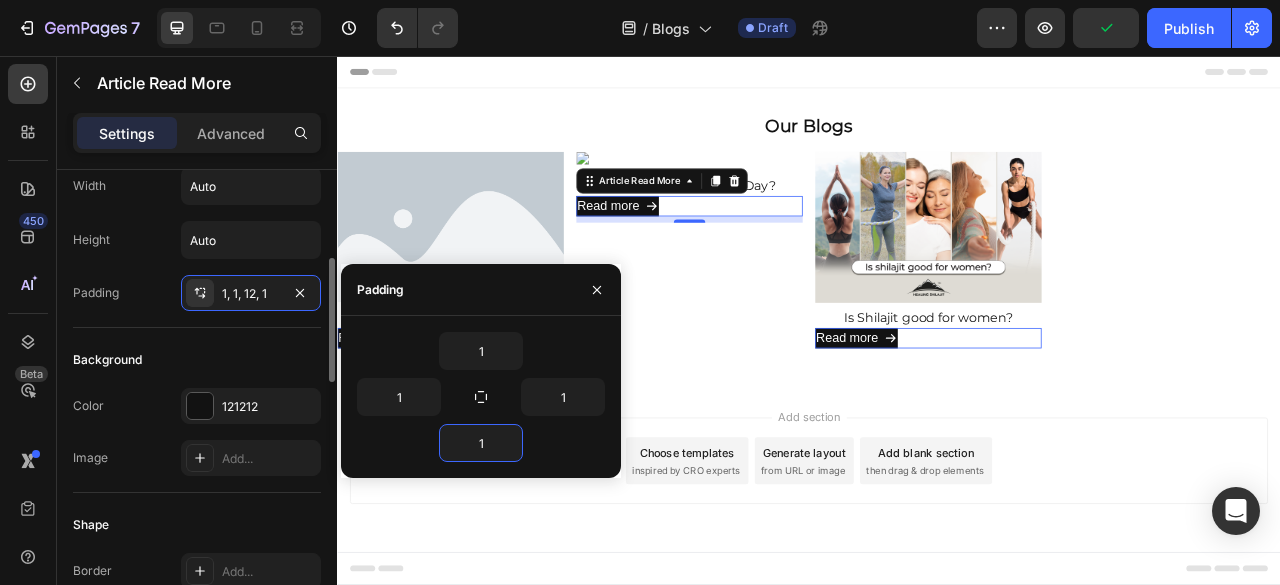 click on "Background" at bounding box center (197, 360) 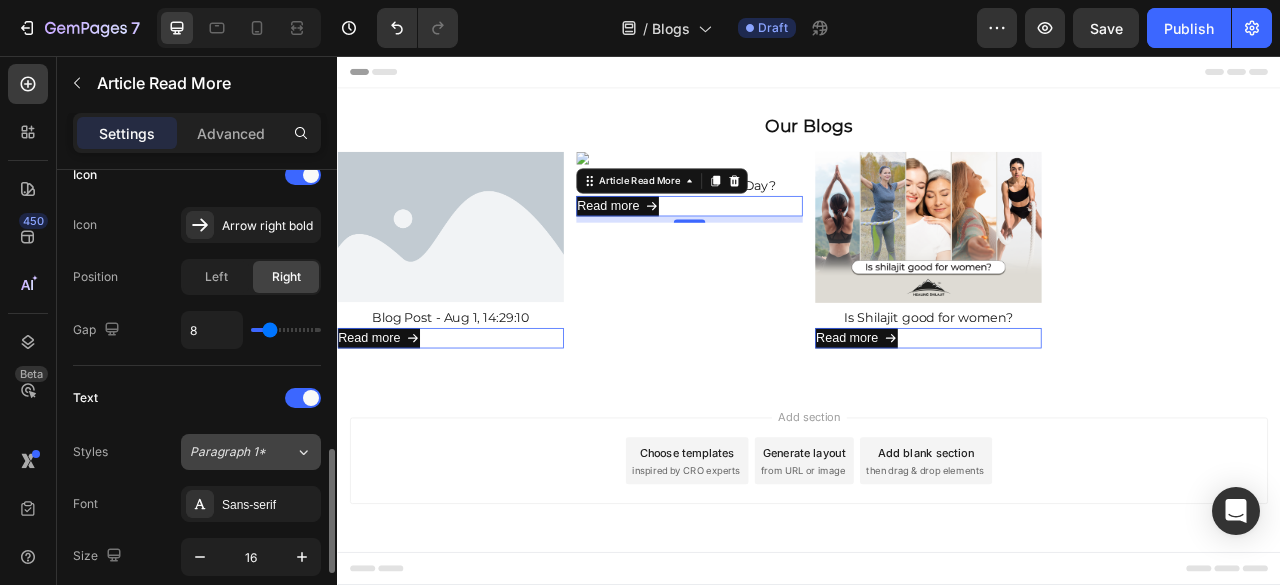scroll, scrollTop: 966, scrollLeft: 0, axis: vertical 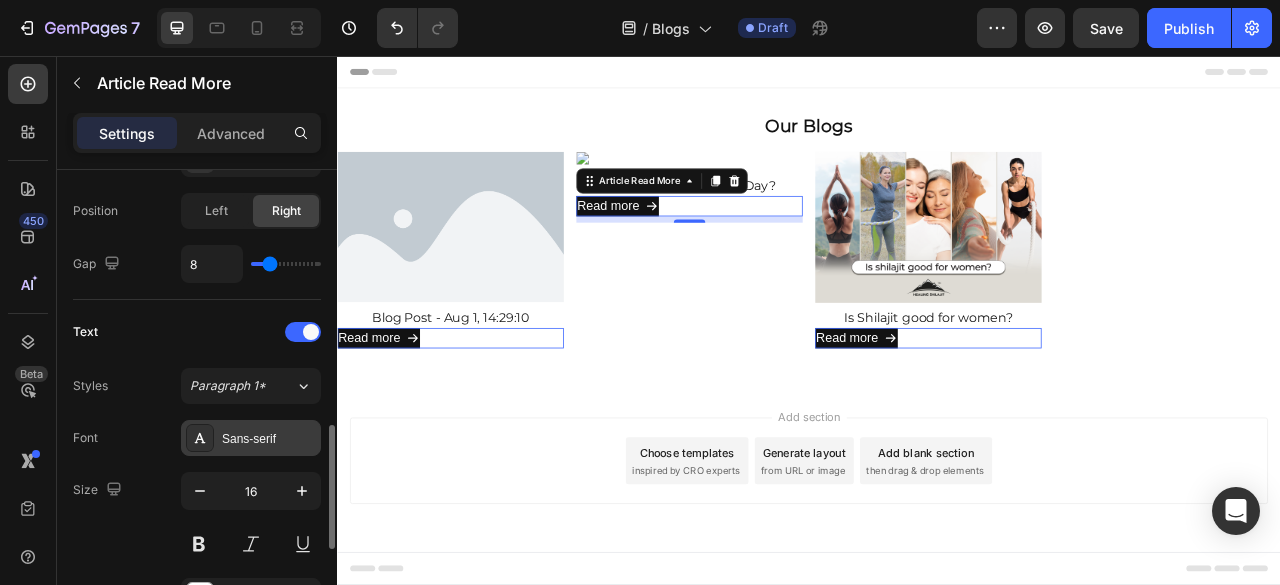 click at bounding box center [200, 438] 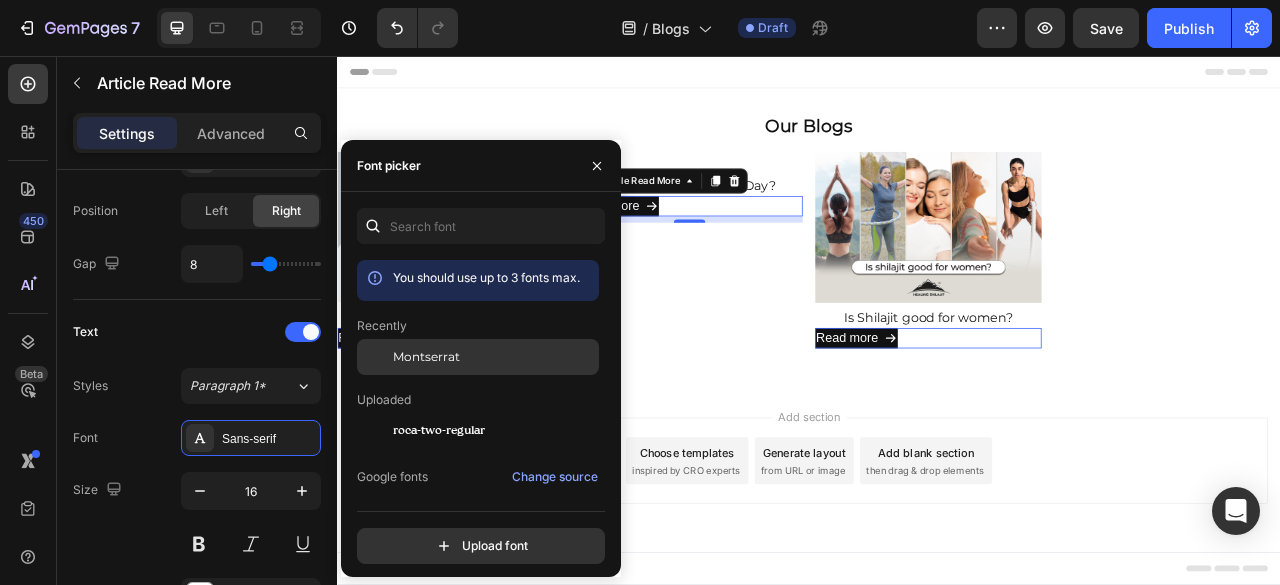 click on "Montserrat" at bounding box center [426, 357] 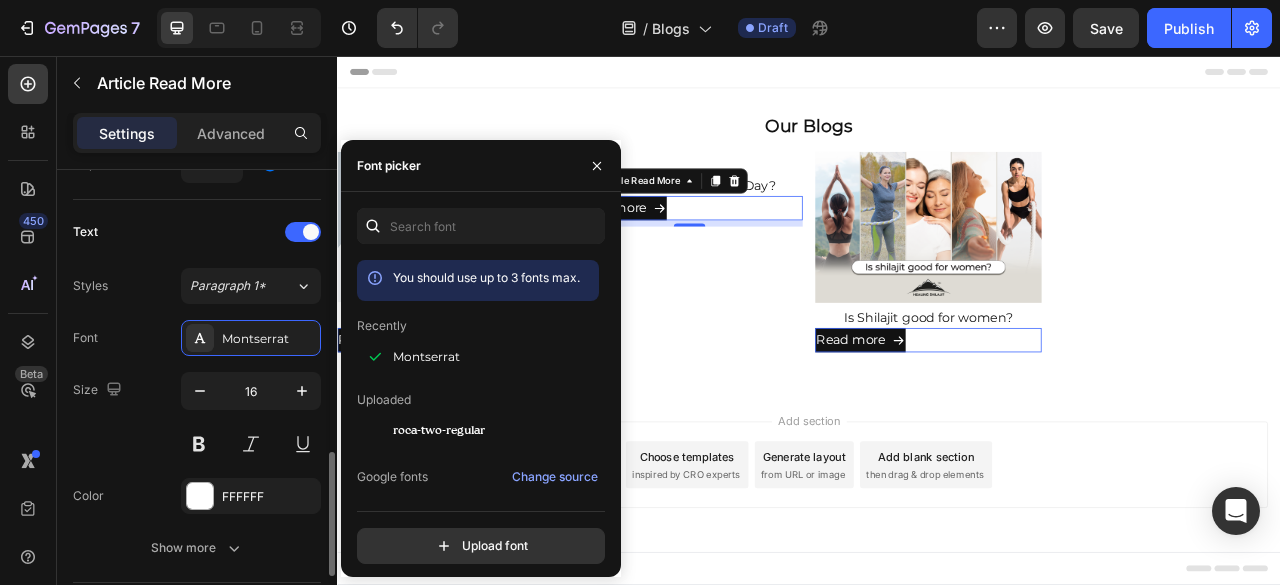 scroll, scrollTop: 1100, scrollLeft: 0, axis: vertical 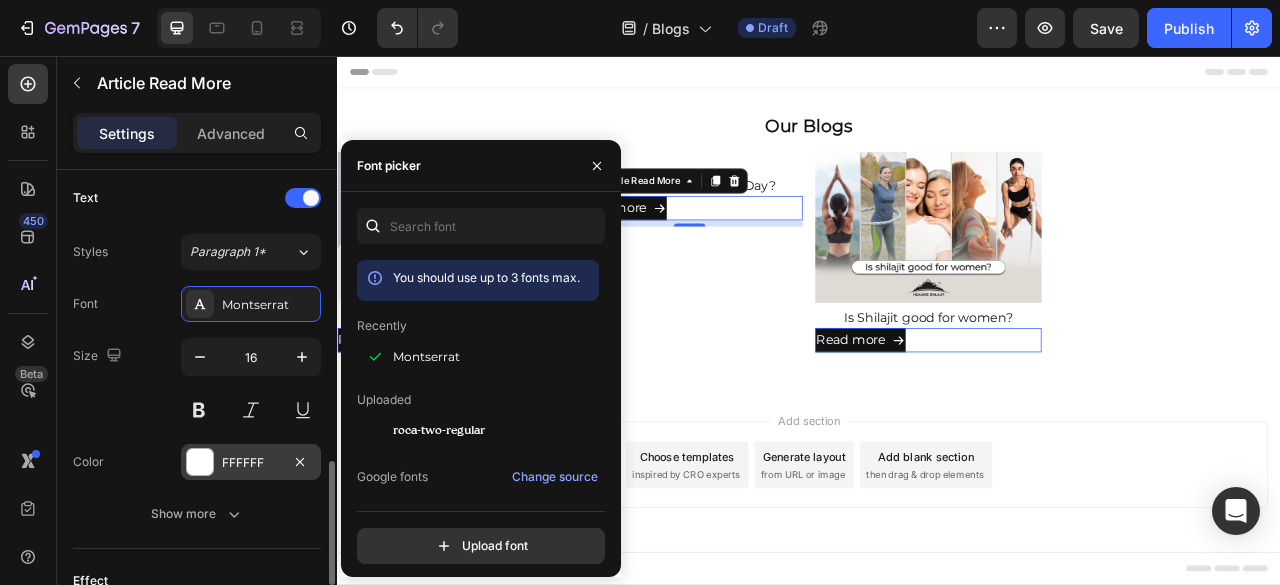 click on "FFFFFF" at bounding box center (251, 462) 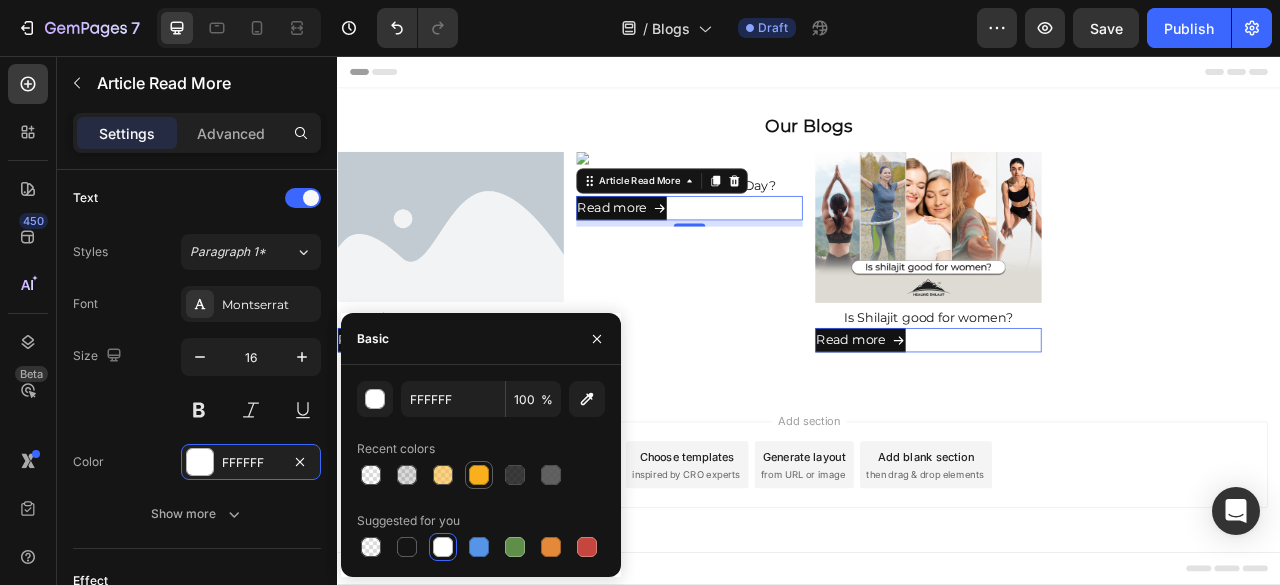 drag, startPoint x: 483, startPoint y: 471, endPoint x: 424, endPoint y: 447, distance: 63.694584 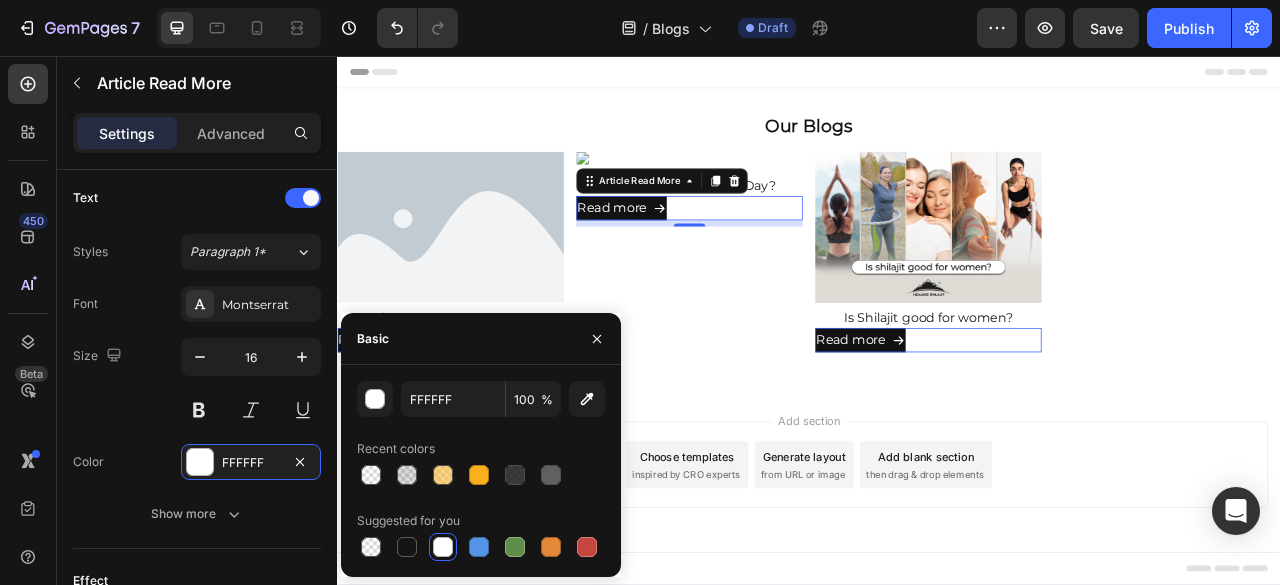 type on "FAAF1C" 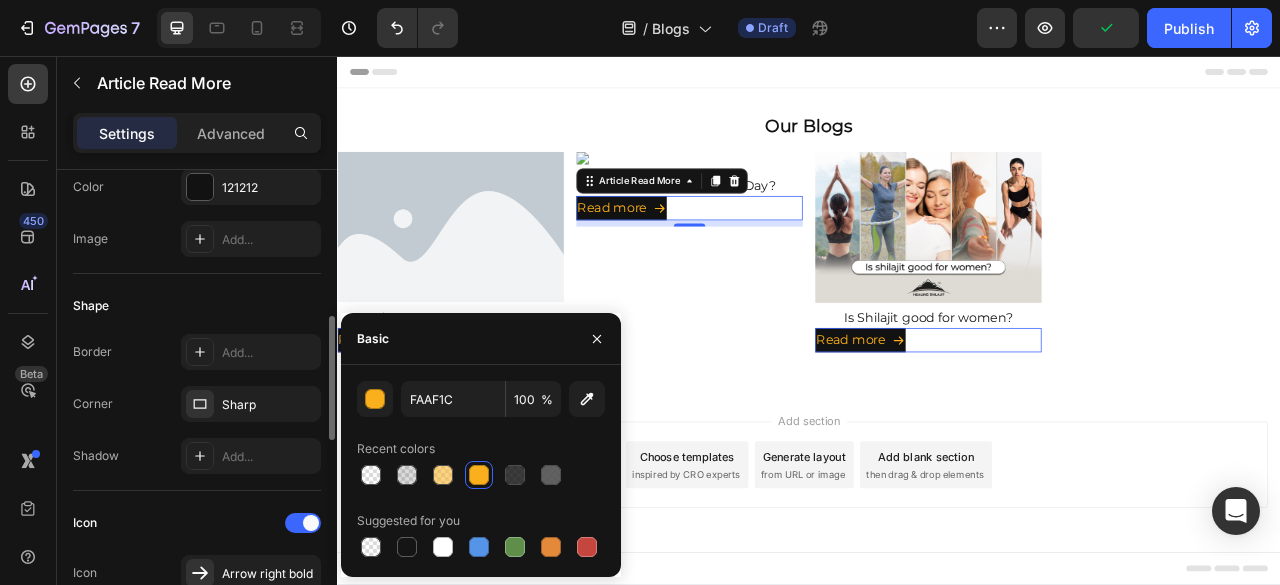 scroll, scrollTop: 386, scrollLeft: 0, axis: vertical 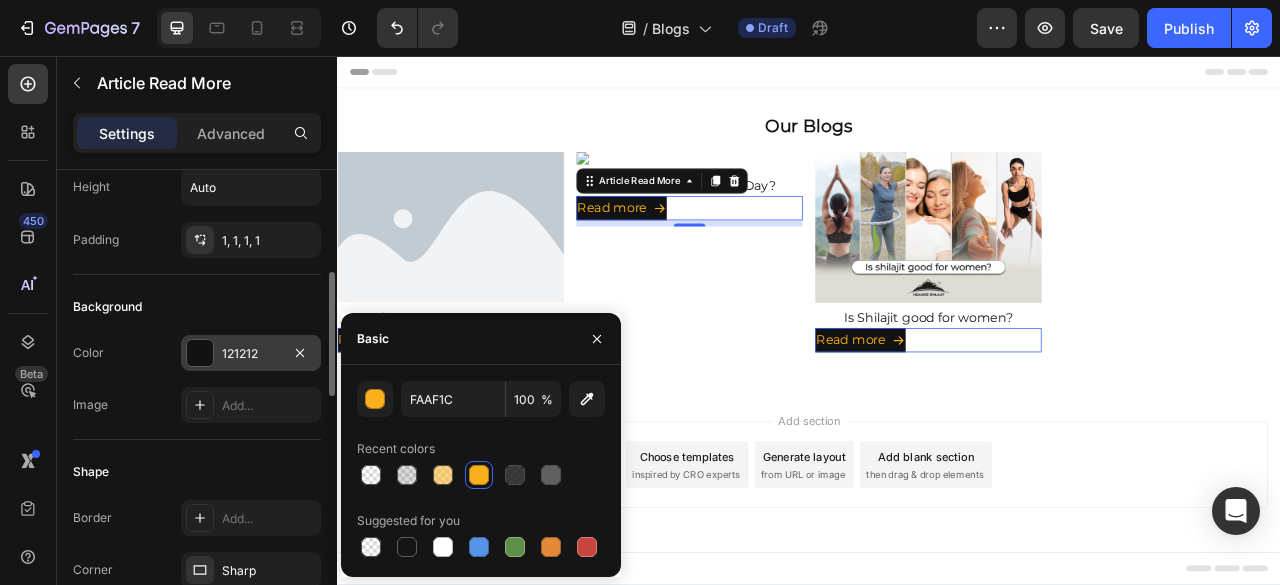 click at bounding box center (200, 353) 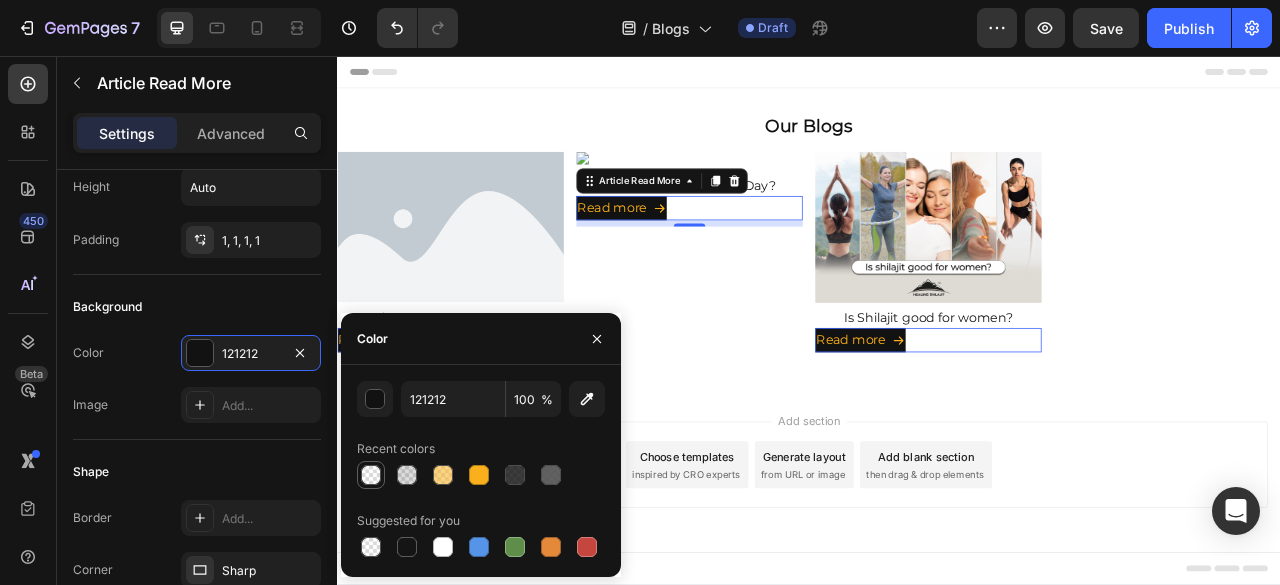 click at bounding box center (371, 475) 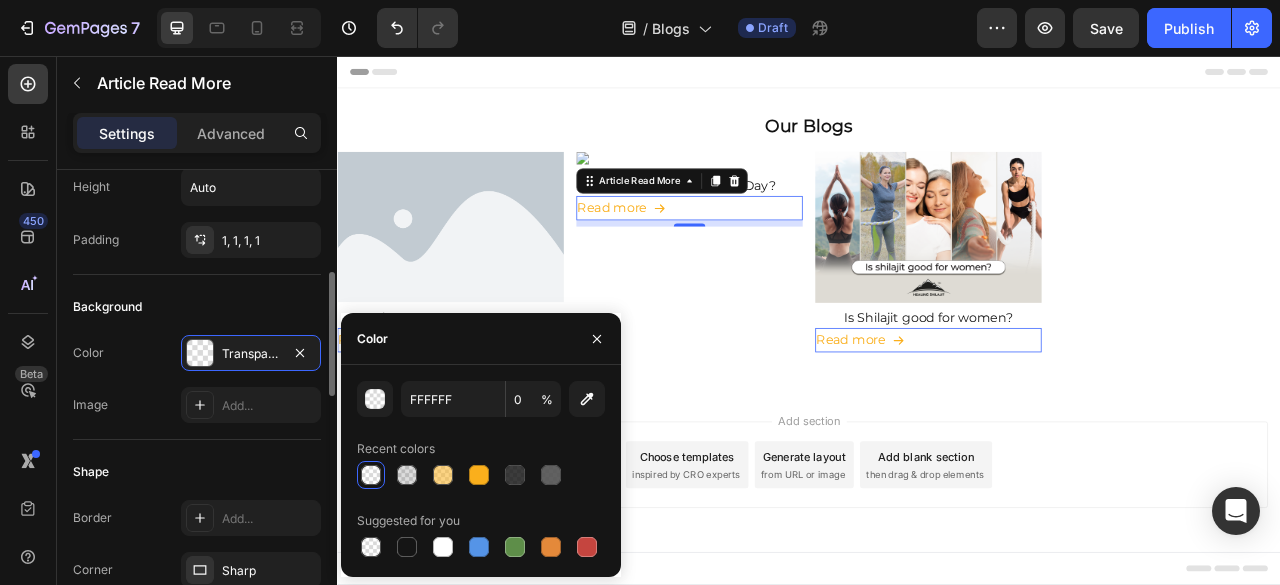 click on "Shape Border Add... Corner Sharp Shadow Add..." 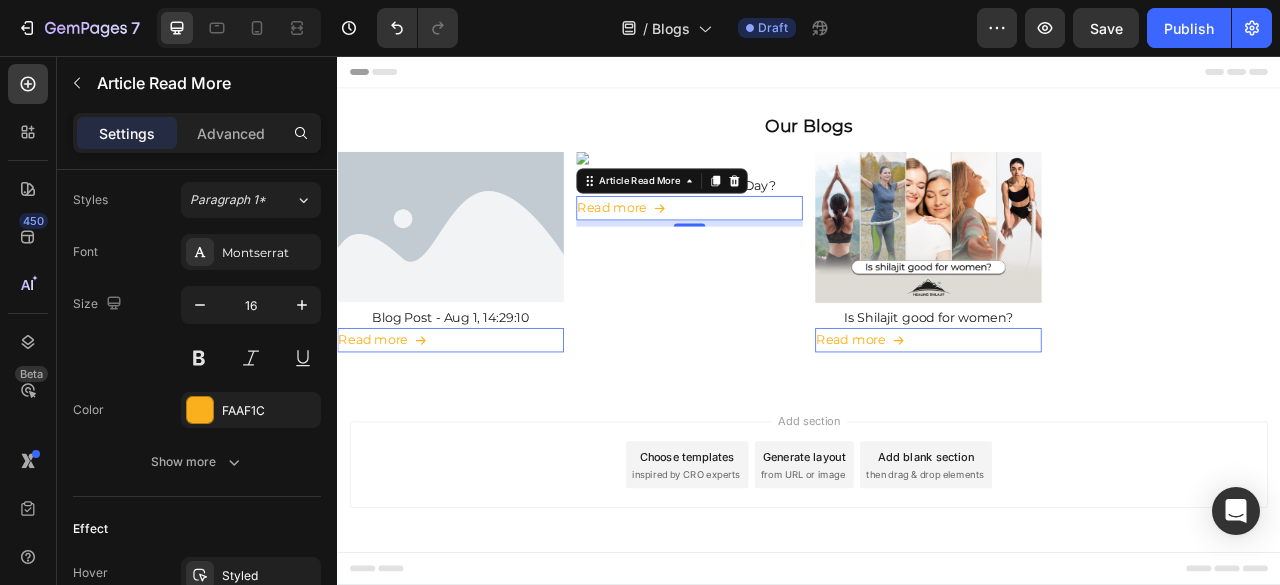 scroll, scrollTop: 1319, scrollLeft: 0, axis: vertical 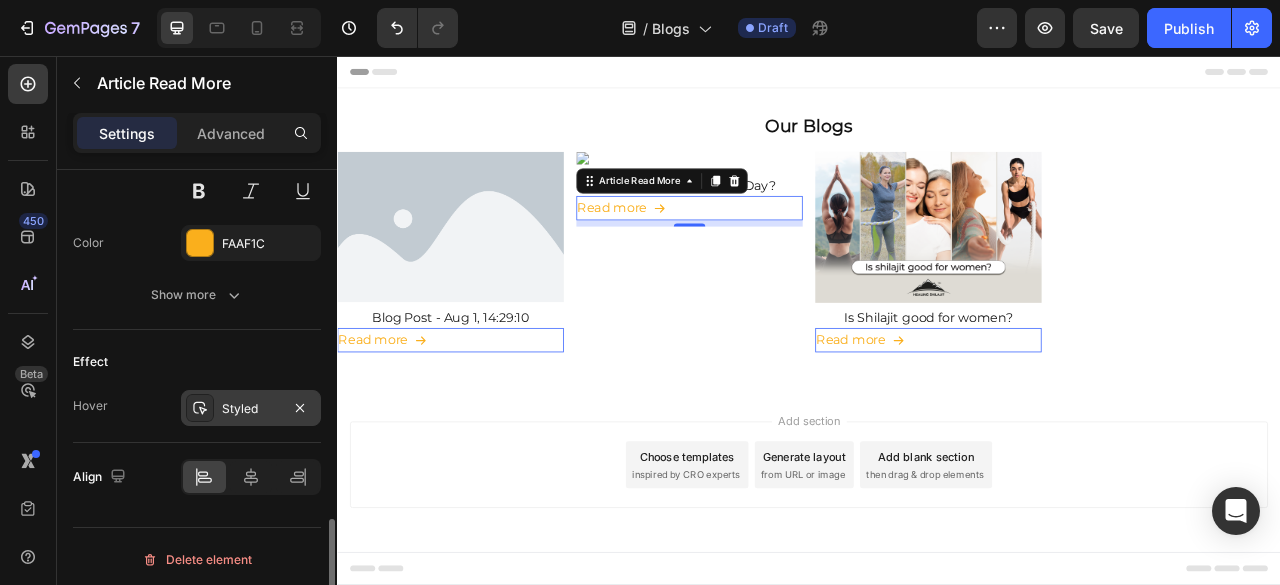 click on "Styled" at bounding box center (251, 409) 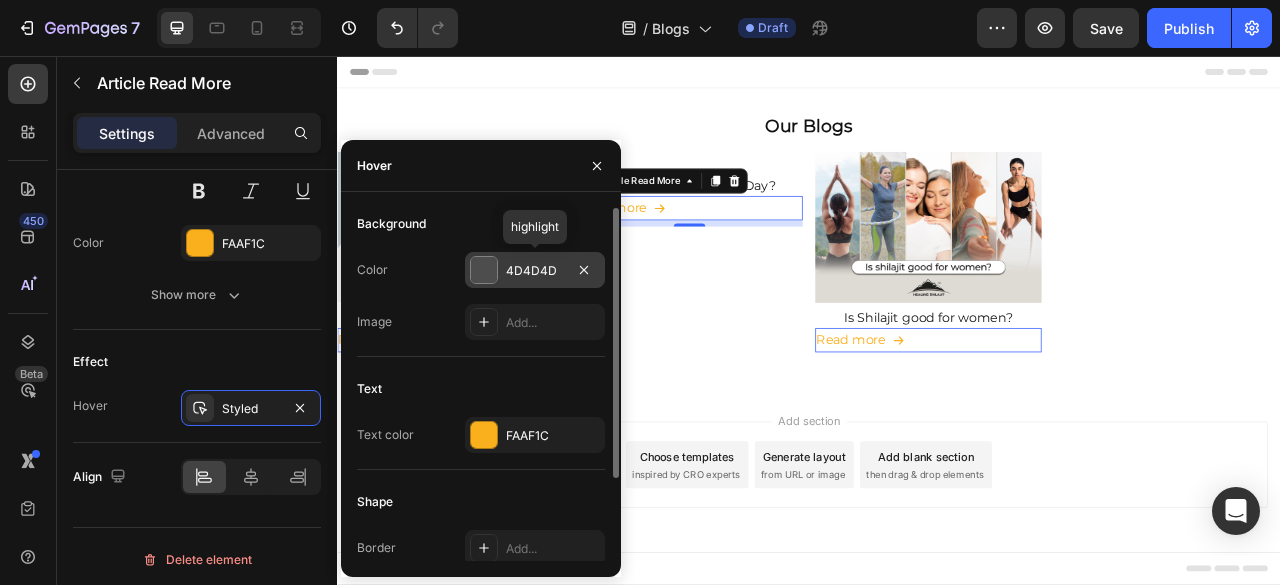 click at bounding box center (484, 270) 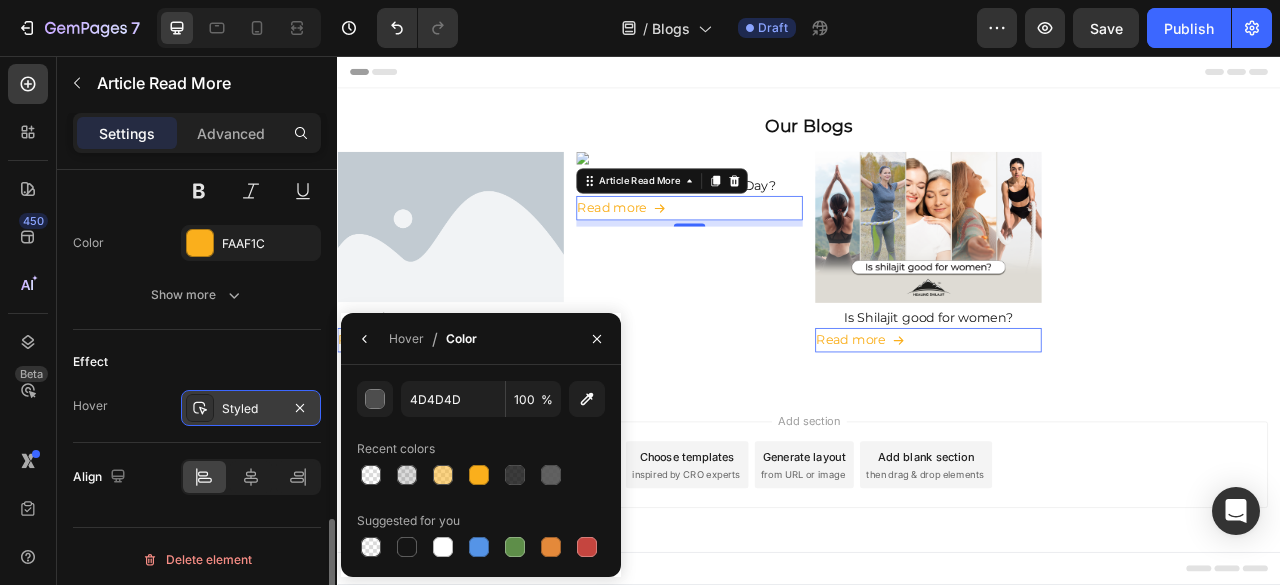 click on "Styled" at bounding box center [251, 408] 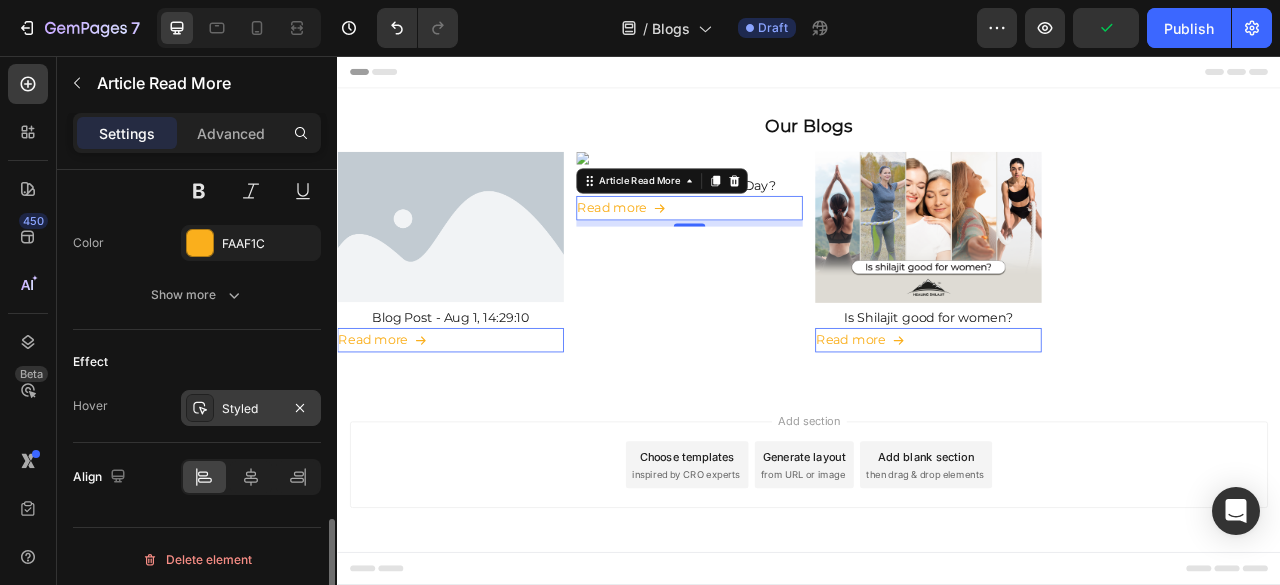 click on "Styled" at bounding box center [251, 409] 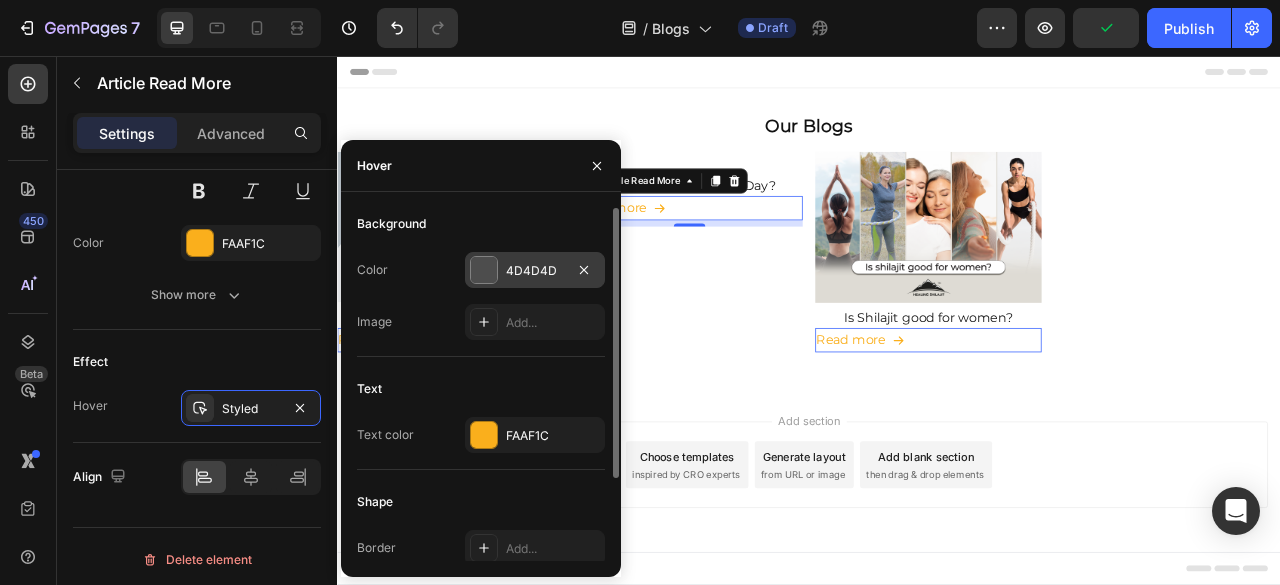 click at bounding box center (484, 270) 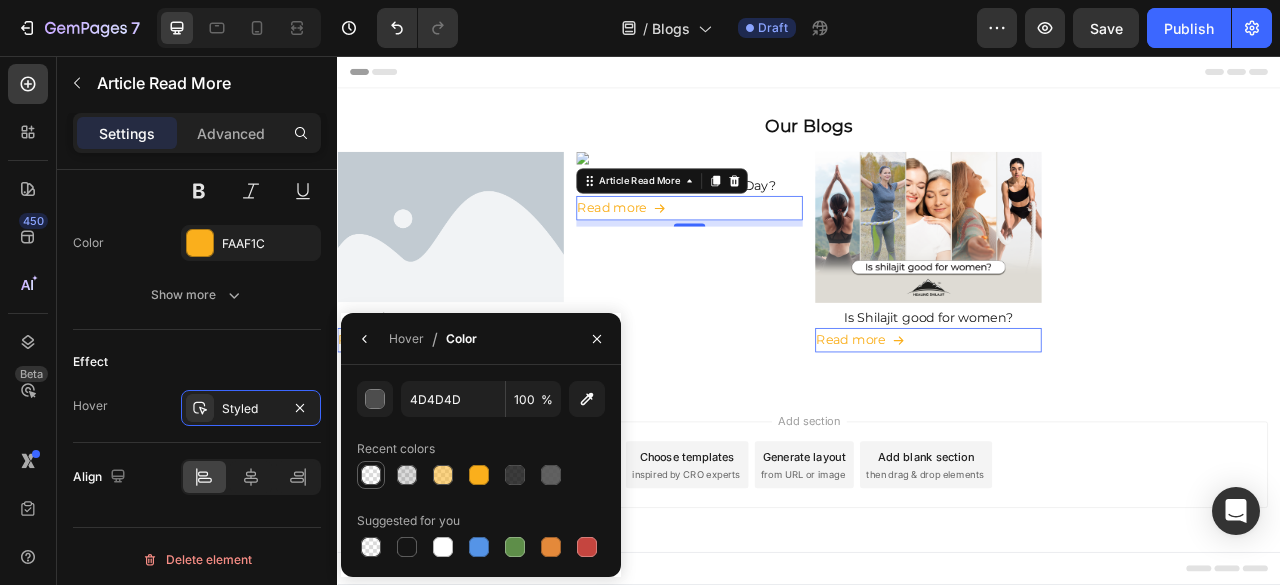 click at bounding box center [371, 475] 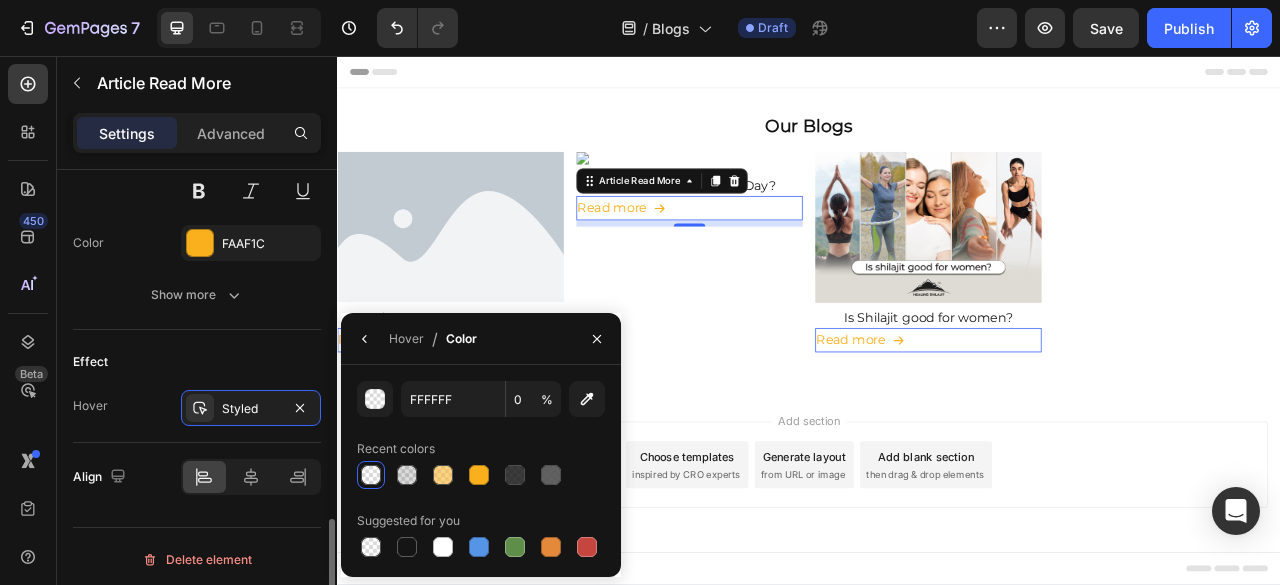 click on "Effect" at bounding box center (197, 362) 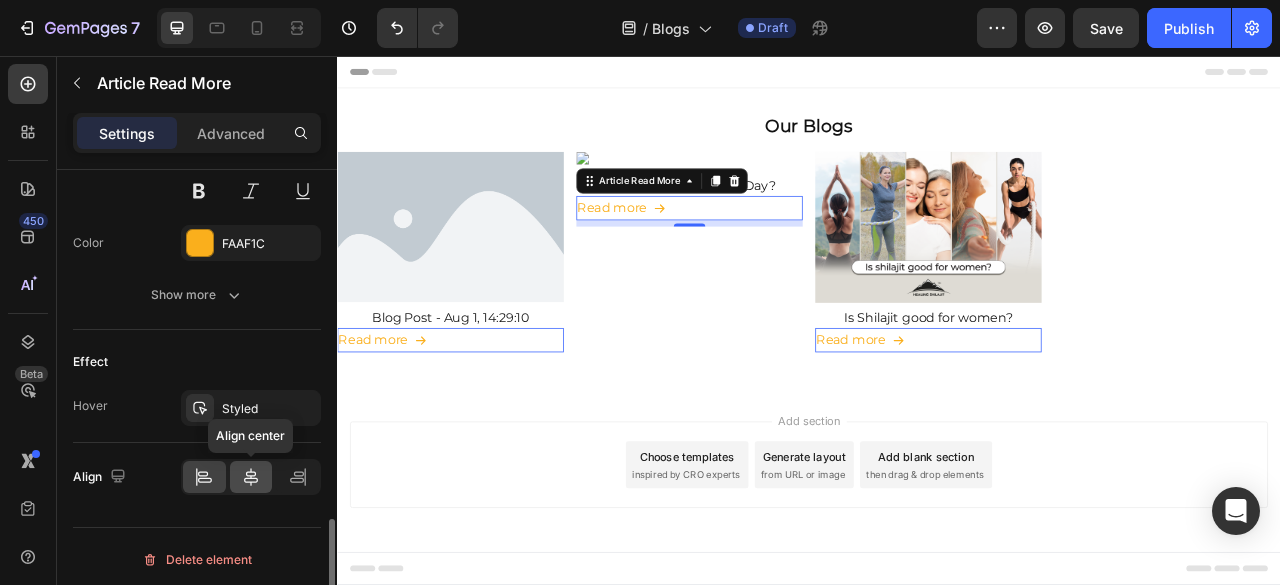 click 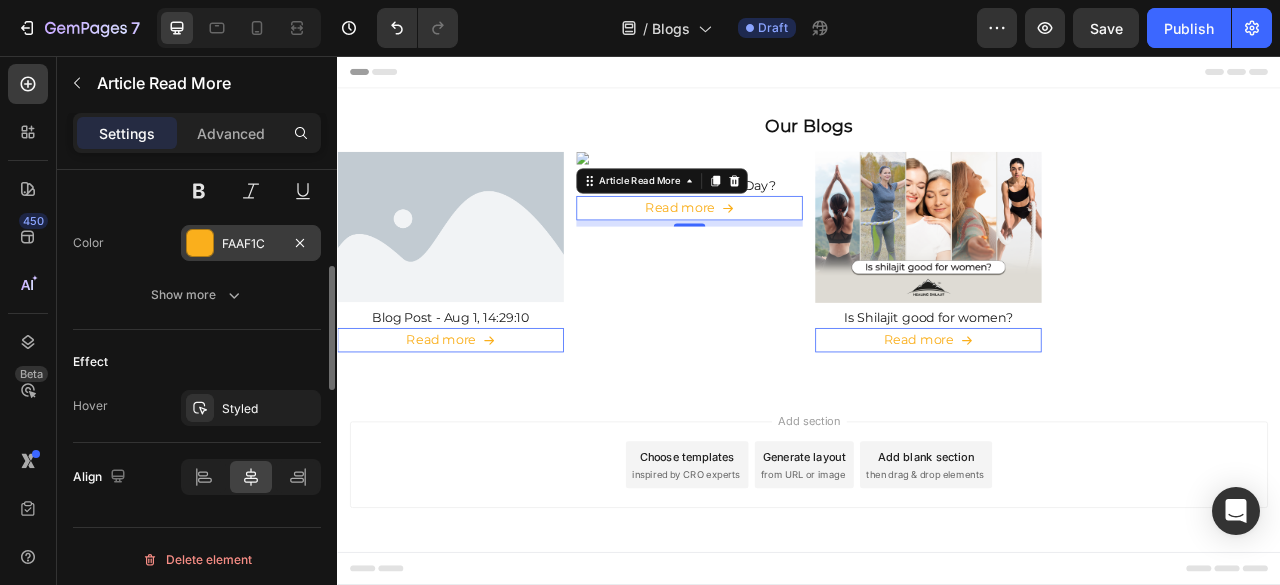 scroll, scrollTop: 1119, scrollLeft: 0, axis: vertical 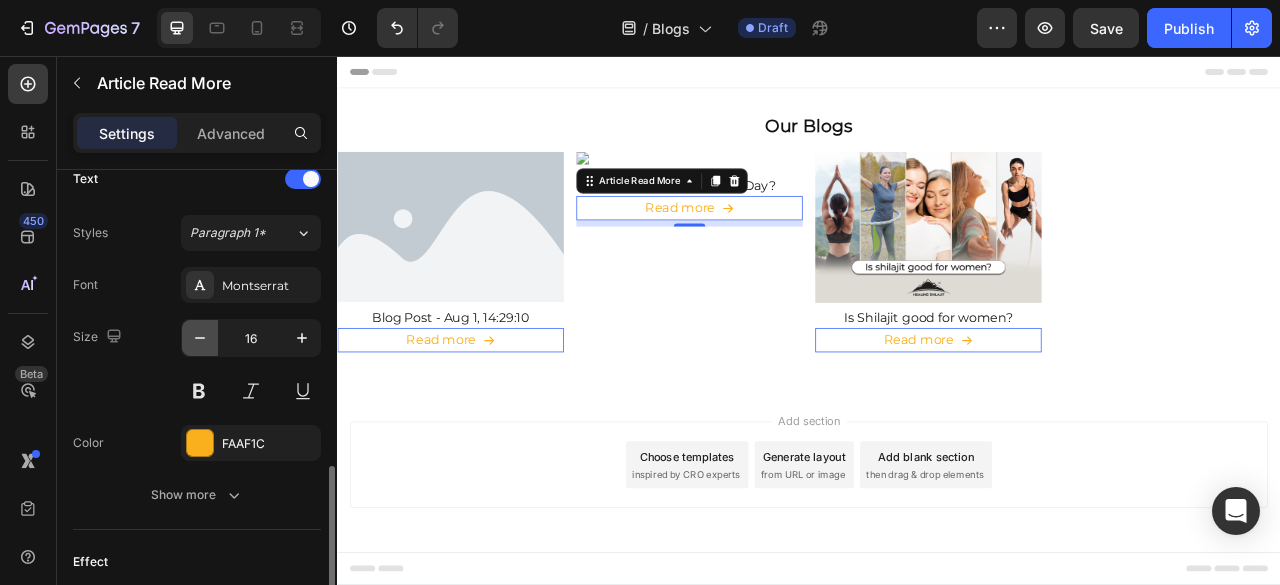 click 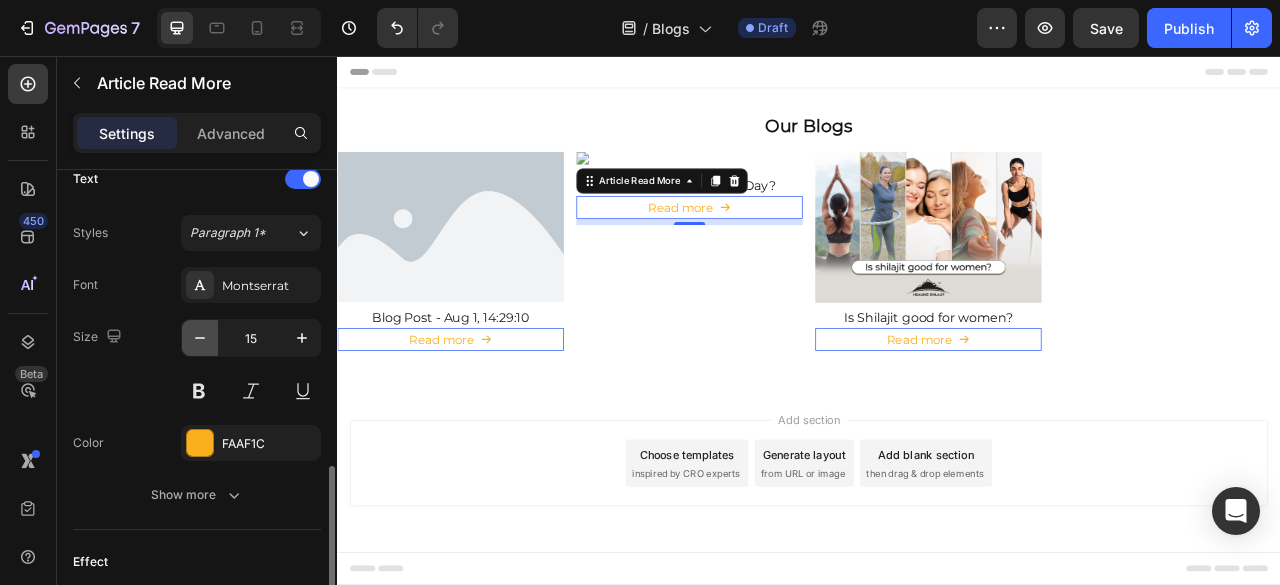 click 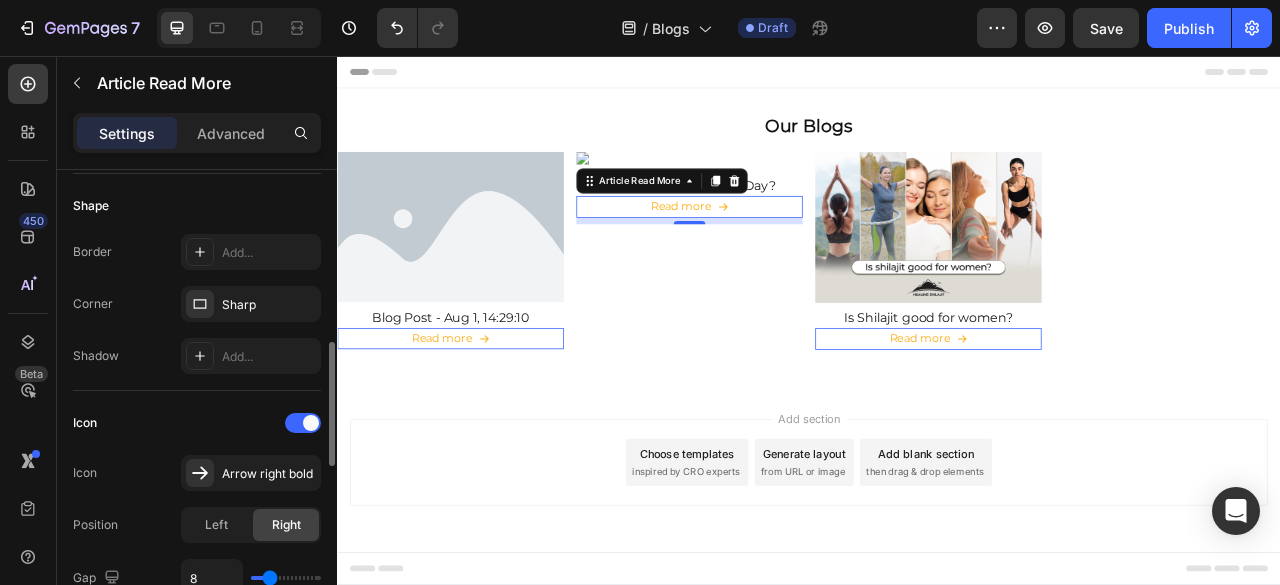 scroll, scrollTop: 552, scrollLeft: 0, axis: vertical 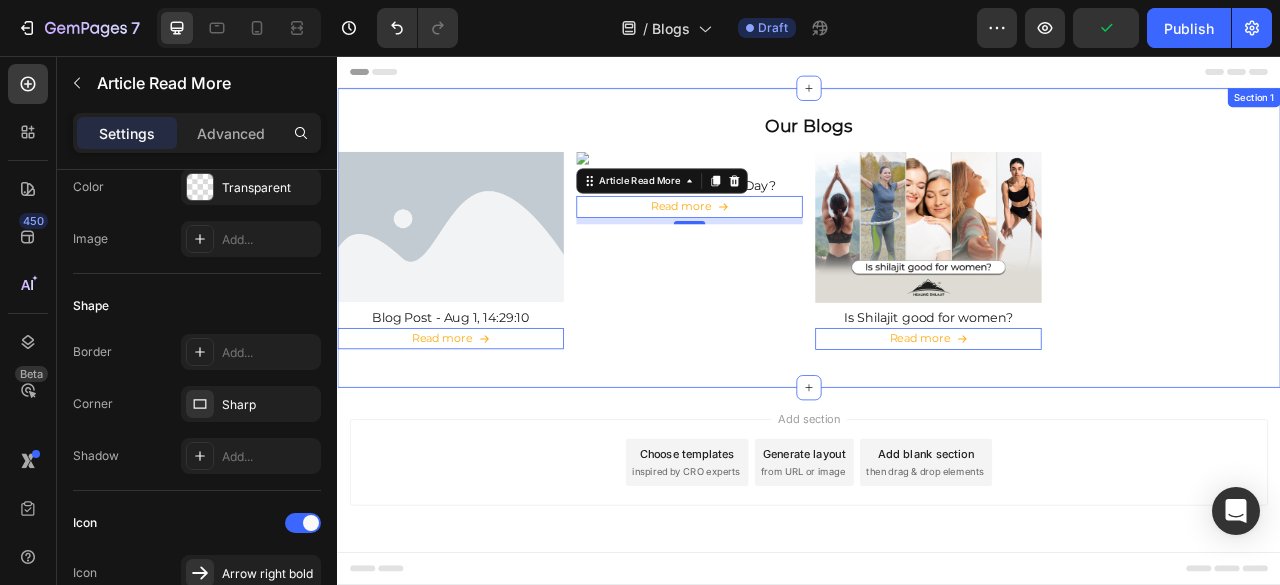 click on "Our Blogs Heading Row Article Image Blog Post - Aug 1, 14:29:10 Article Title Read more Article Read More   0 Row Article List Article Image How Much Shilajit Per Day? Article Title Read more Article Read More   8 Row Article List Article Image Is Shilajit good for women? Article Title Read more Article Read More   0 Row Article List Article List Section 1" at bounding box center [937, 287] 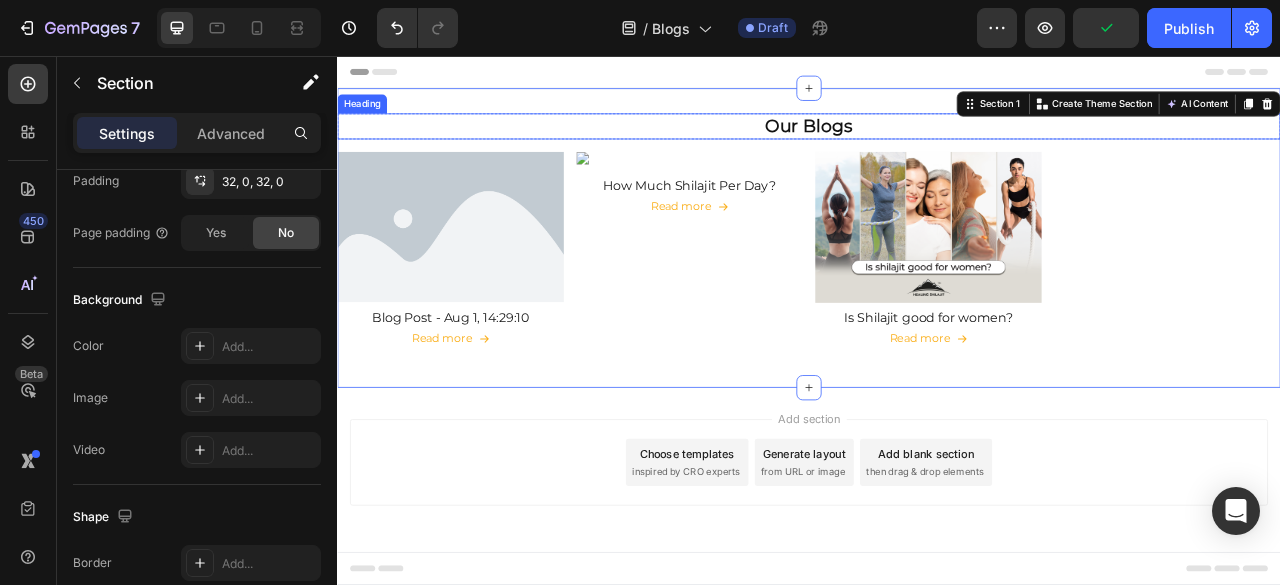 scroll, scrollTop: 0, scrollLeft: 0, axis: both 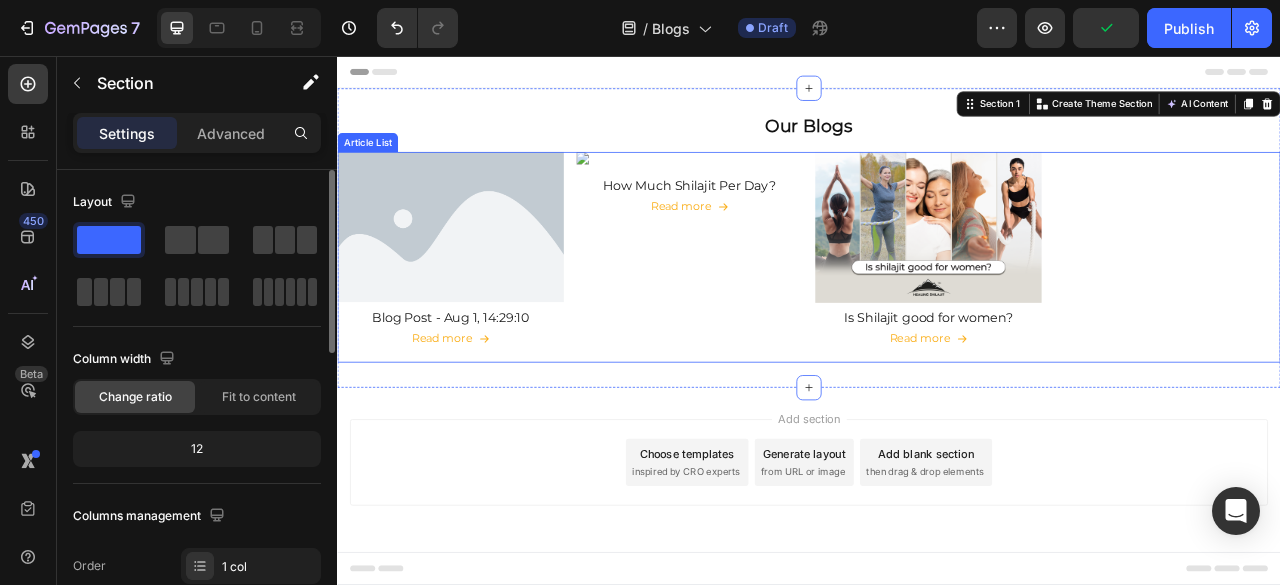 click on "Article Image Blog Post - Aug 1, 14:29:10 Article Title Read more Article Read More Row Article List Article Image How Much Shilajit Per Day? Article Title Read more Article Read More Row Article List Article Image Is Shilajit good for women? Article Title Read more Article Read More Row Article List" at bounding box center (937, 312) 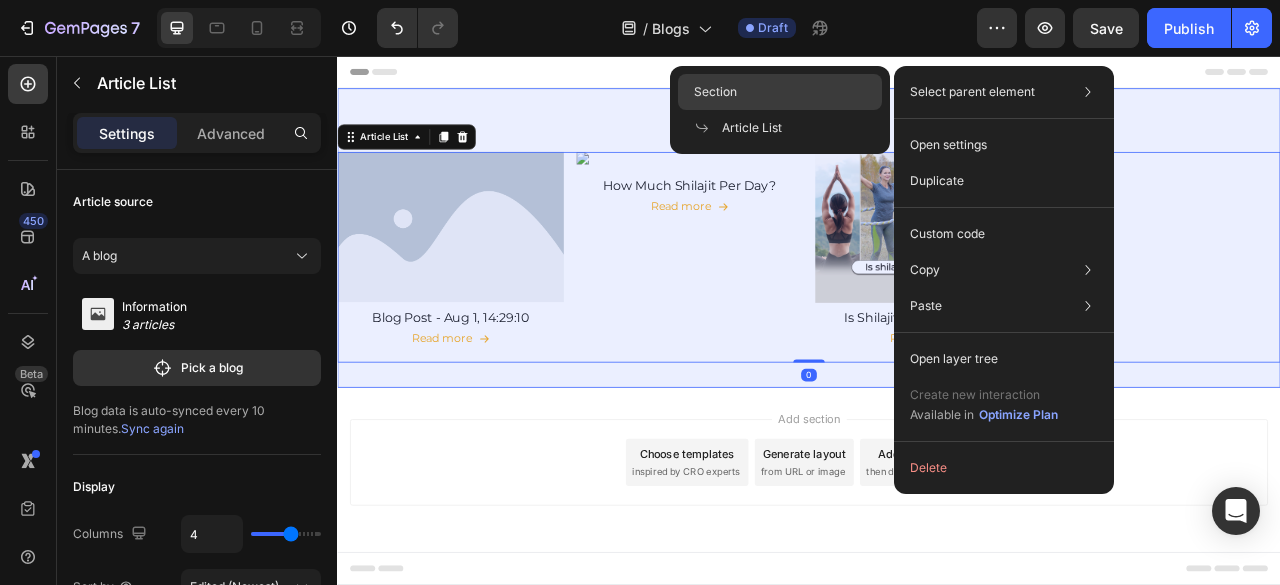 drag, startPoint x: 776, startPoint y: 97, endPoint x: 388, endPoint y: 106, distance: 388.10437 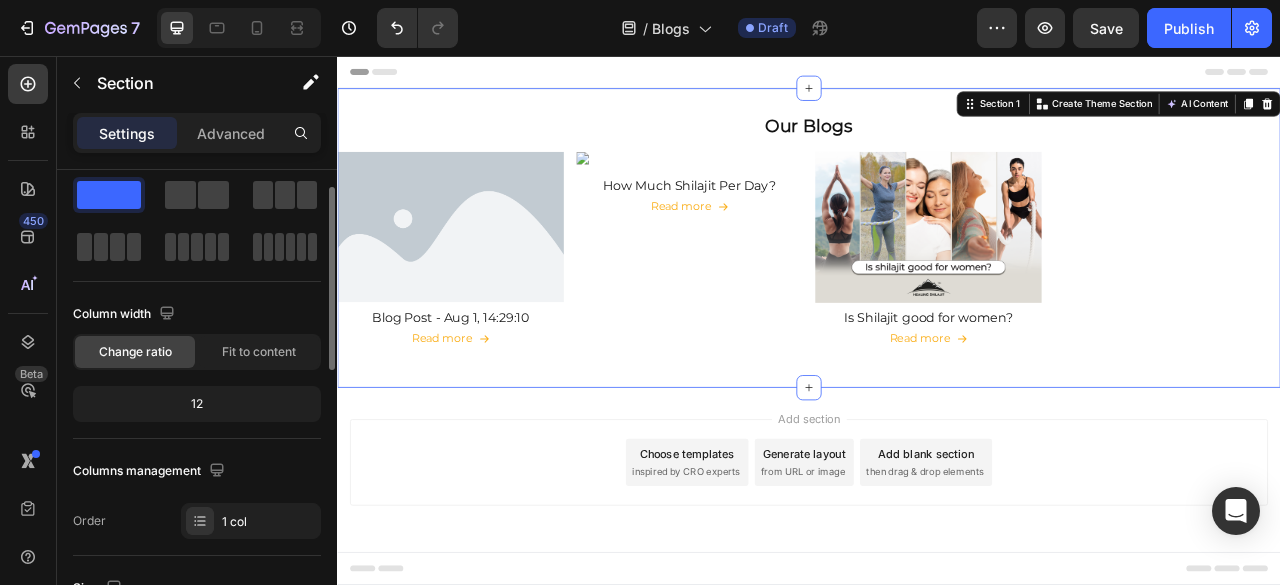 scroll, scrollTop: 0, scrollLeft: 0, axis: both 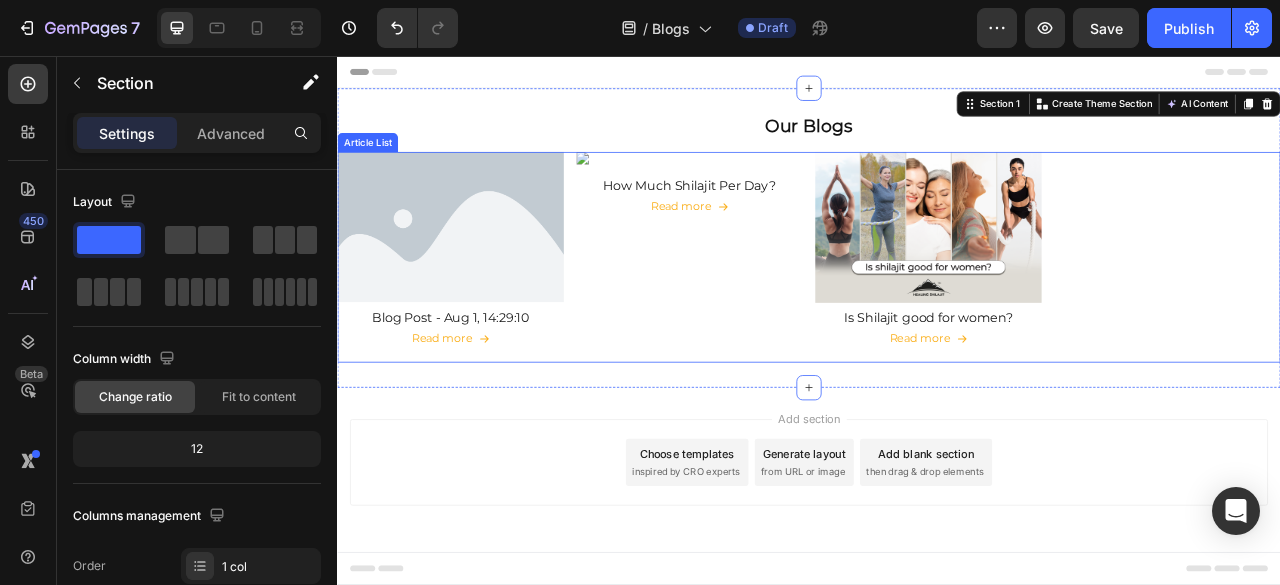 click on "Article Image Blog Post - Aug 1, 14:29:10 Article Title Read more Article Read More Row Article List Article Image How Much Shilajit Per Day? Article Title Read more Article Read More Row Article List Article Image Is Shilajit good for women? Article Title Read more Article Read More Row Article List" at bounding box center [937, 312] 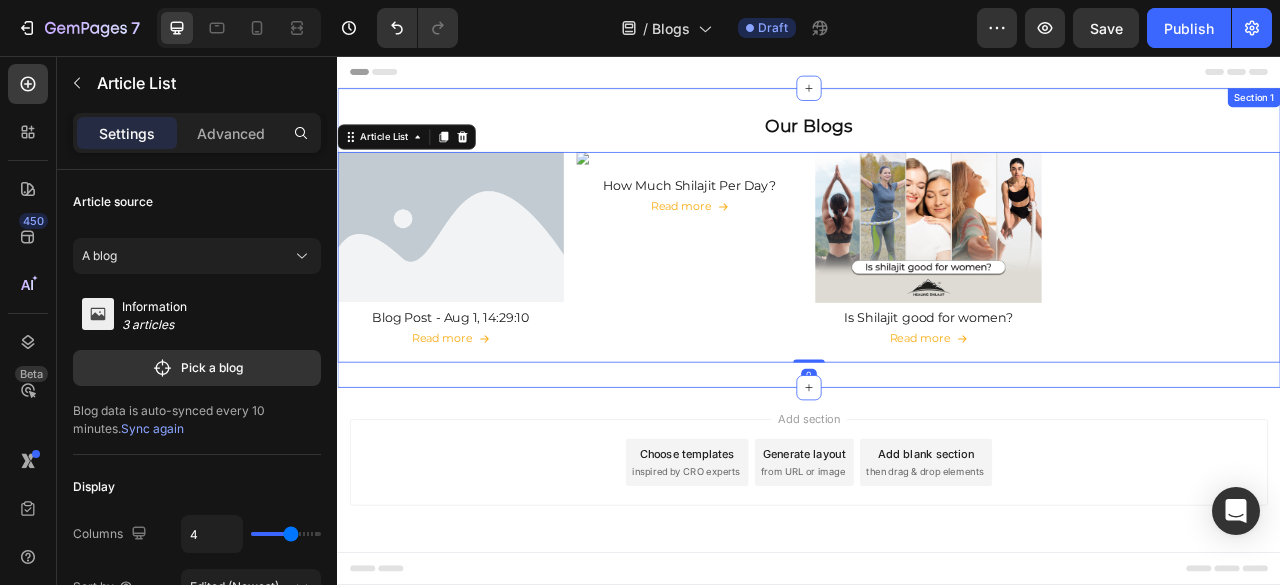 click on "Our Blogs Heading Row Article Image Blog Post - Aug 1, 14:29:10 Article Title Read more Article Read More Row Article List   0 Article Image How Much Shilajit Per Day? Article Title Read more Article Read More Row Article List   0 Article Image Is Shilajit good for women? Article Title Read more Article Read More Row Article List   0 Article List   0 Section 1" at bounding box center (937, 287) 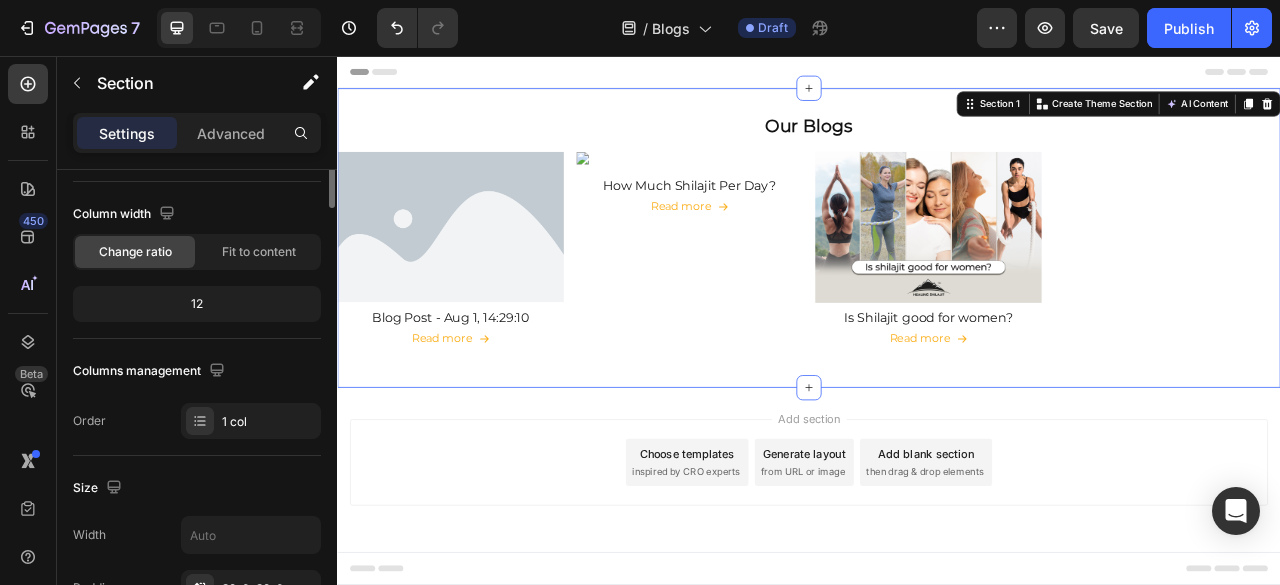 scroll, scrollTop: 0, scrollLeft: 0, axis: both 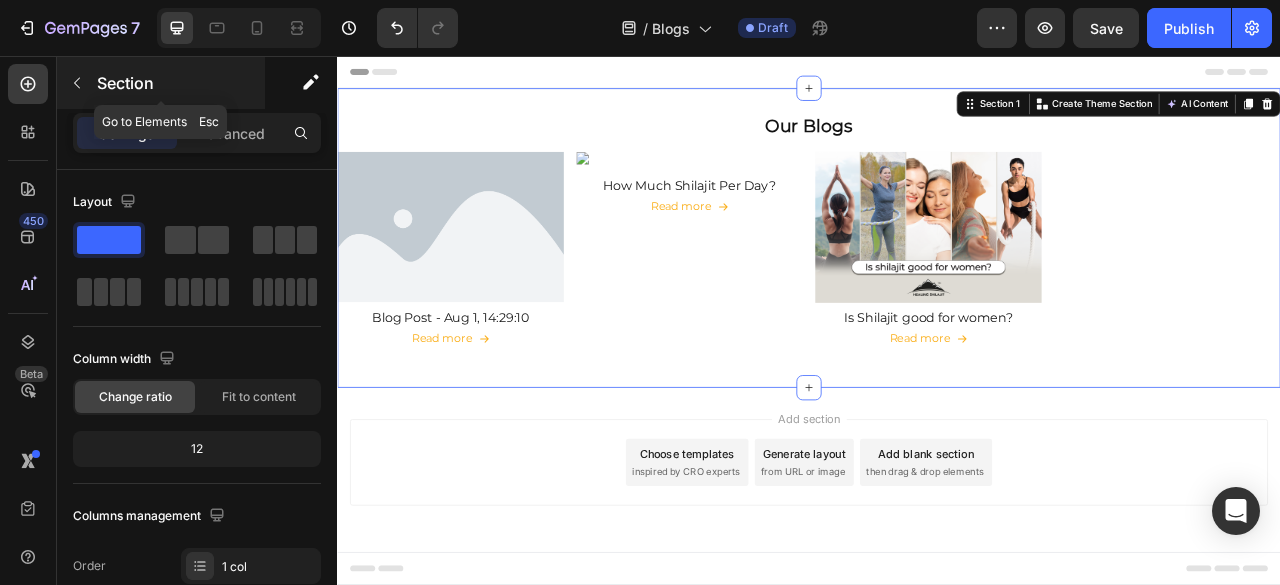 click at bounding box center [77, 83] 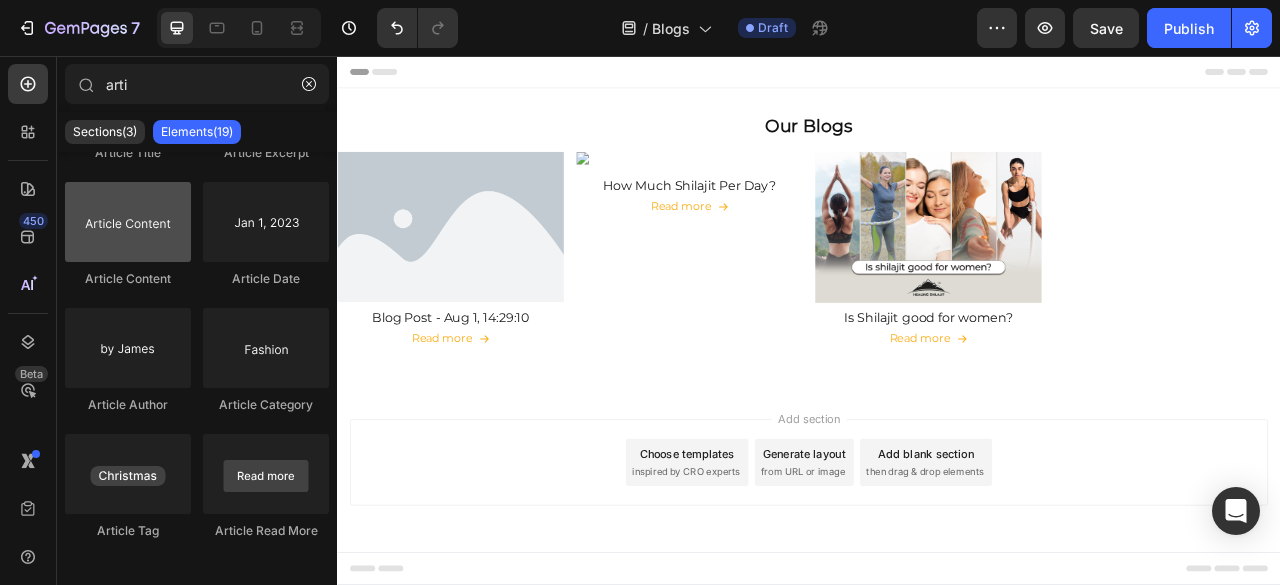 scroll, scrollTop: 66, scrollLeft: 0, axis: vertical 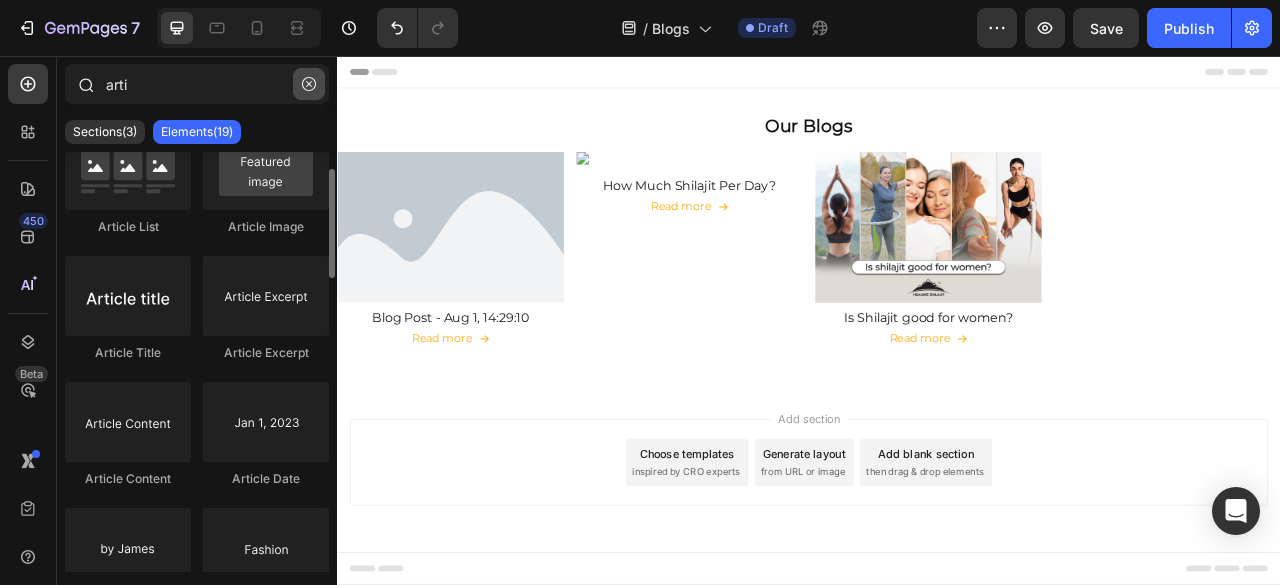 click at bounding box center [309, 84] 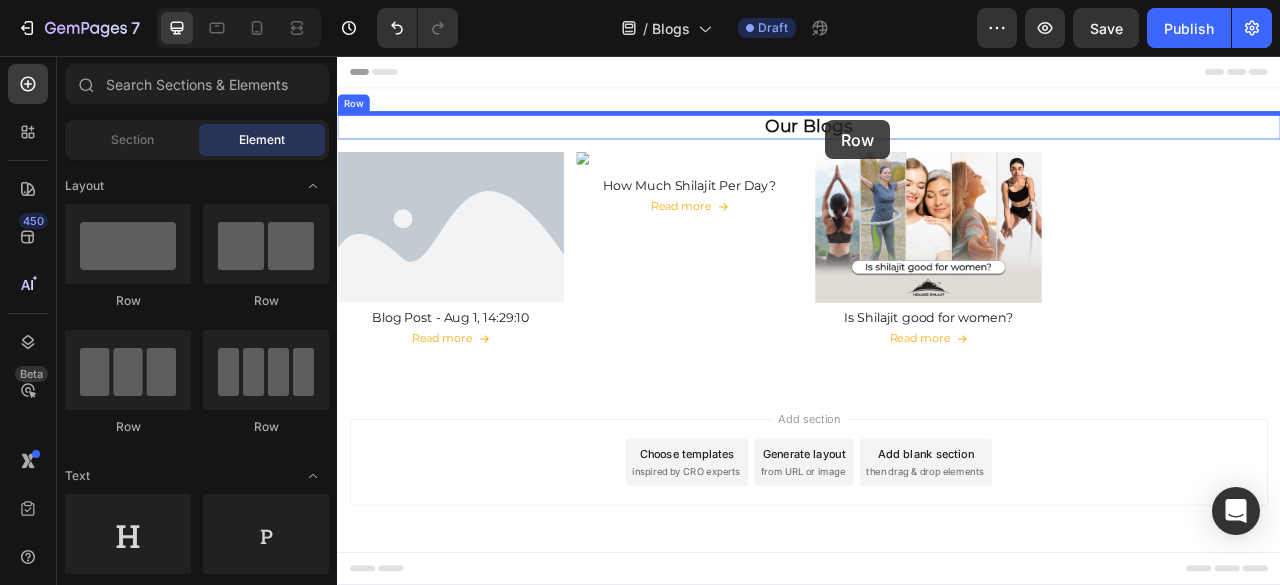 drag, startPoint x: 562, startPoint y: 305, endPoint x: 958, endPoint y: 138, distance: 429.7732 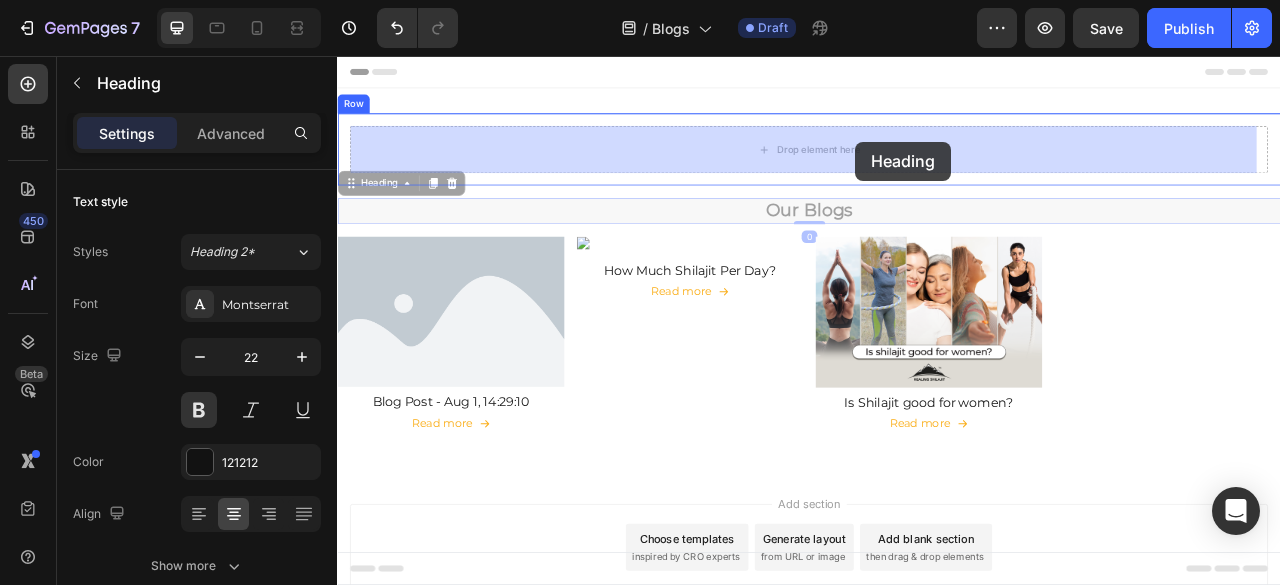 drag, startPoint x: 998, startPoint y: 243, endPoint x: 996, endPoint y: 165, distance: 78.025635 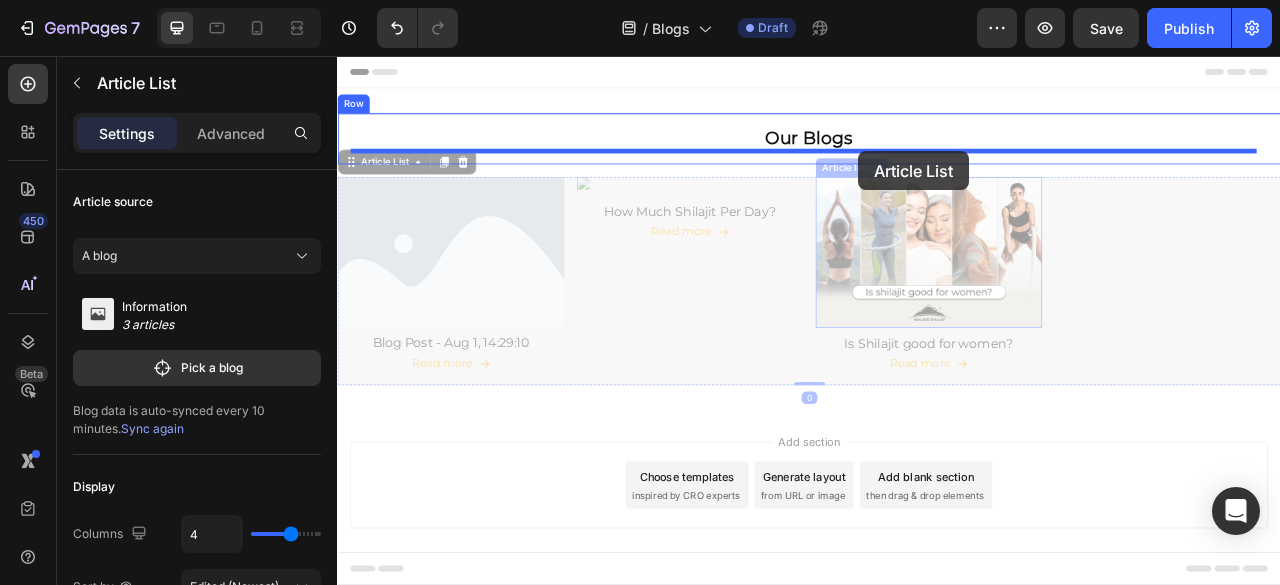drag, startPoint x: 1370, startPoint y: 362, endPoint x: 1000, endPoint y: 177, distance: 413.67258 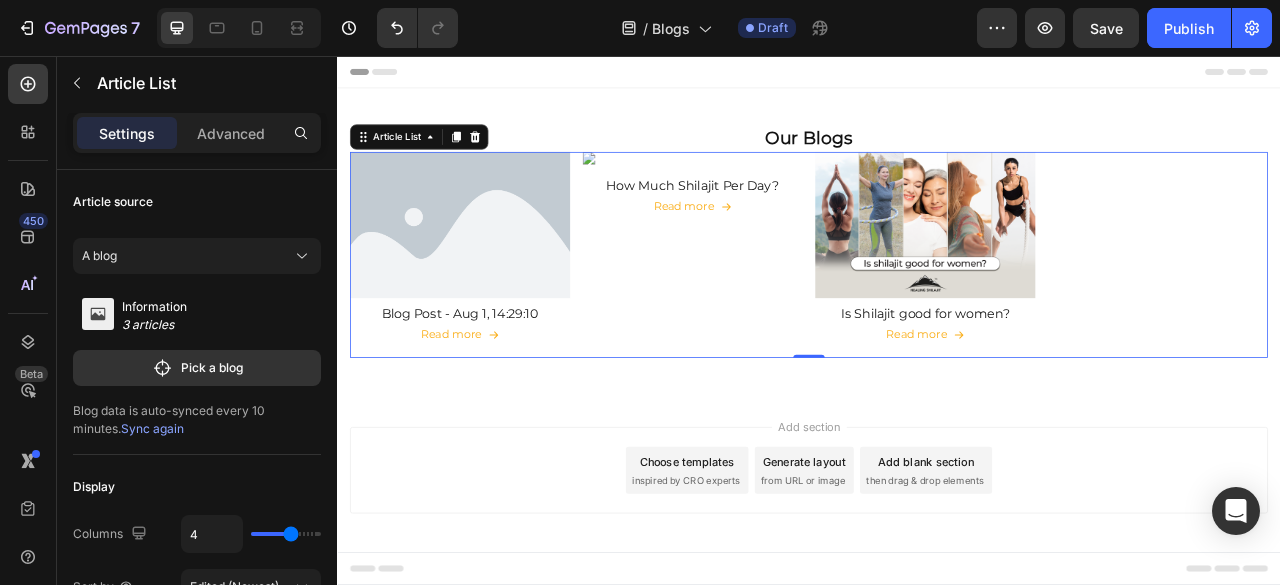 click on "Article Image Blog Post - Aug 1, 14:29:10 Article Title Read more Article Read More Row Article List Article Image How Much Shilajit Per Day? Article Title Read more Article Read More Row Article List Article Image Is Shilajit good for women? Article Title Read more Article Read More Row Article List" at bounding box center [937, 309] 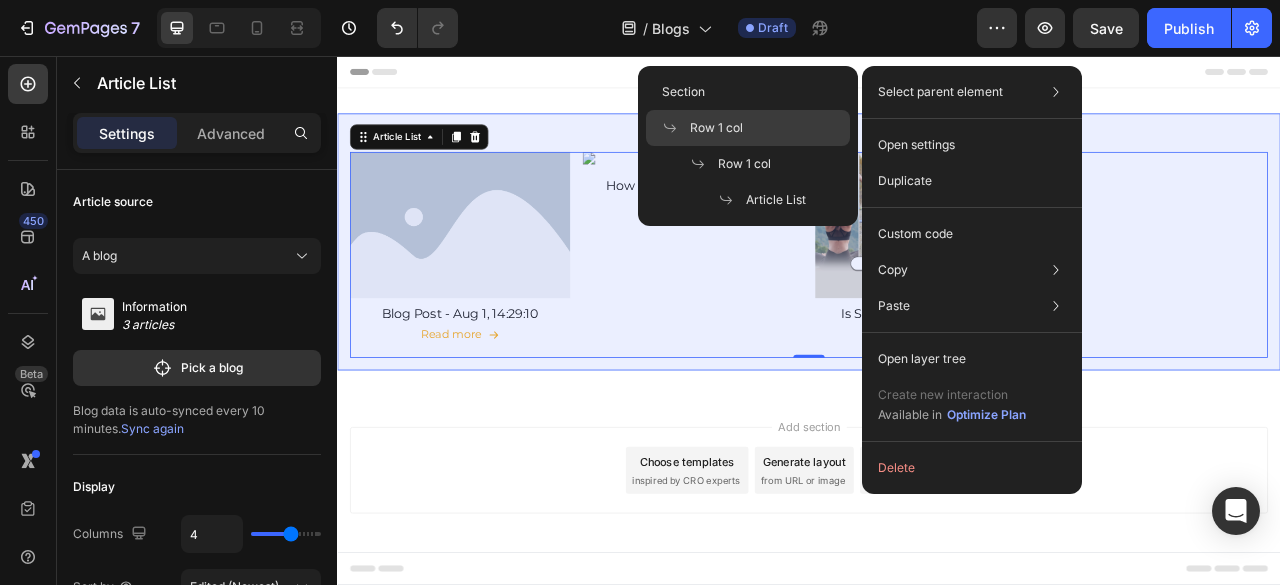 click on "Row 1 col" 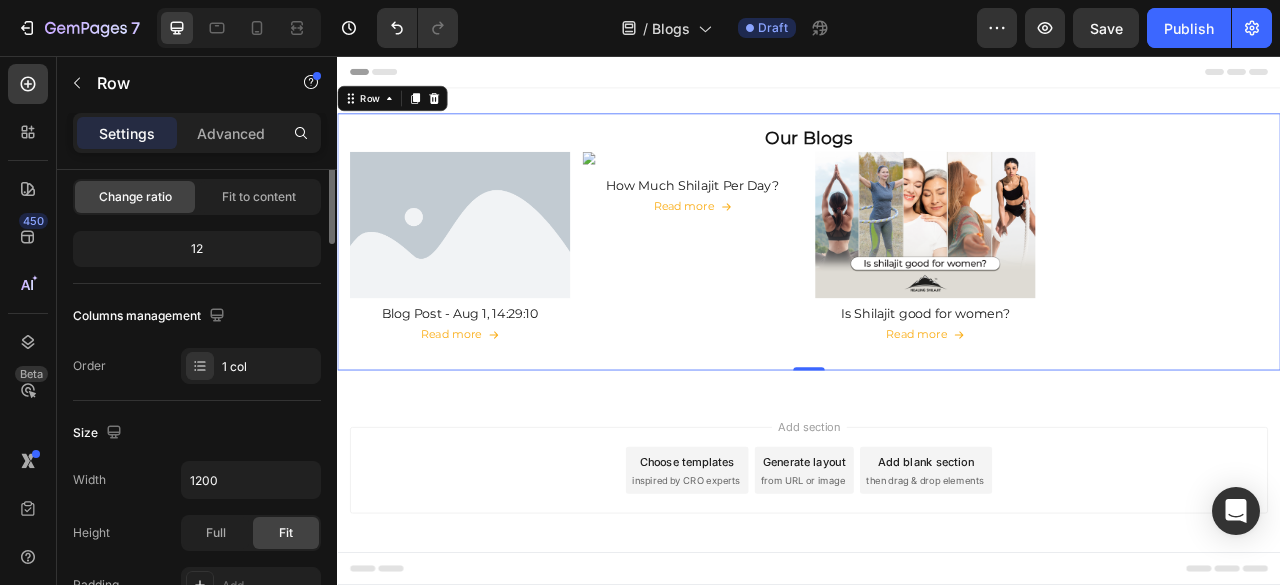 scroll, scrollTop: 0, scrollLeft: 0, axis: both 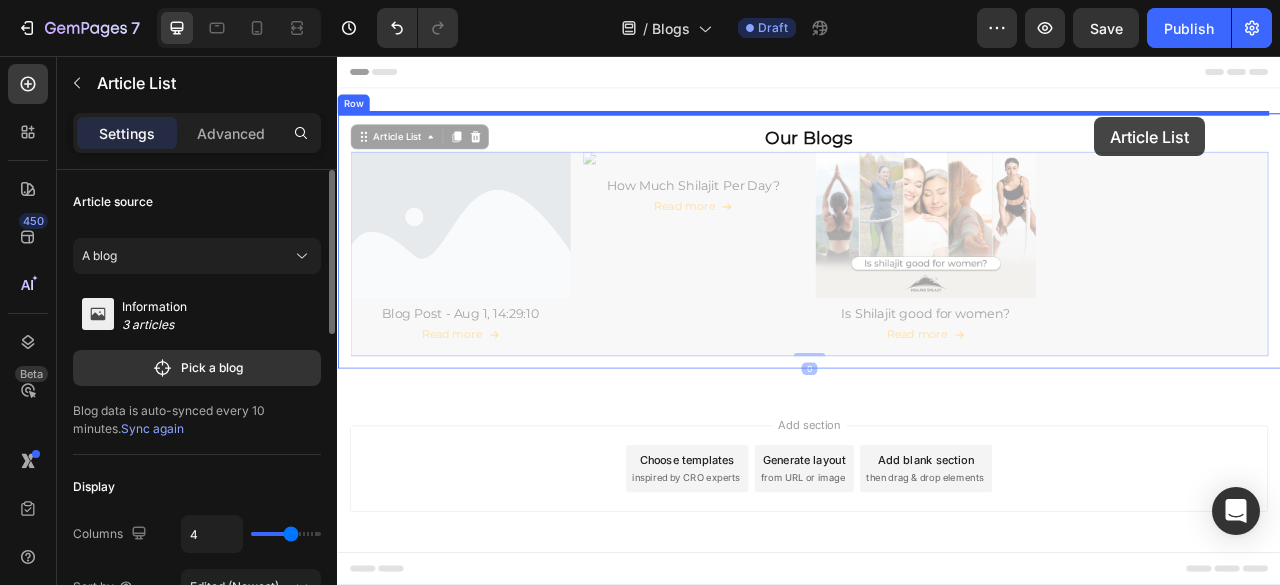 drag, startPoint x: 1378, startPoint y: 299, endPoint x: 1300, endPoint y: 134, distance: 182.50754 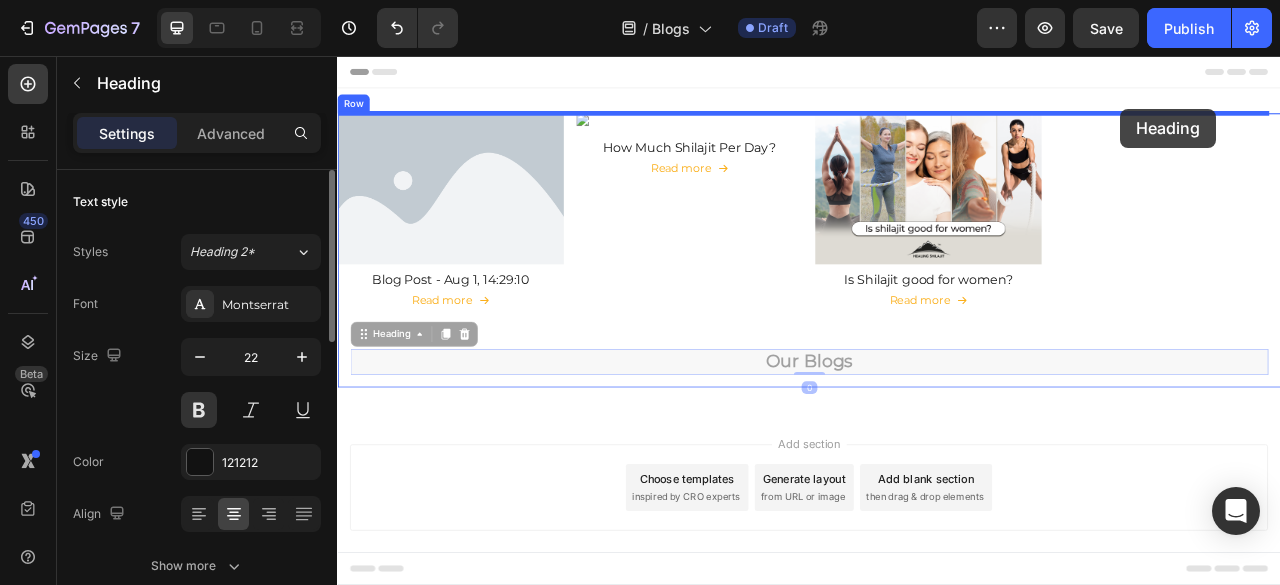 drag, startPoint x: 1006, startPoint y: 455, endPoint x: 1334, endPoint y: 123, distance: 466.69904 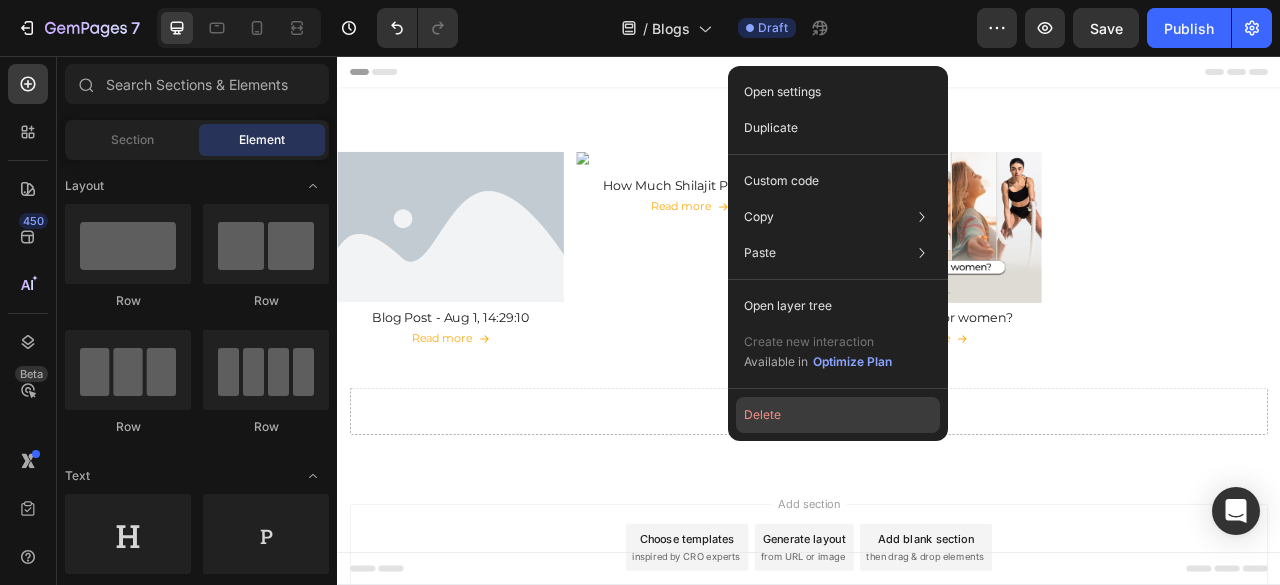 click on "Delete" 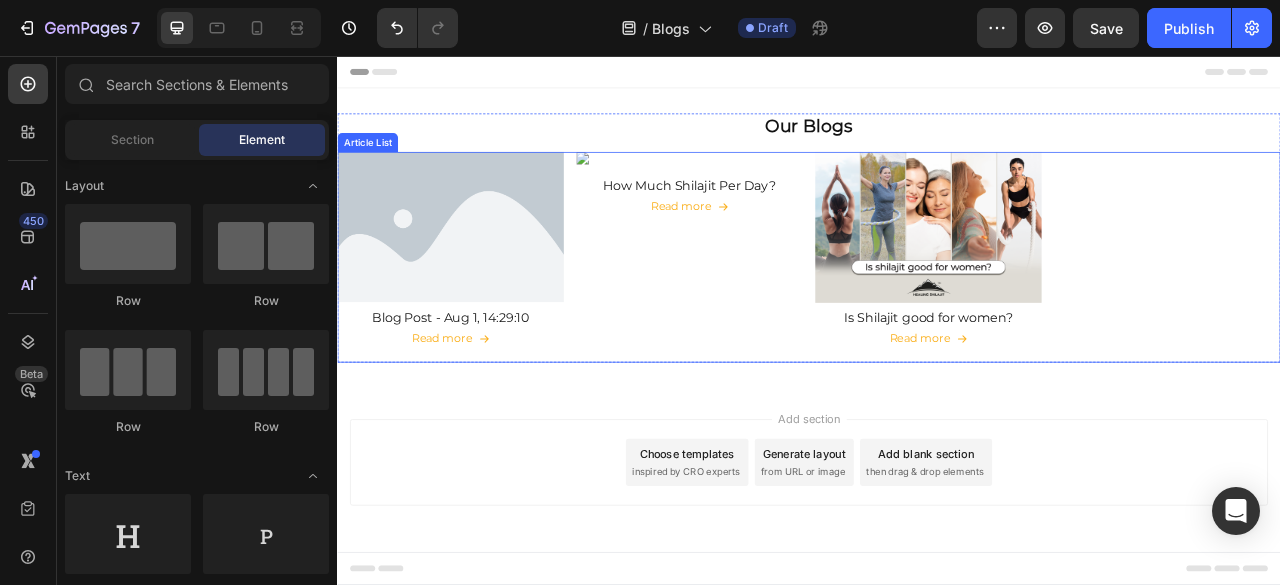 click on "Article Image Blog Post - Aug 1, 14:29:10 Article Title Read more Article Read More Row Article List Article Image How Much Shilajit Per Day? Article Title Read more Article Read More Row Article List Article Image Is Shilajit good for women? Article Title Read more Article Read More Row Article List" at bounding box center [937, 312] 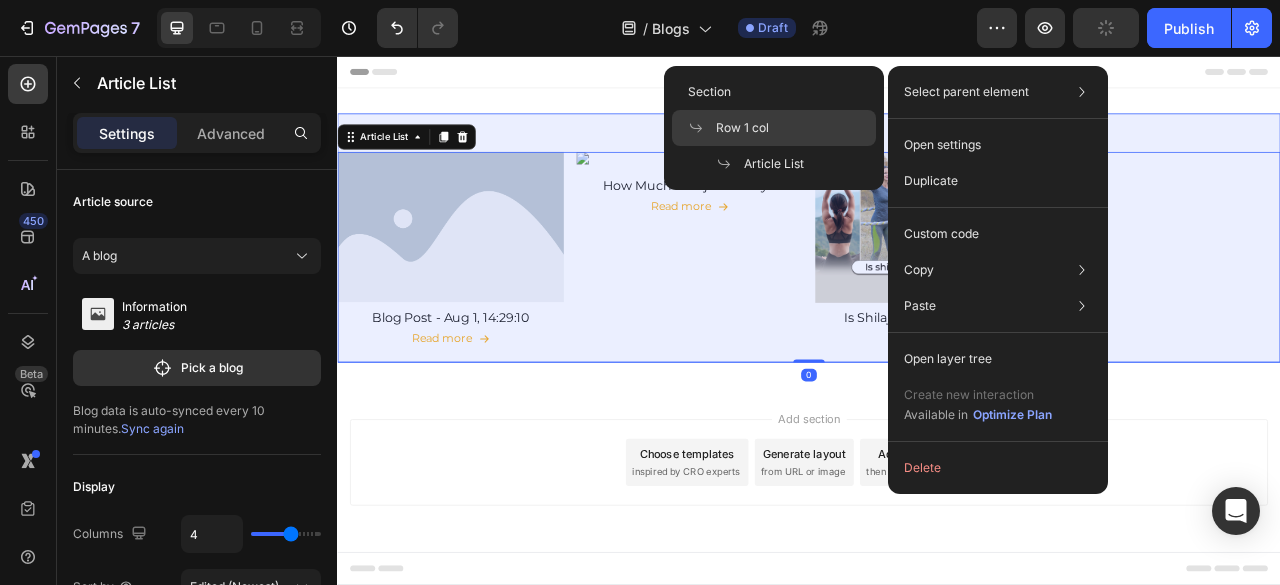 click on "Row 1 col" 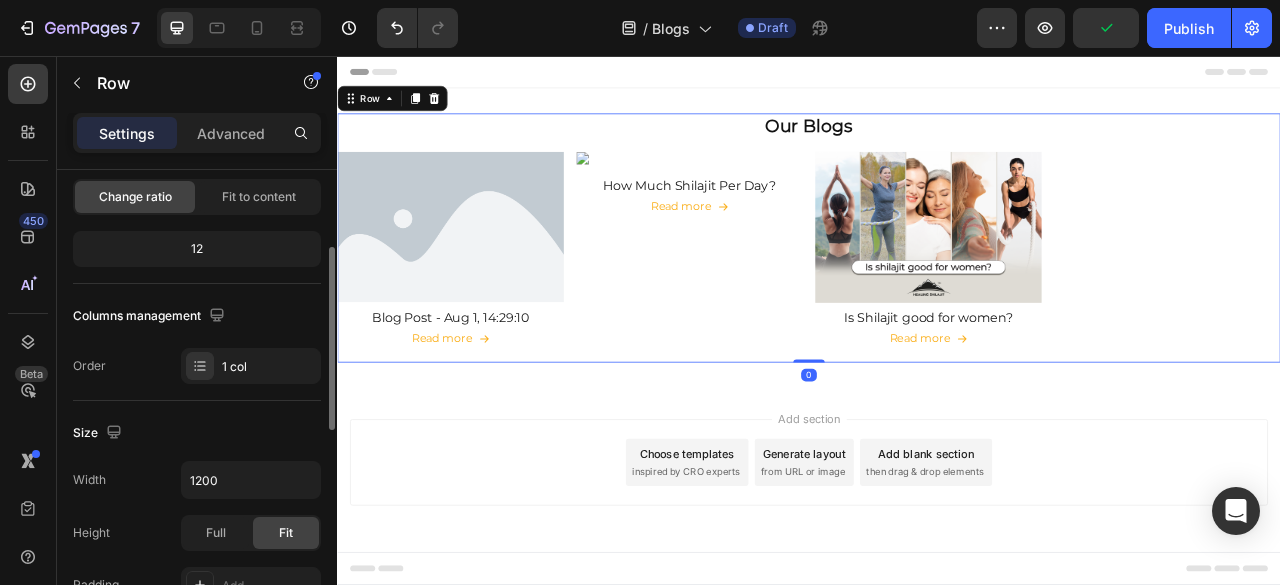 scroll, scrollTop: 300, scrollLeft: 0, axis: vertical 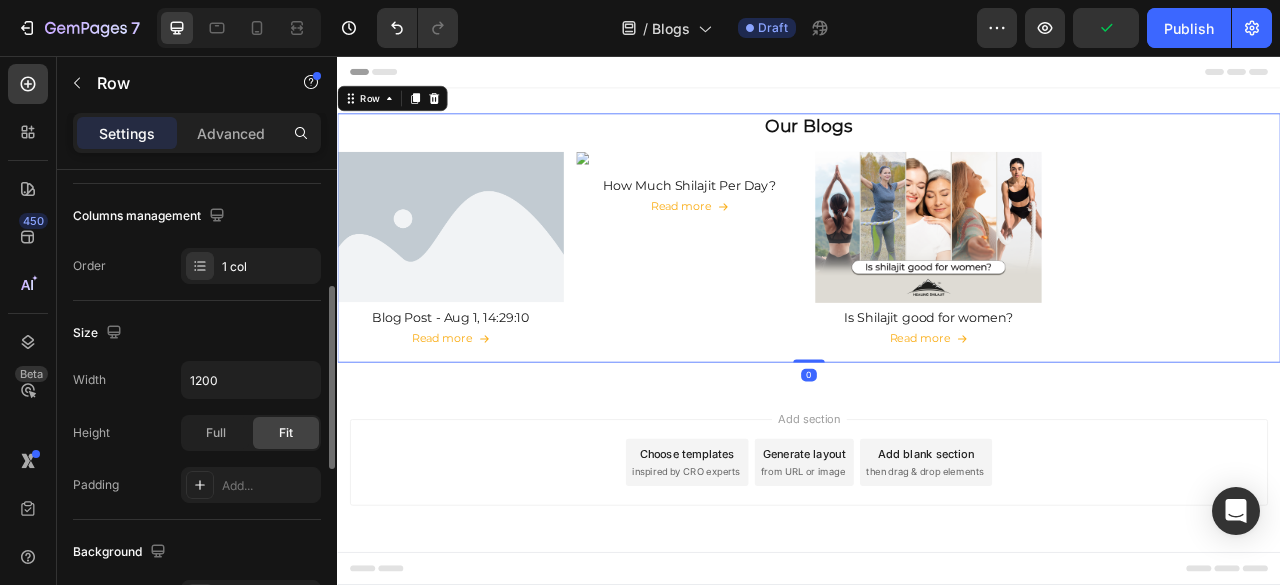 click on "Size Width 1200 Height Full Fit Padding Add..." 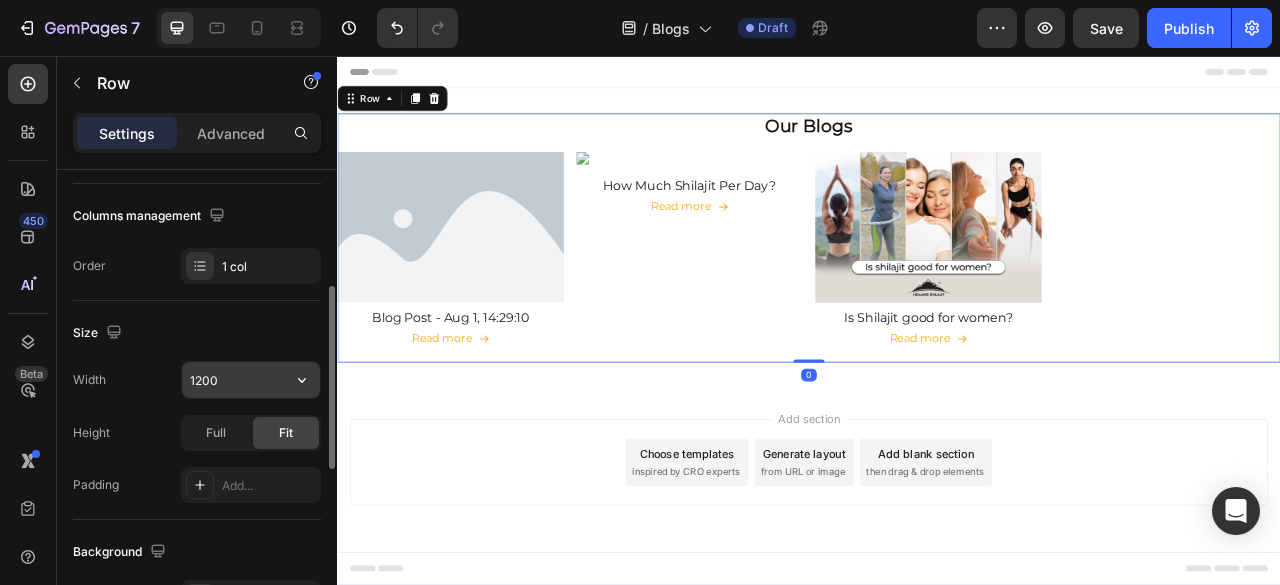 click on "1200" at bounding box center [251, 380] 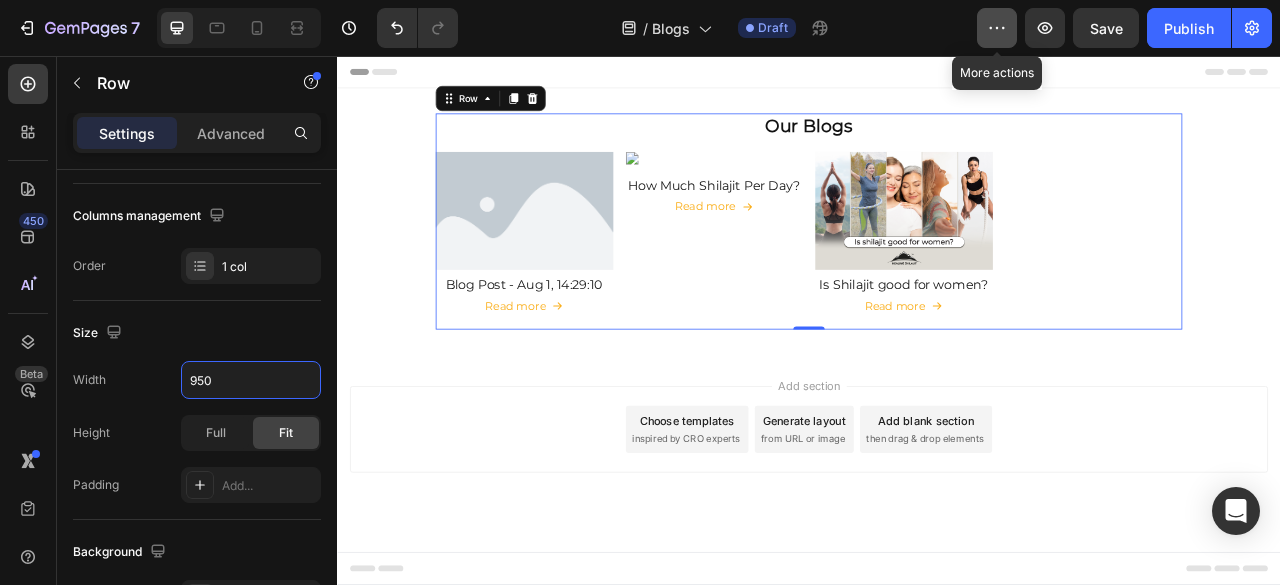 type on "950" 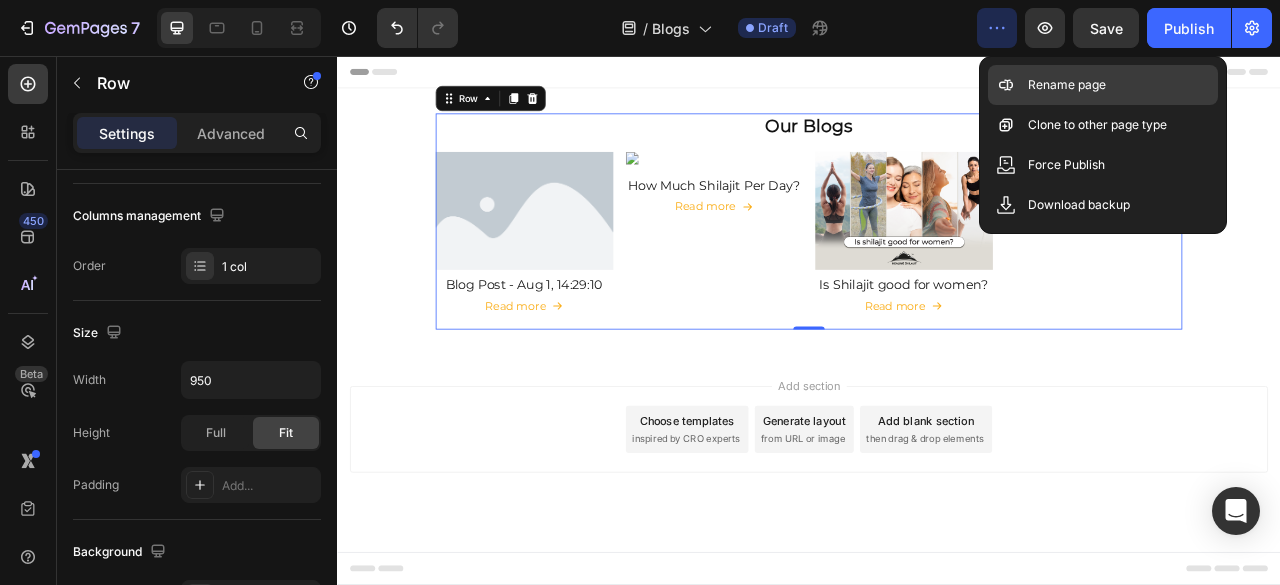 click on "Rename page" 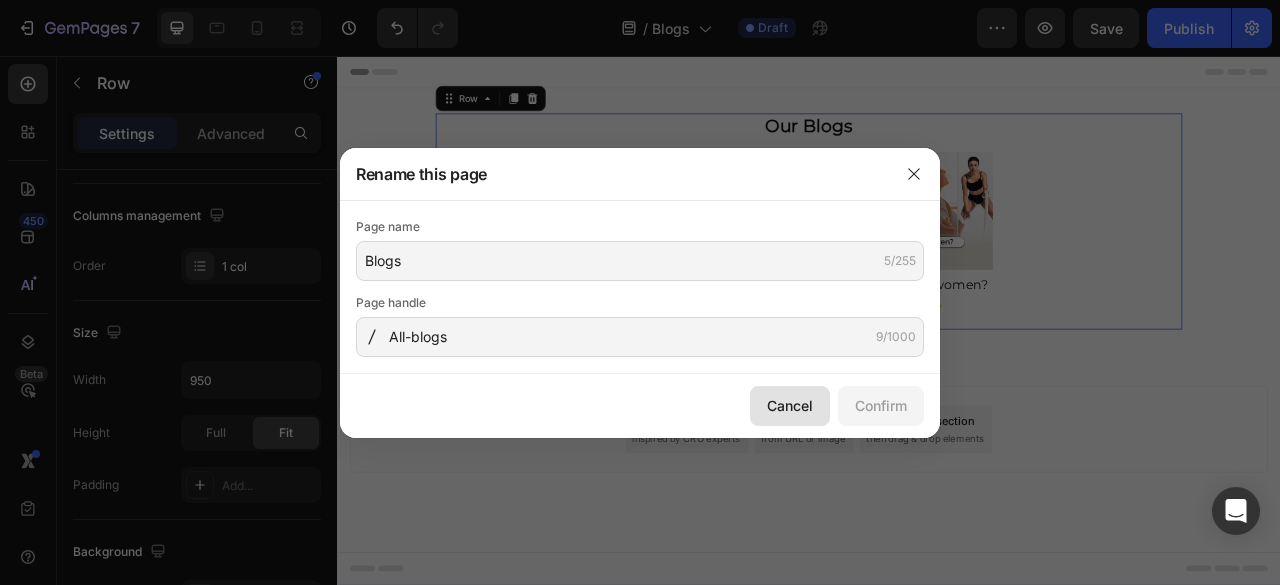 click on "Cancel" at bounding box center [790, 405] 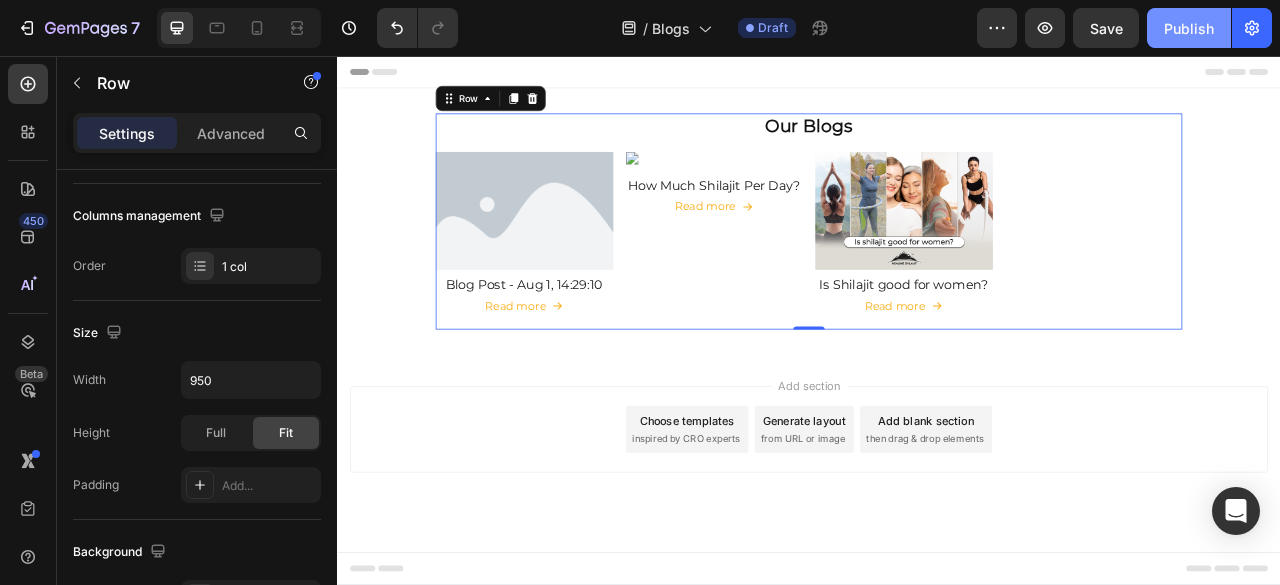 click on "Publish" 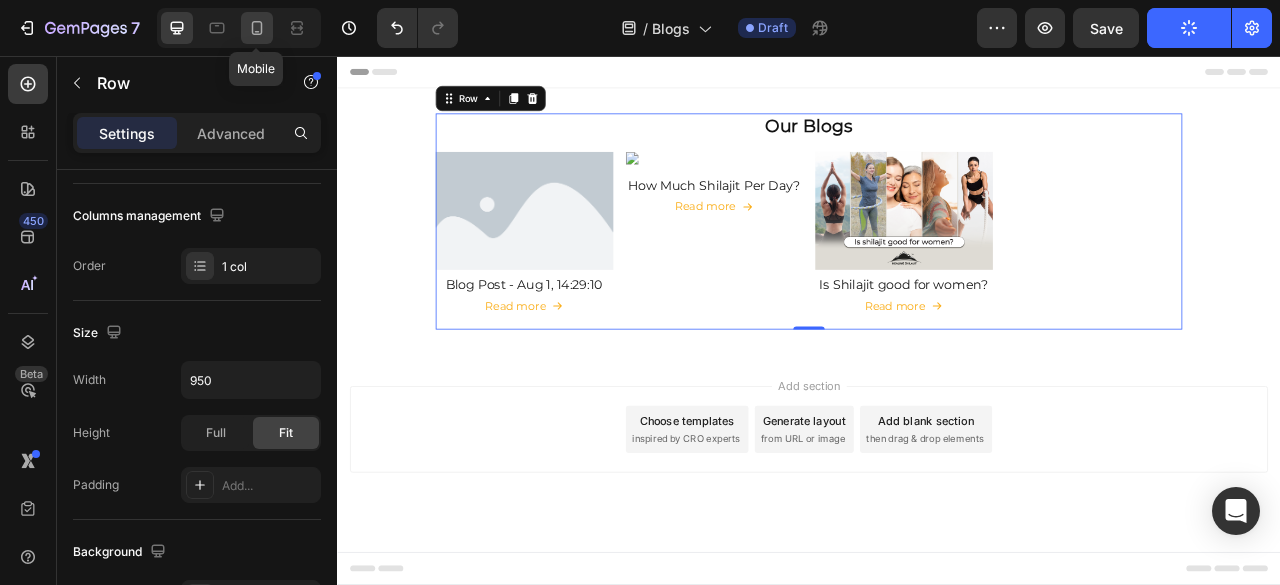 click 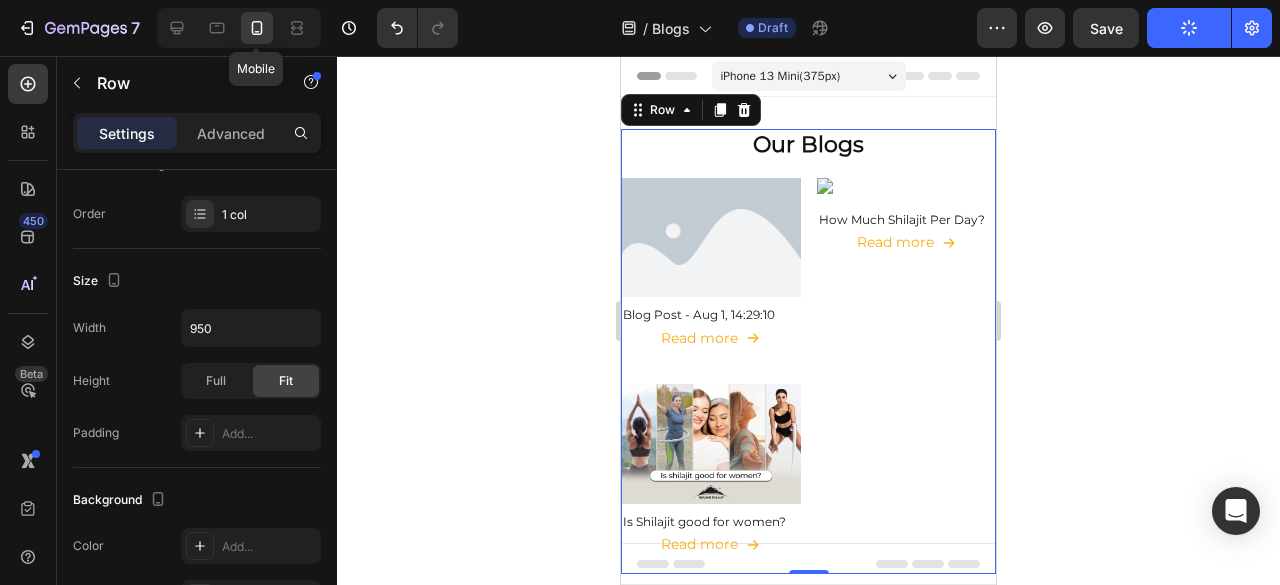 scroll, scrollTop: 2, scrollLeft: 0, axis: vertical 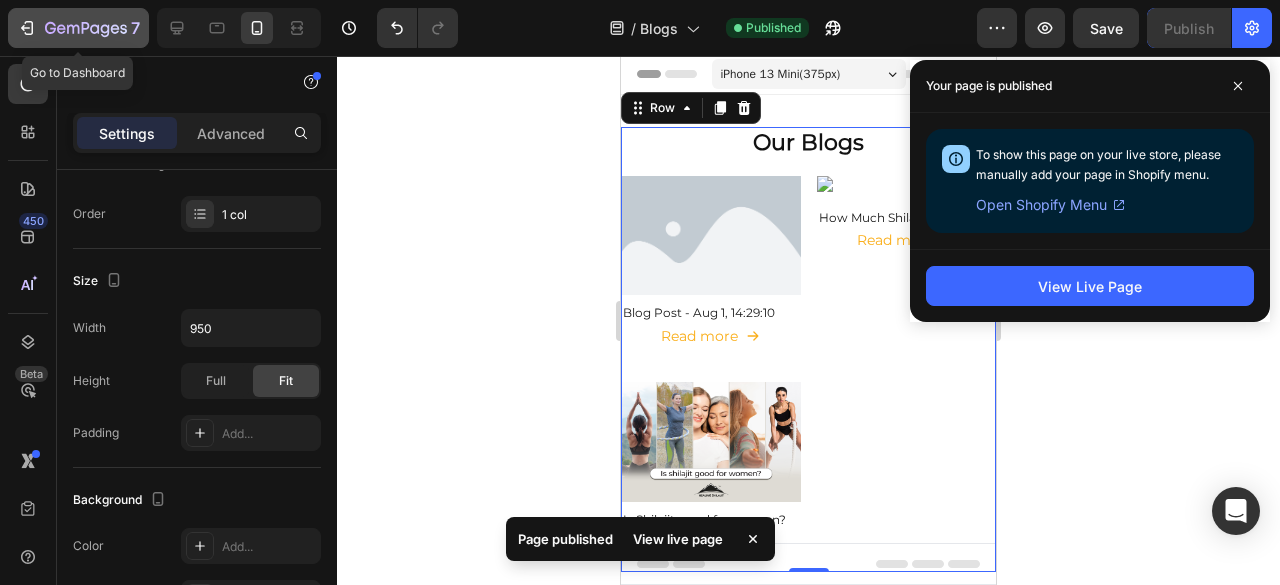 click 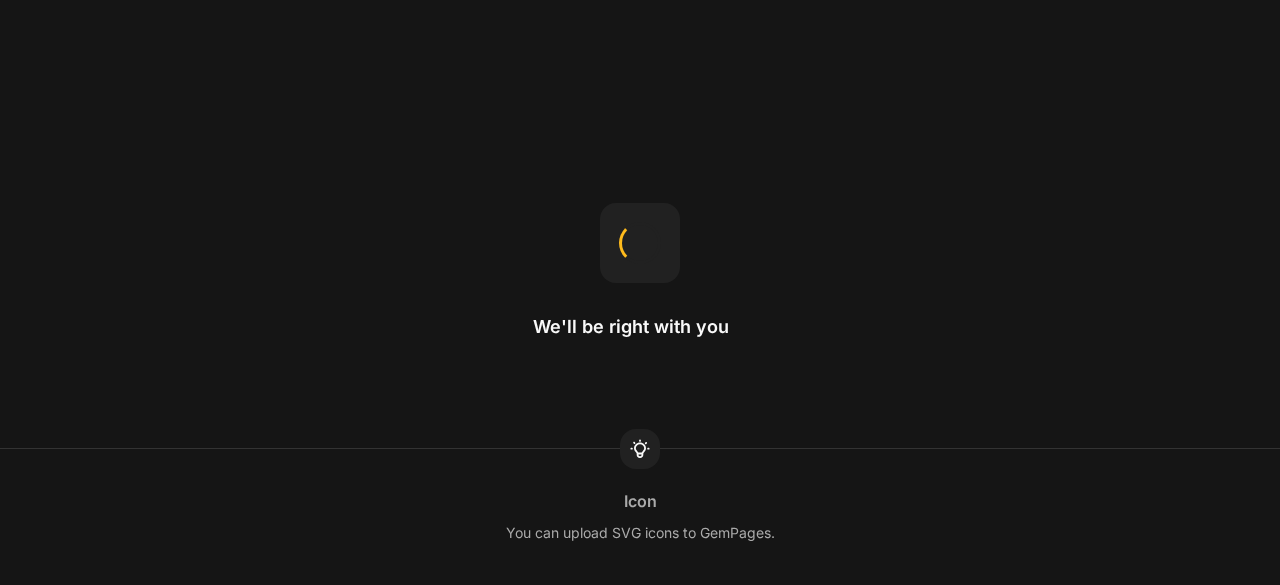scroll, scrollTop: 0, scrollLeft: 0, axis: both 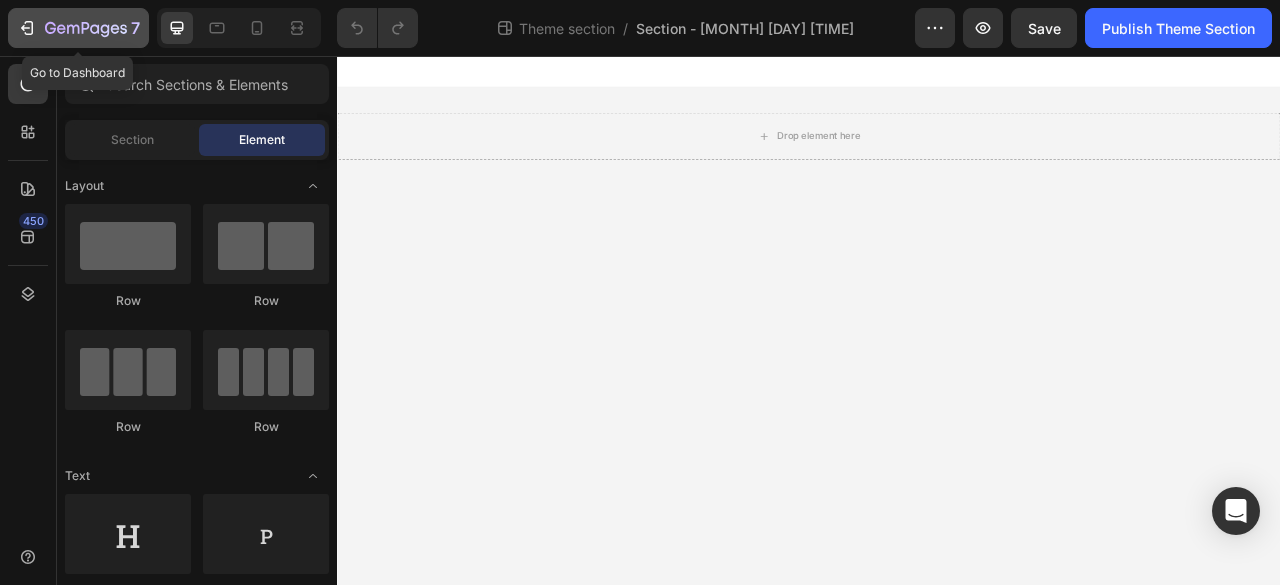click on "7" 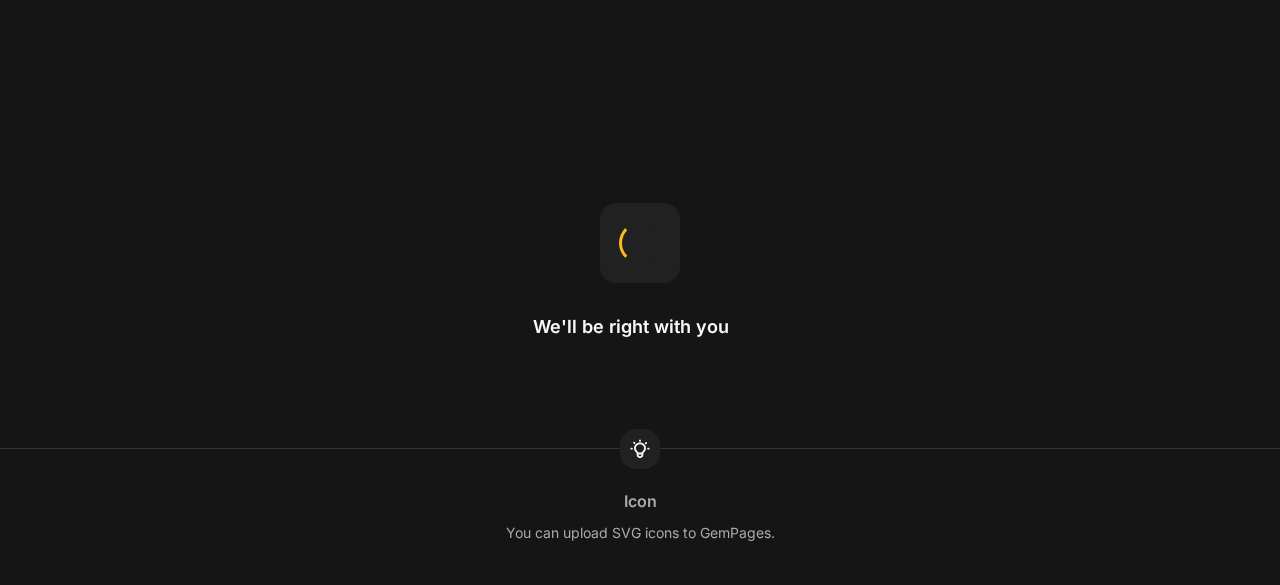 scroll, scrollTop: 0, scrollLeft: 0, axis: both 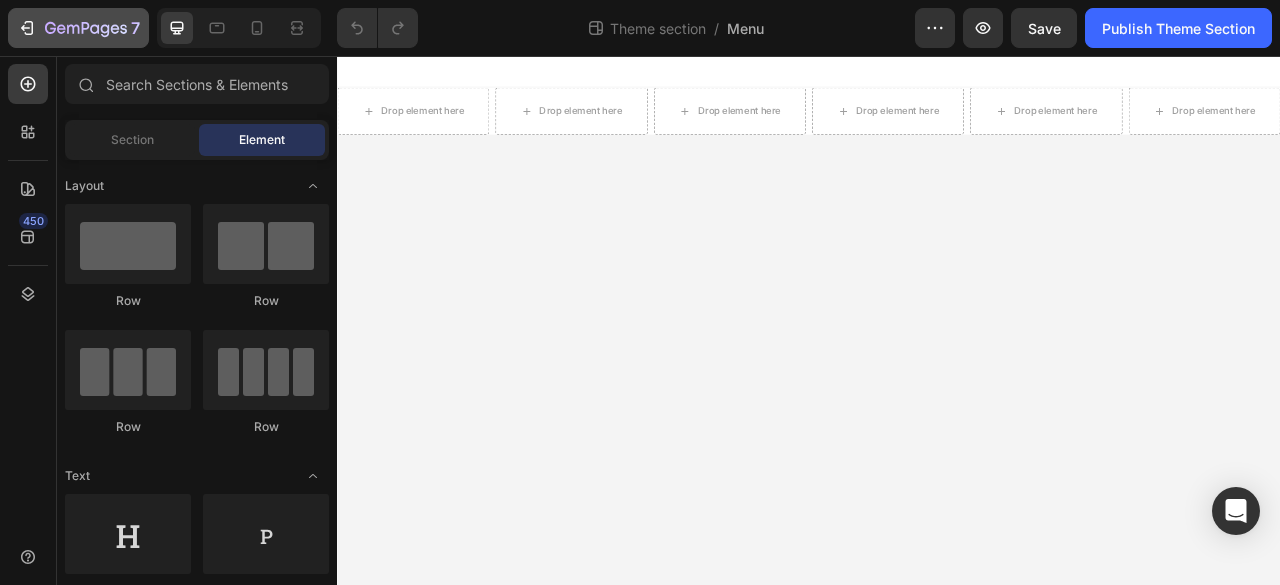 click 